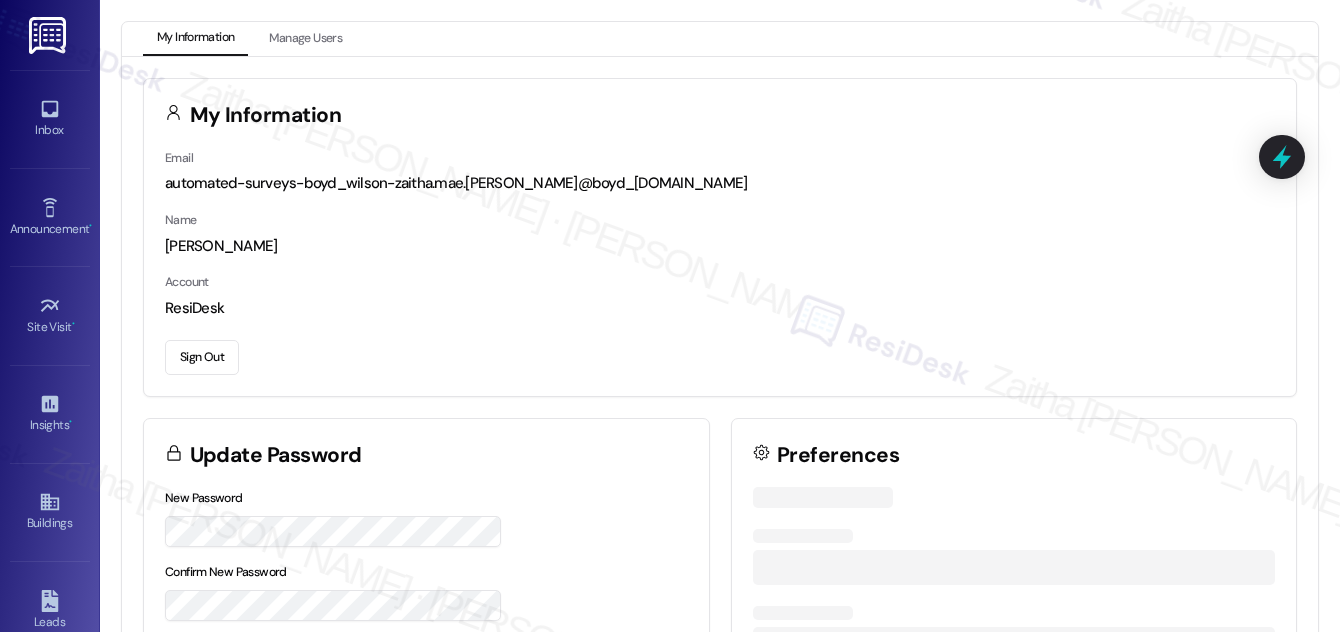 scroll, scrollTop: 0, scrollLeft: 0, axis: both 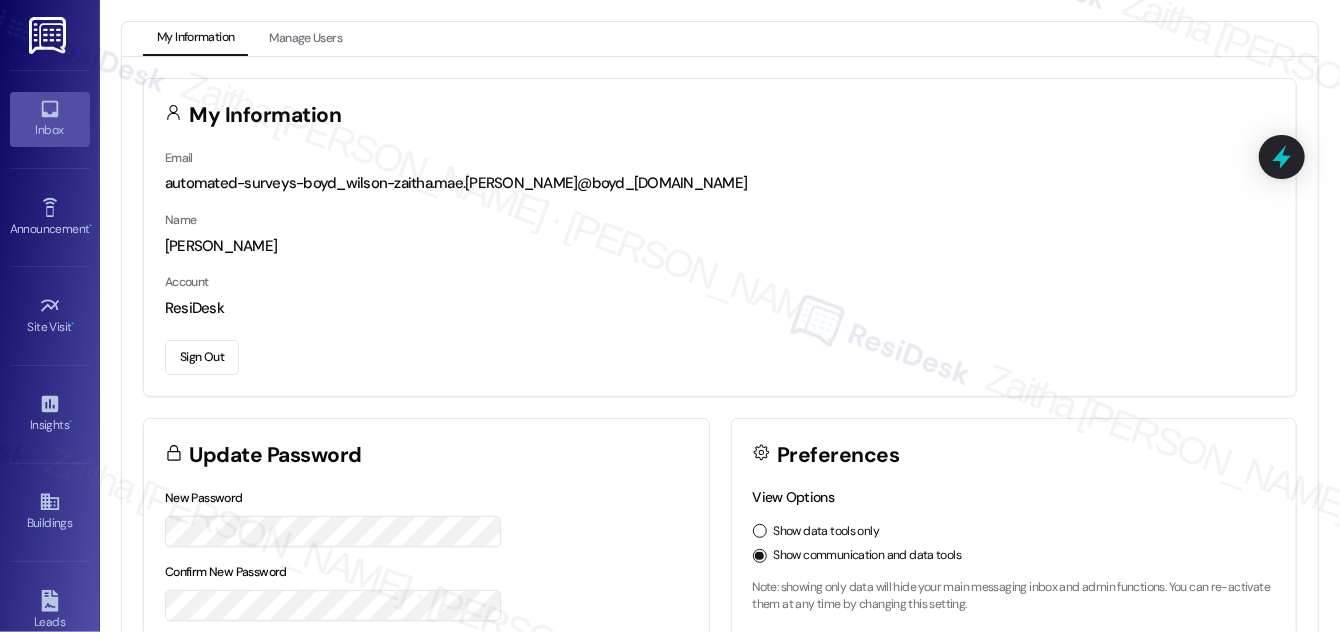 click on "Inbox" at bounding box center [50, 130] 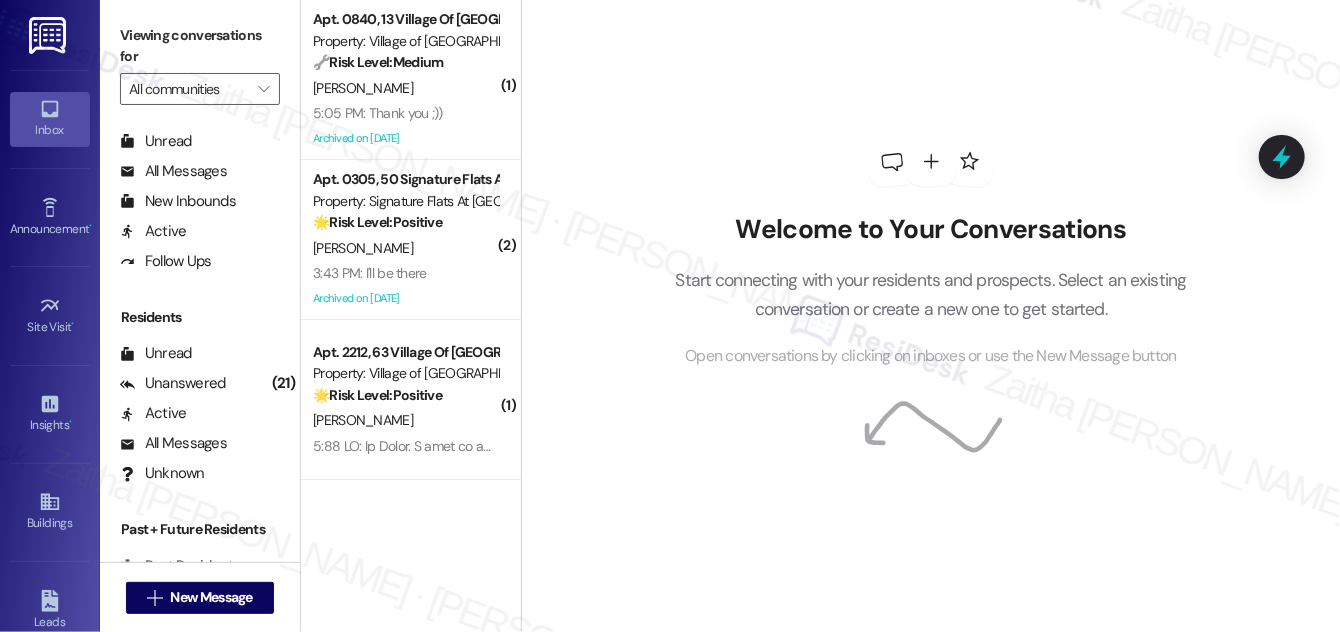 scroll, scrollTop: 384, scrollLeft: 0, axis: vertical 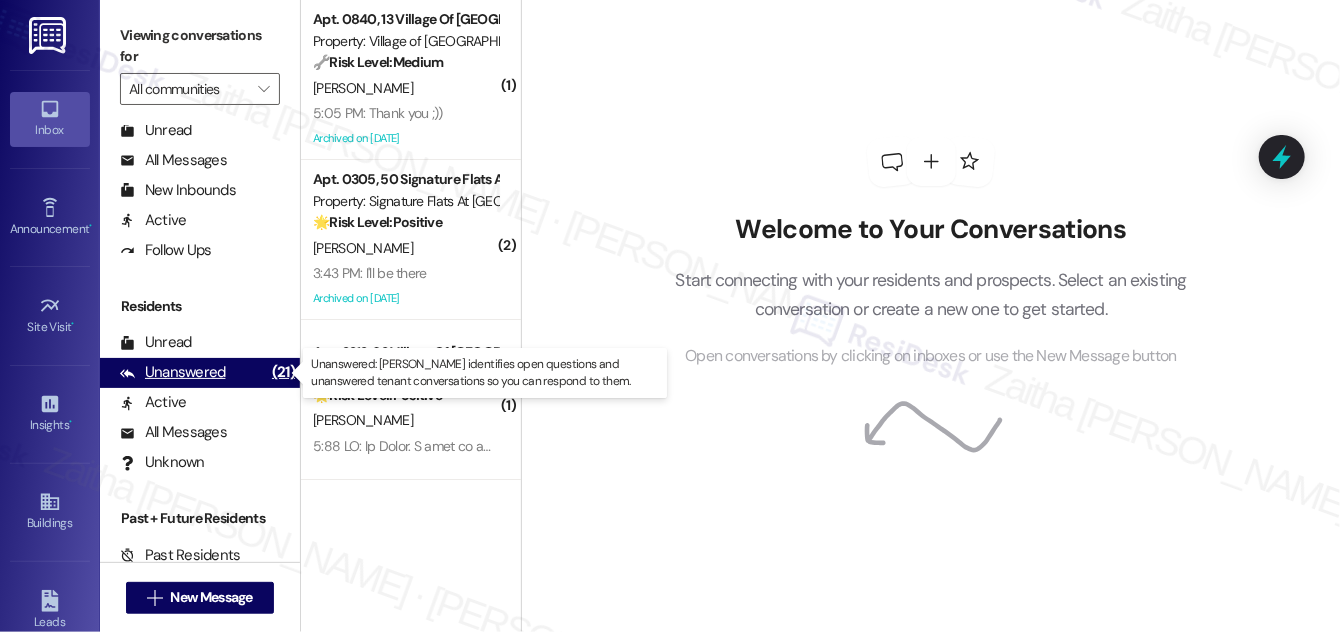 click on "Unanswered" at bounding box center [173, 372] 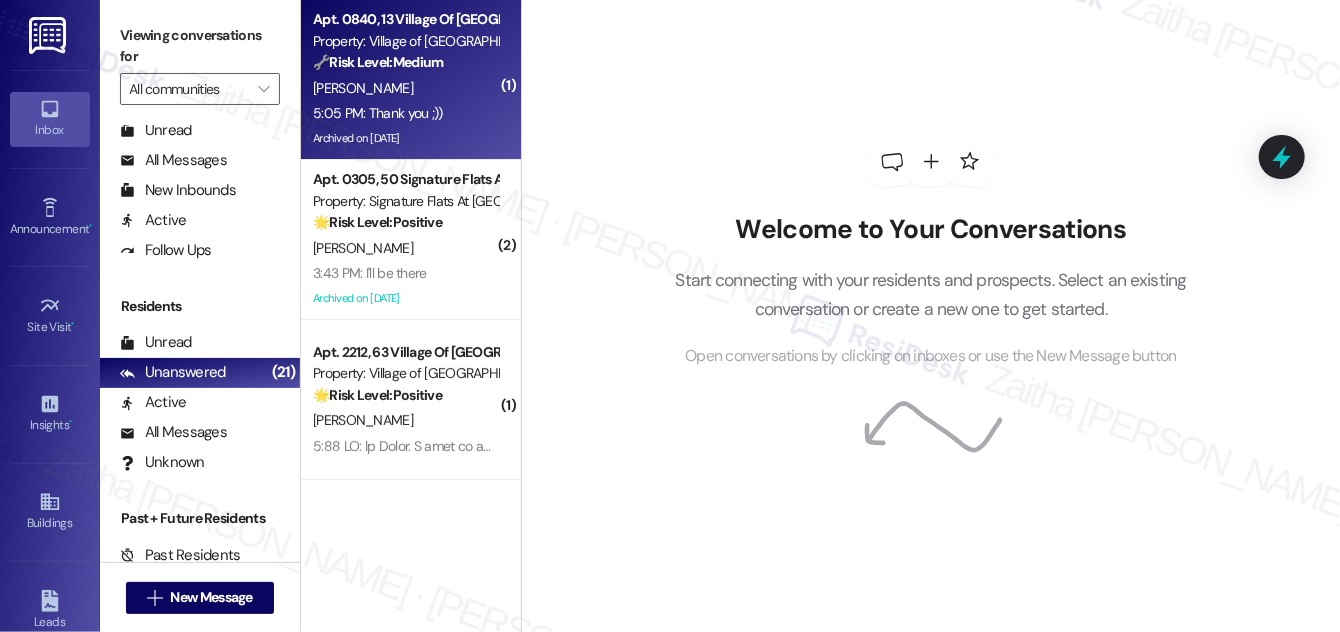 click on "🔧  Risk Level:  Medium The conversation discusses discoloration on the brick of the home, which was addressed with a work order and caulking as a precaution against water seepage. This is a preventative measure to preserve the asset and address a potential maintenance issue, but does not indicate an immediate emergency or urgent repair need." at bounding box center (405, 62) 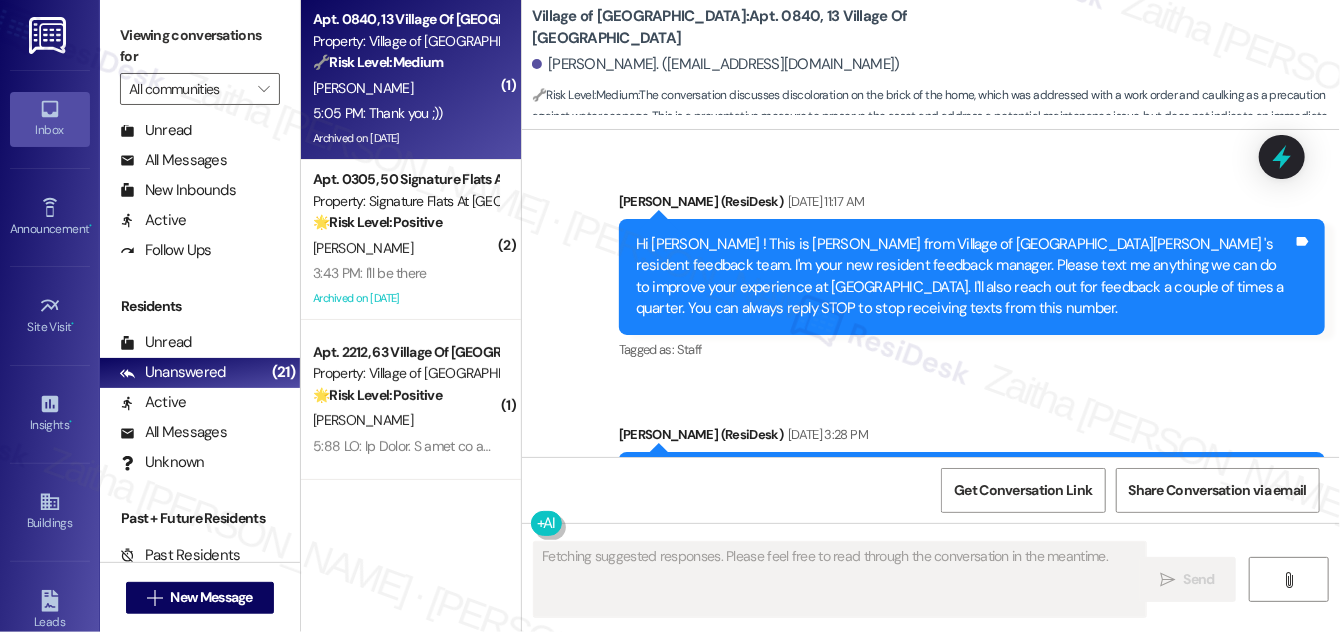 scroll, scrollTop: 44828, scrollLeft: 0, axis: vertical 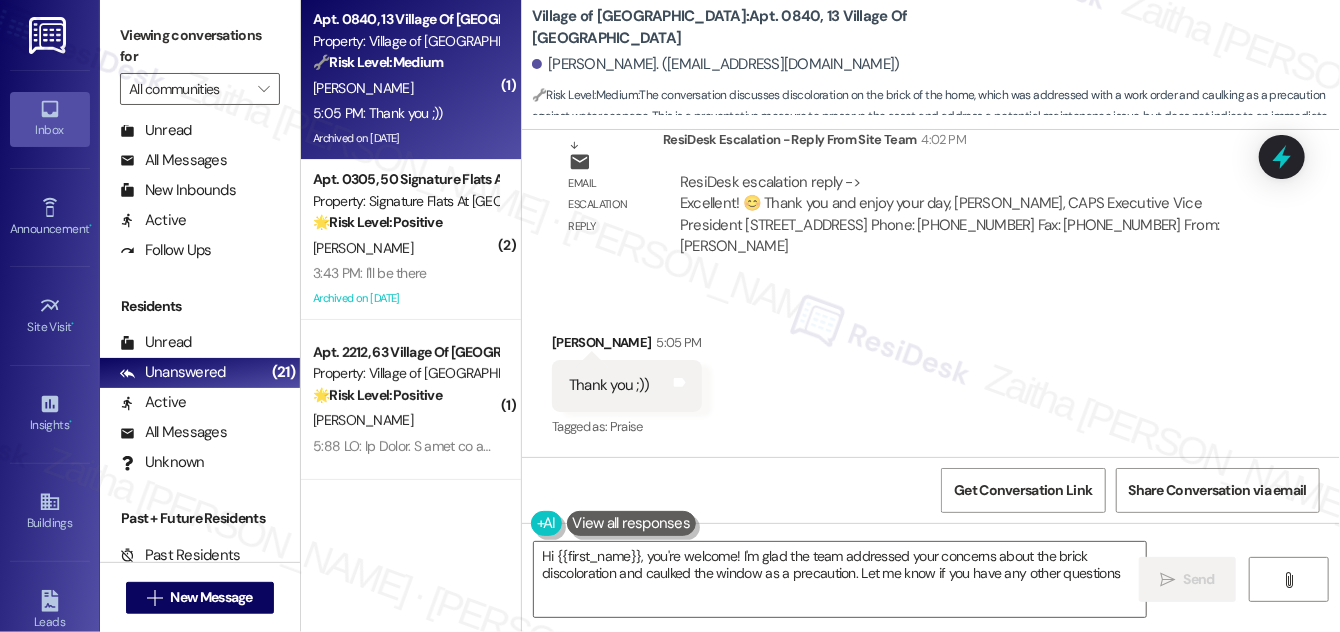 type on "Hi {{first_name}}, you're welcome! I'm glad the team addressed your concerns about the brick discoloration and caulked the window as a precaution. Let me know if you have any other questions!" 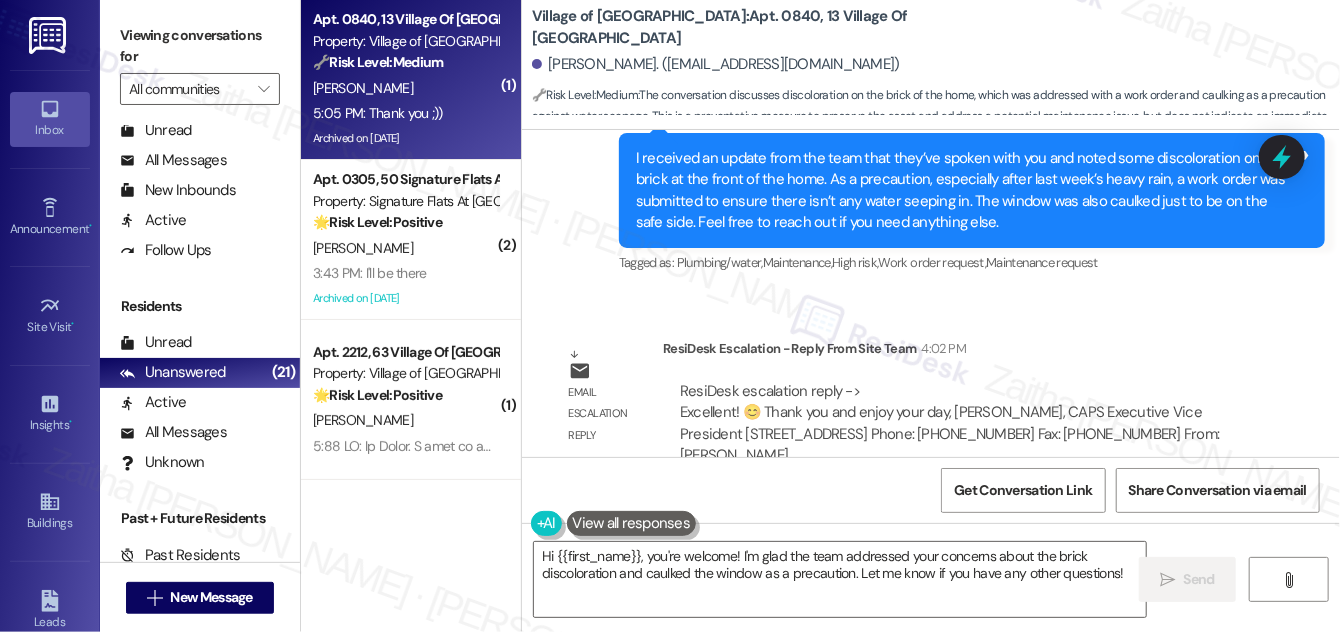scroll, scrollTop: 44829, scrollLeft: 0, axis: vertical 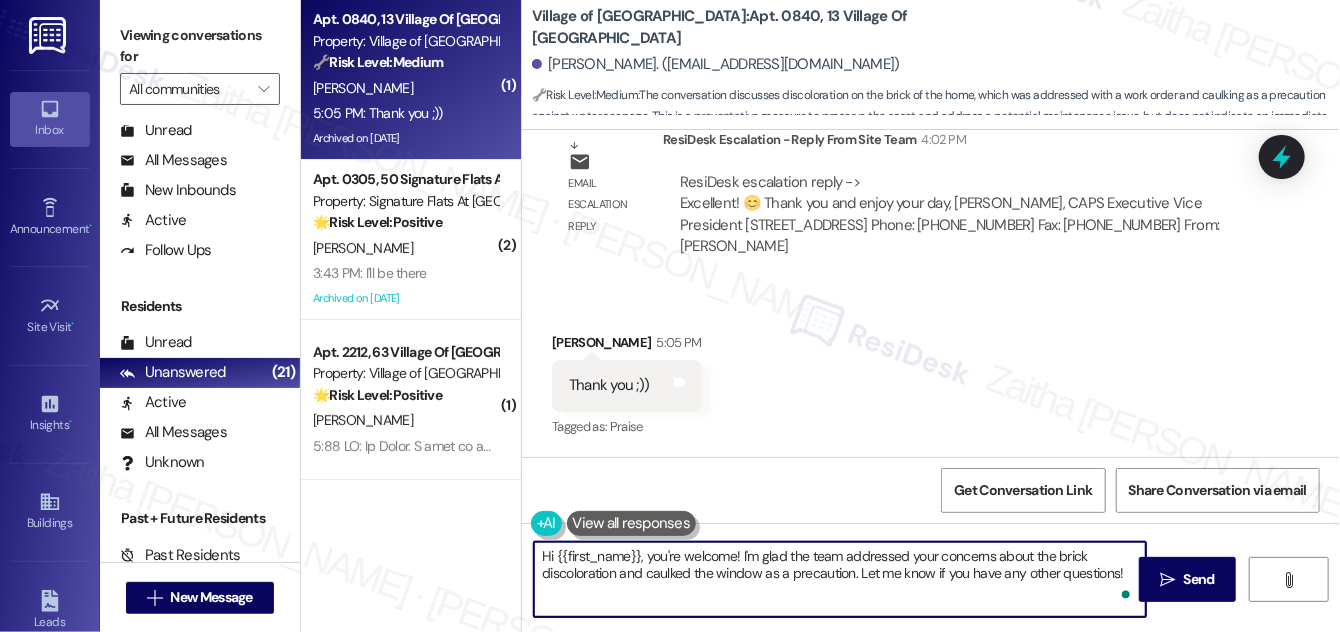 drag, startPoint x: 541, startPoint y: 559, endPoint x: 1122, endPoint y: 568, distance: 581.0697 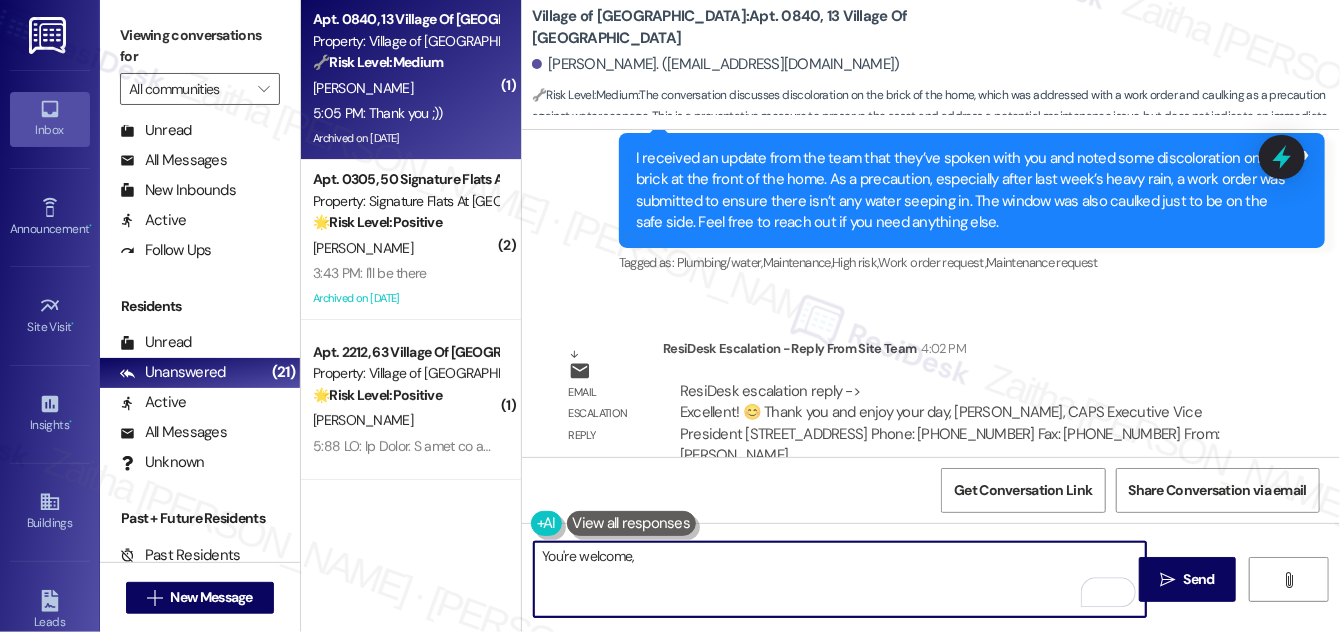 scroll, scrollTop: 44829, scrollLeft: 0, axis: vertical 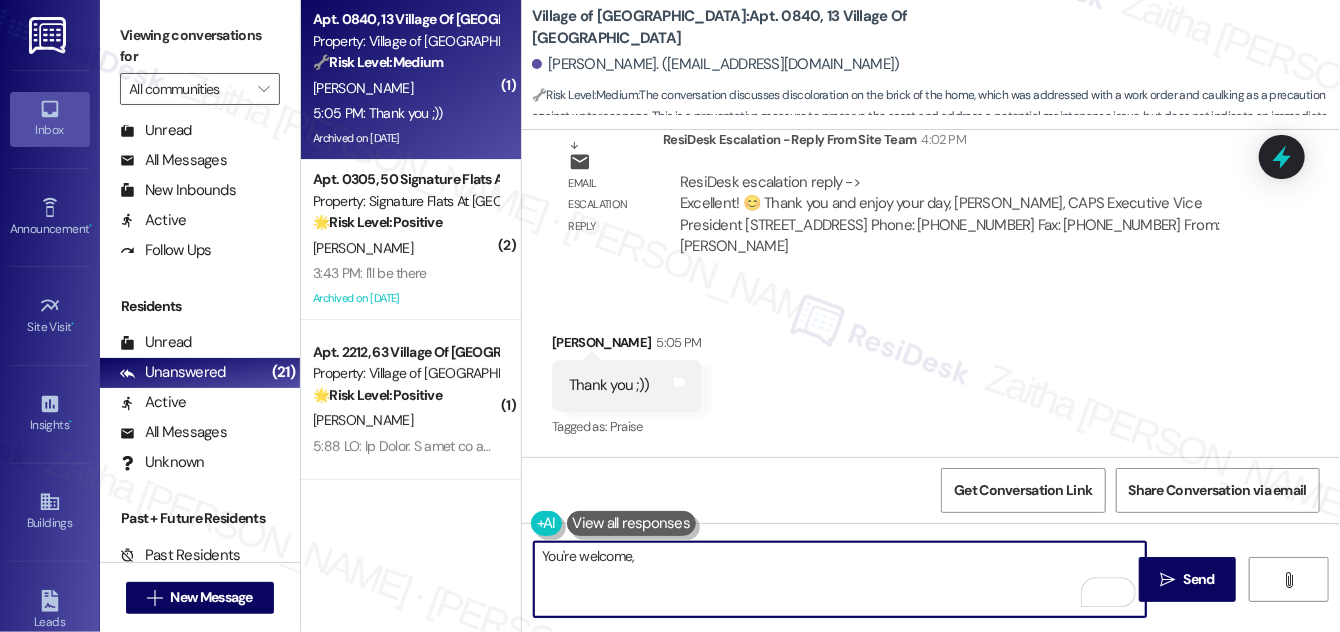 click on "[PERSON_NAME] 5:05 PM" at bounding box center [627, 346] 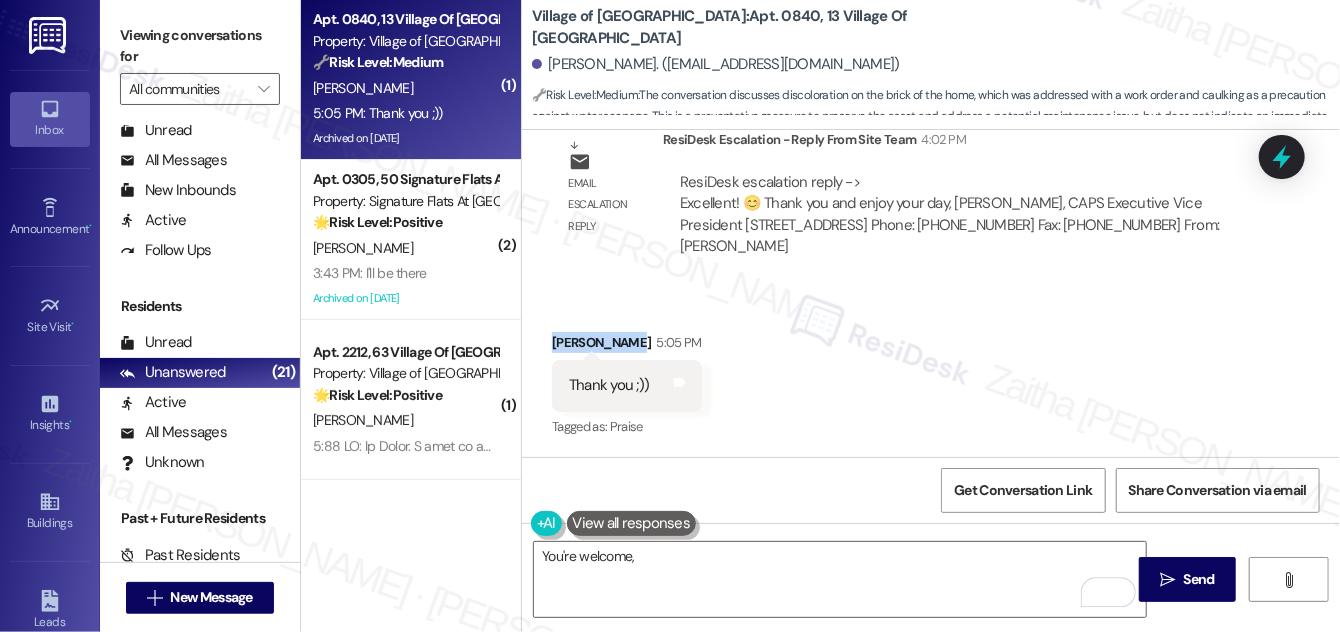 click on "[PERSON_NAME] 5:05 PM" at bounding box center (627, 346) 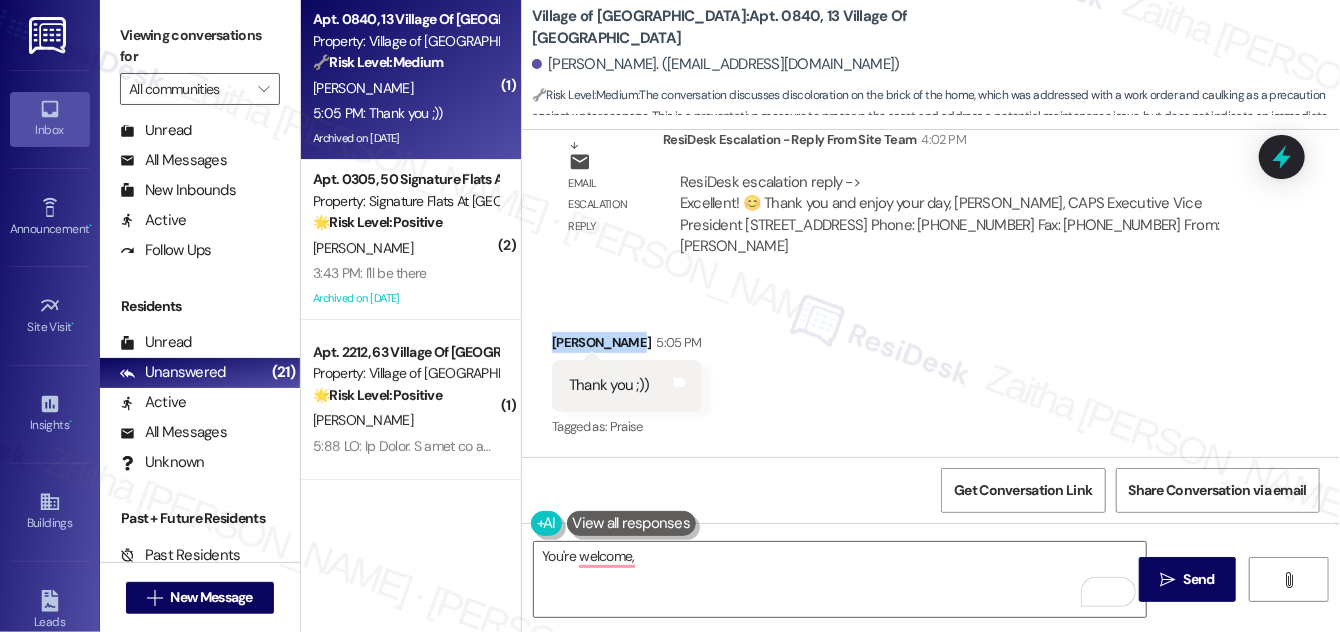 copy on "[PERSON_NAME]" 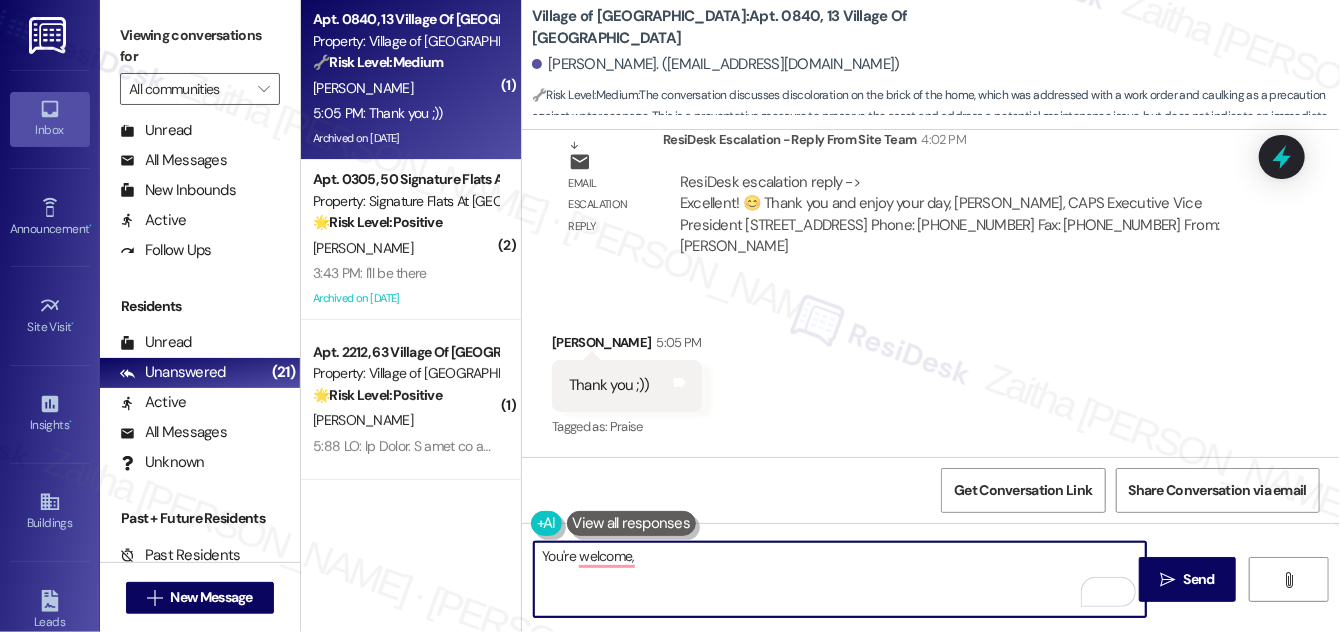 click on "You're welcome," at bounding box center [840, 579] 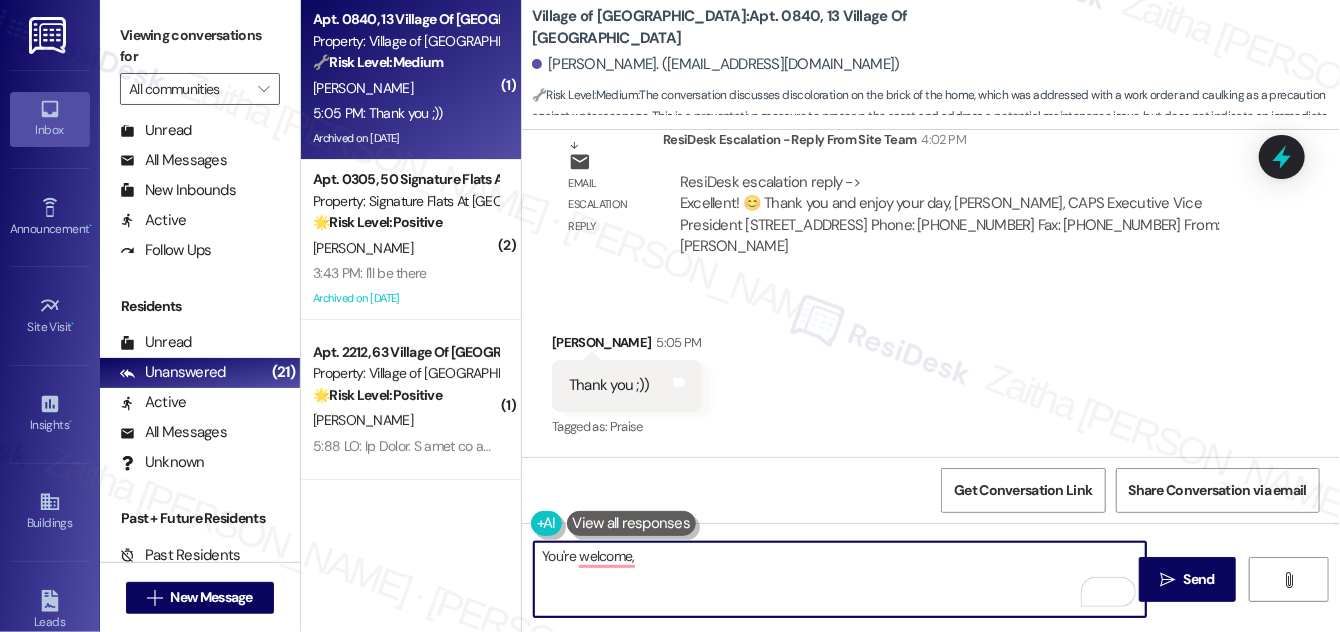 paste on "[PERSON_NAME]" 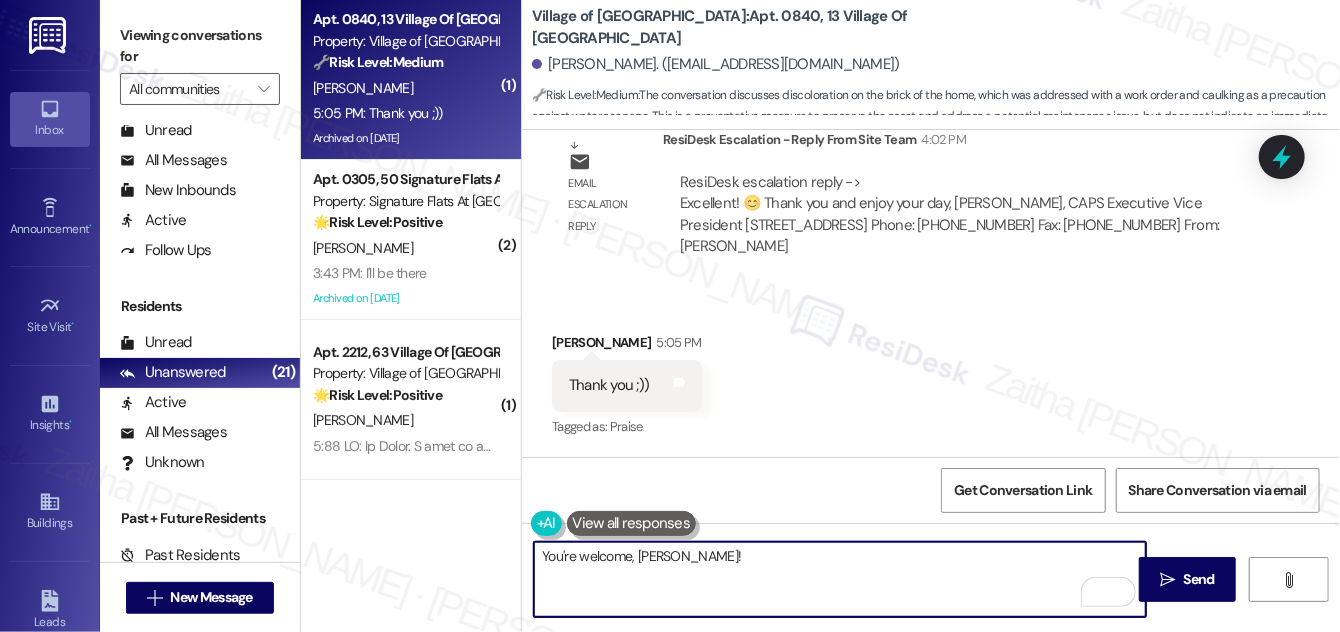 click on "You're welcome, [PERSON_NAME]!" at bounding box center [840, 579] 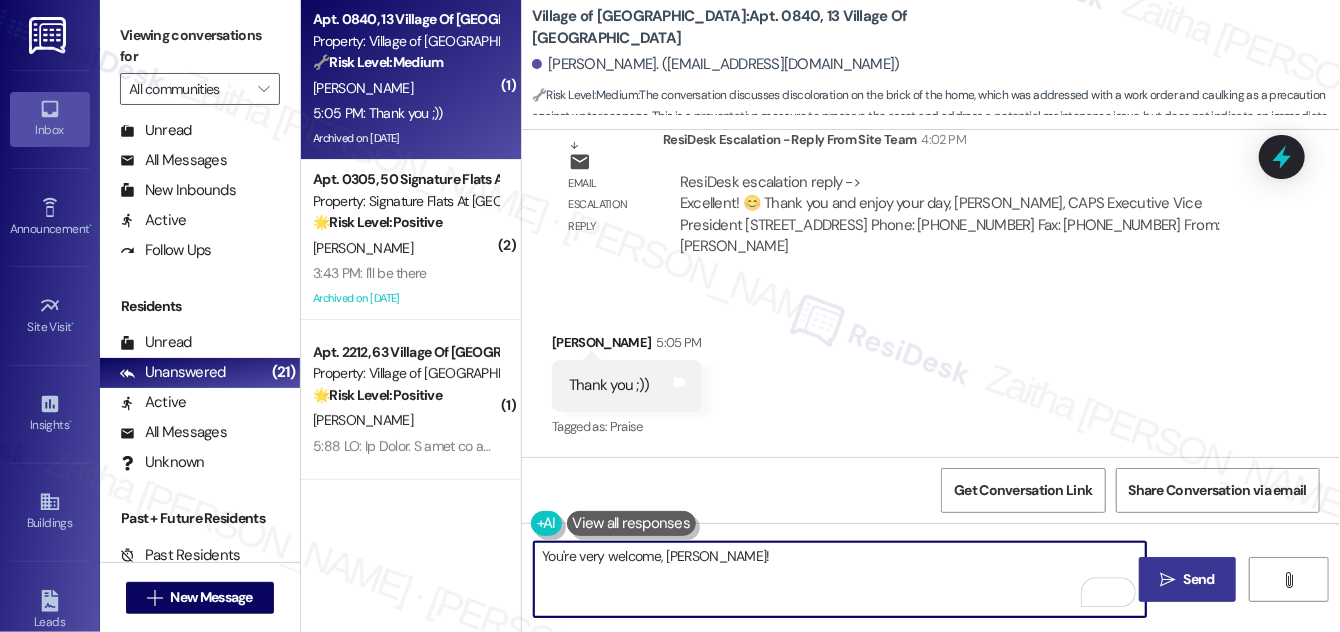 type on "You're very welcome, [PERSON_NAME]!" 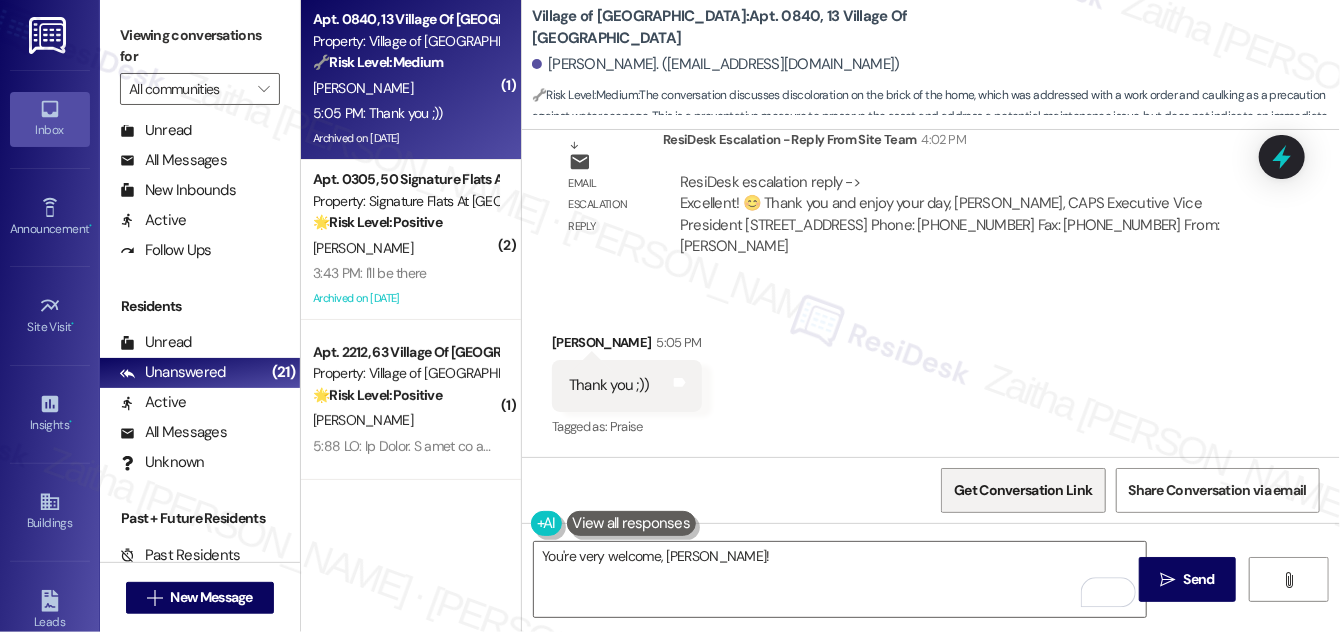 drag, startPoint x: 1197, startPoint y: 577, endPoint x: 1101, endPoint y: 491, distance: 128.88754 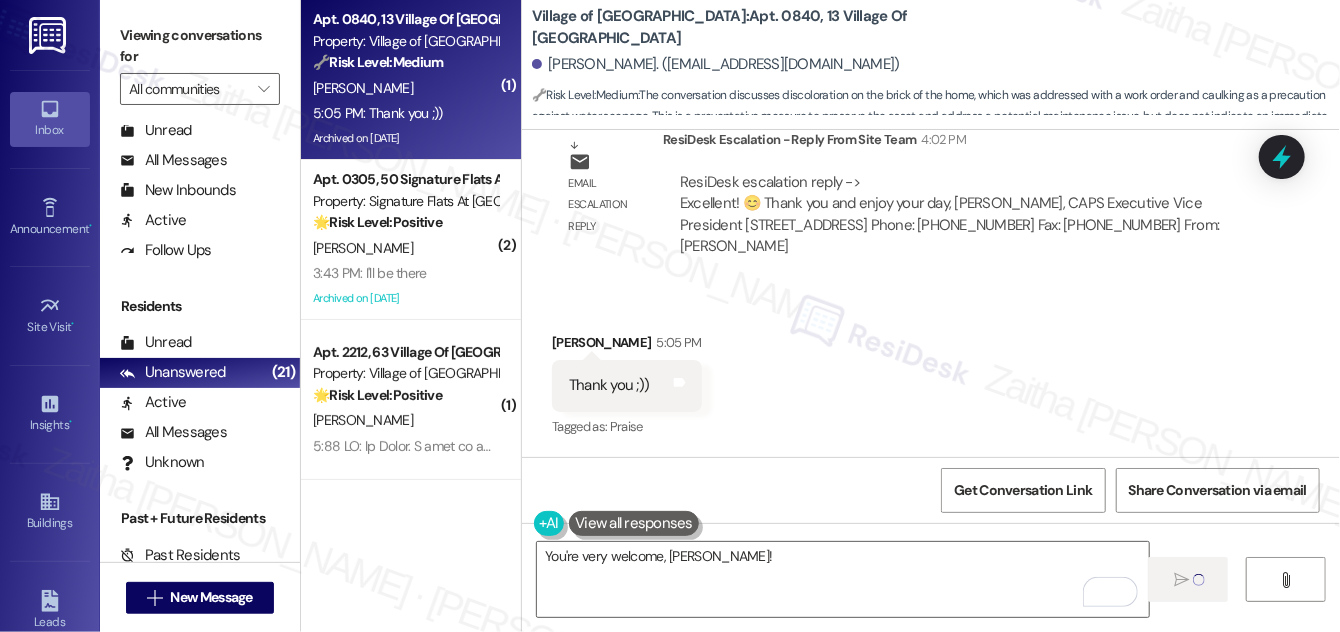 type 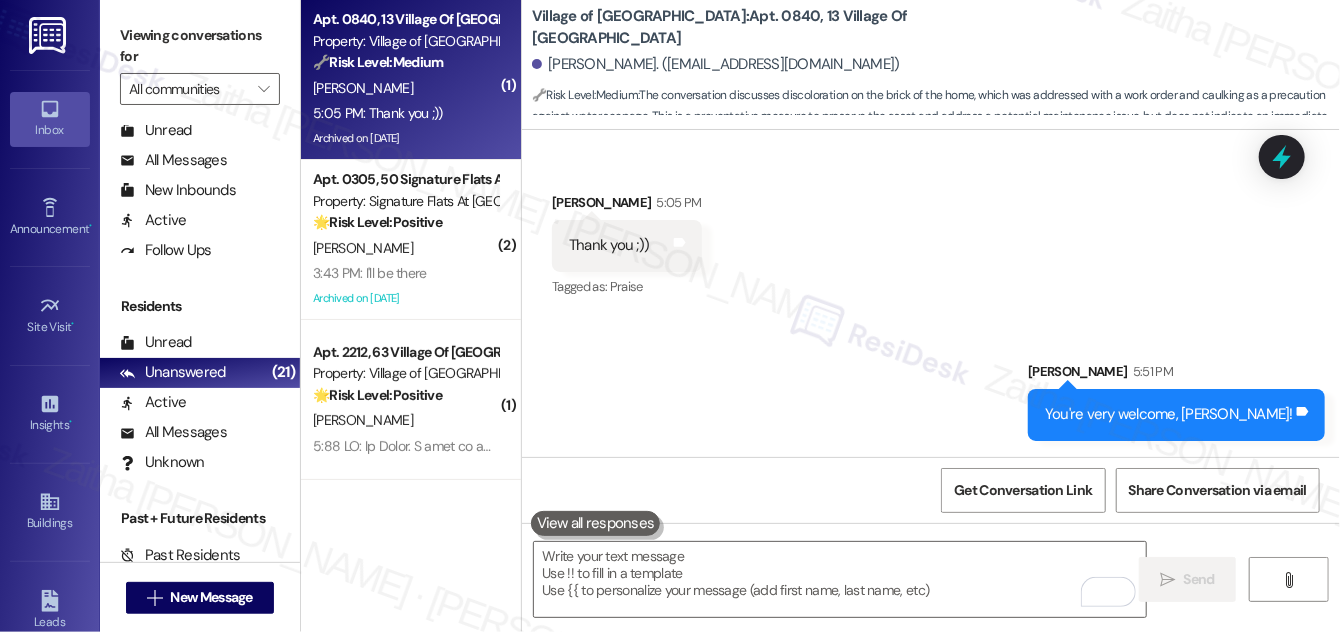 scroll, scrollTop: 44968, scrollLeft: 0, axis: vertical 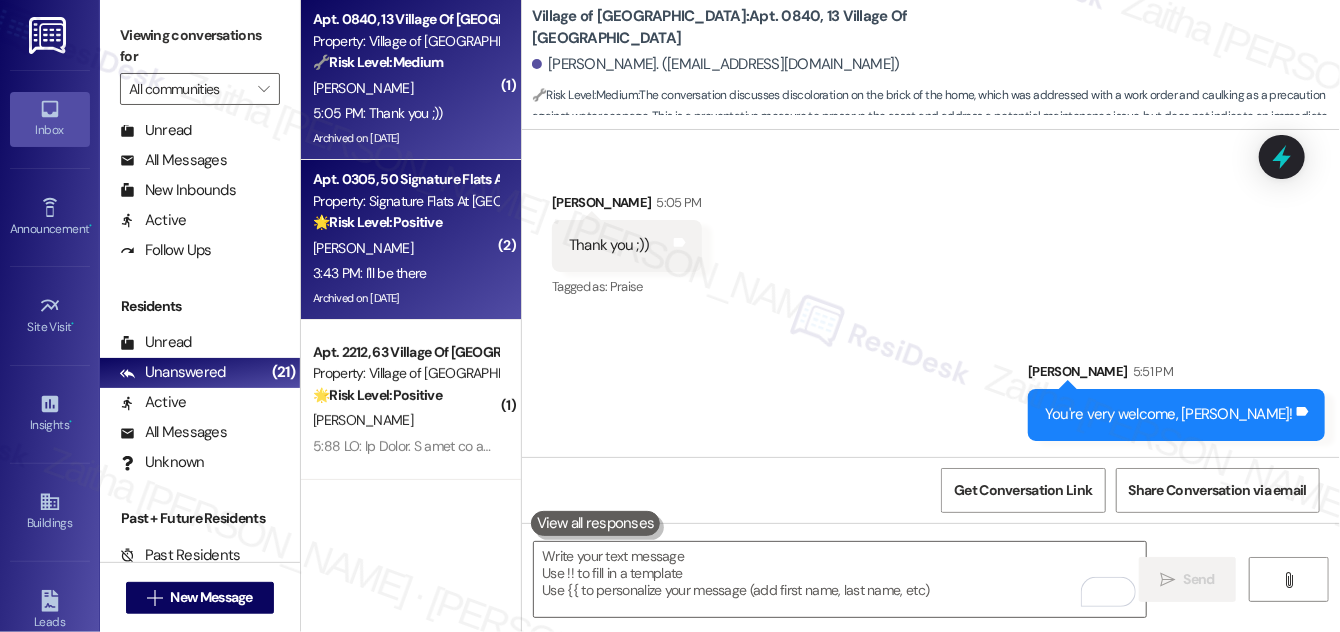click on "[PERSON_NAME]" at bounding box center [405, 248] 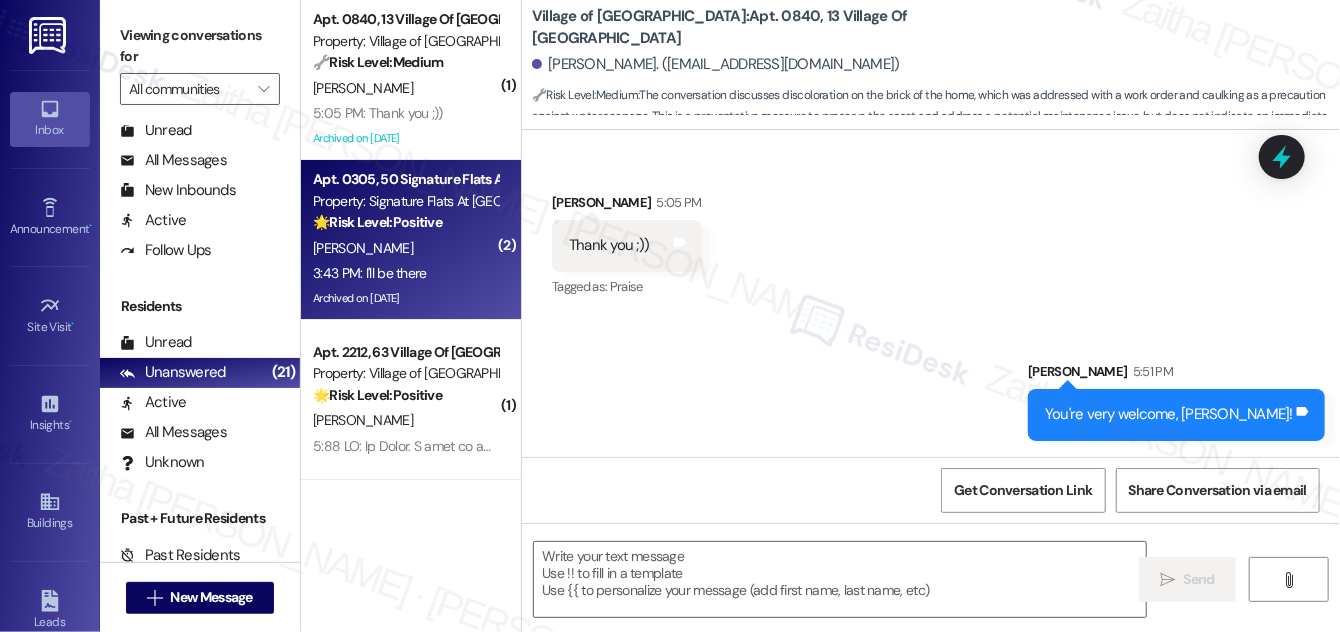 type on "Fetching suggested responses. Please feel free to read through the conversation in the meantime." 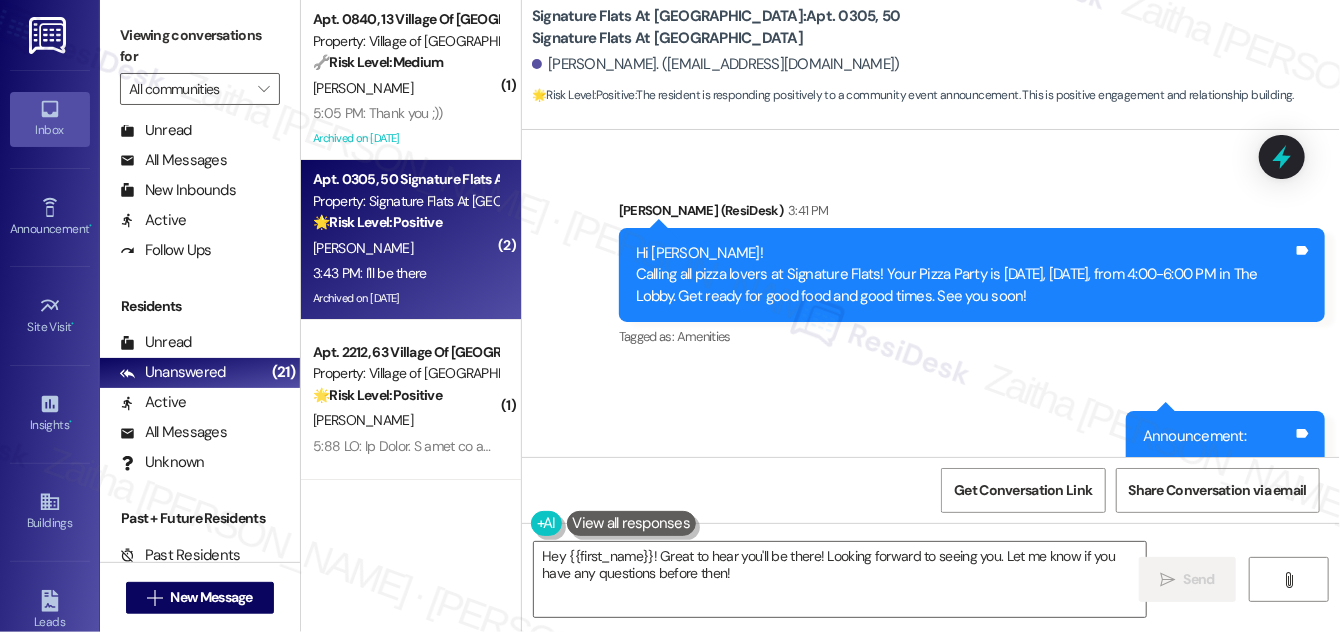 scroll, scrollTop: 12092, scrollLeft: 0, axis: vertical 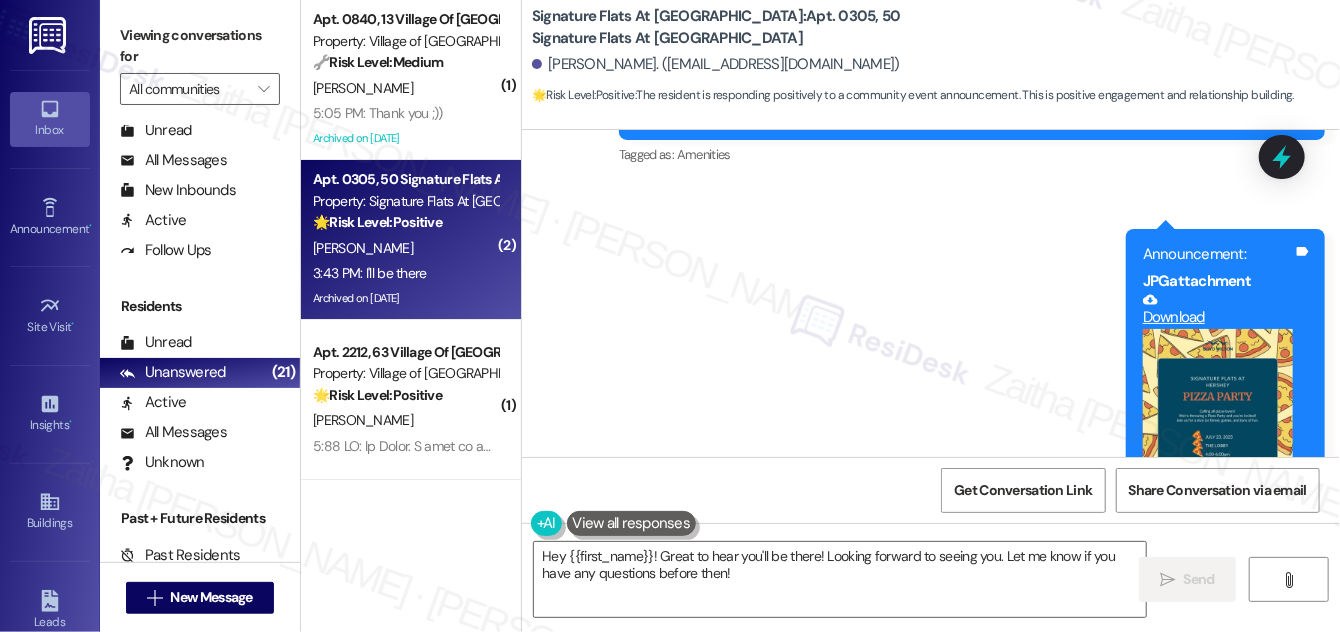 click at bounding box center (1218, 423) 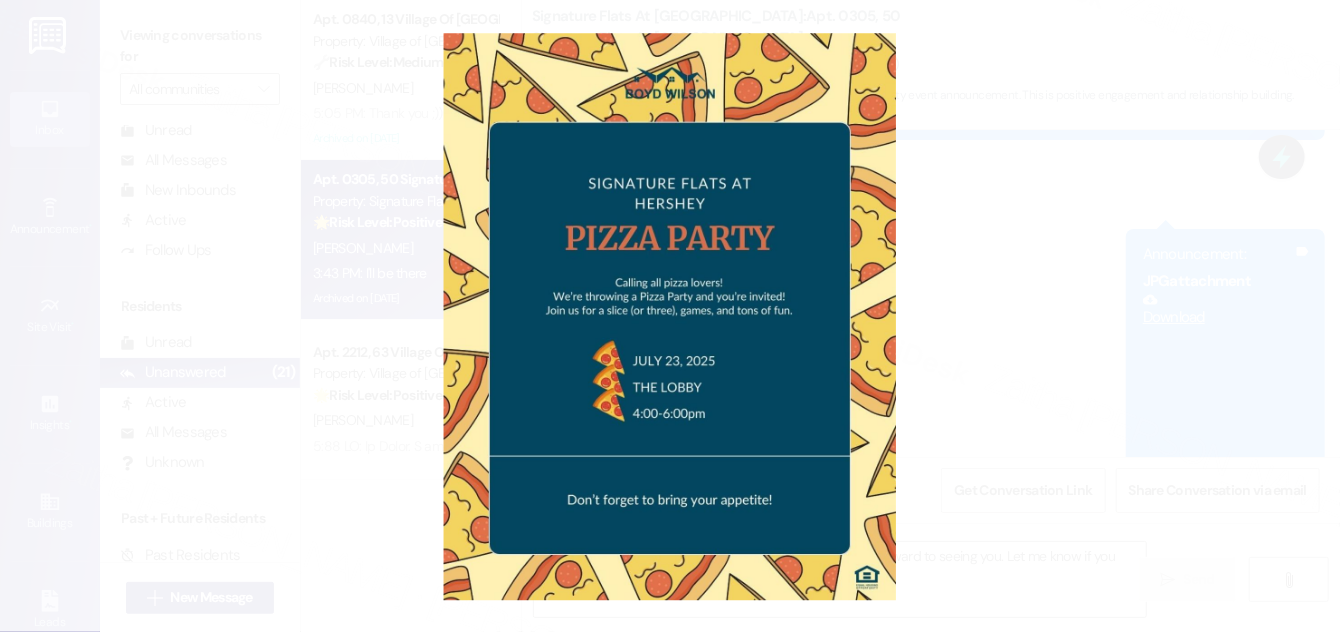 click at bounding box center [670, 316] 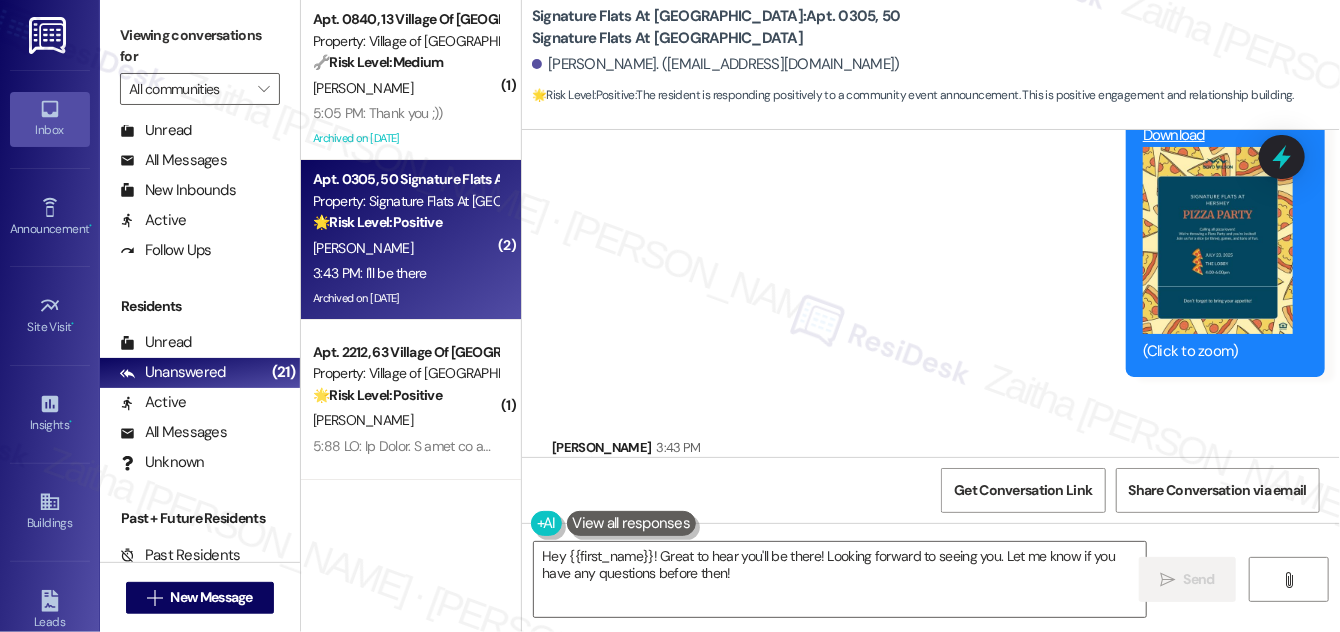 scroll, scrollTop: 12456, scrollLeft: 0, axis: vertical 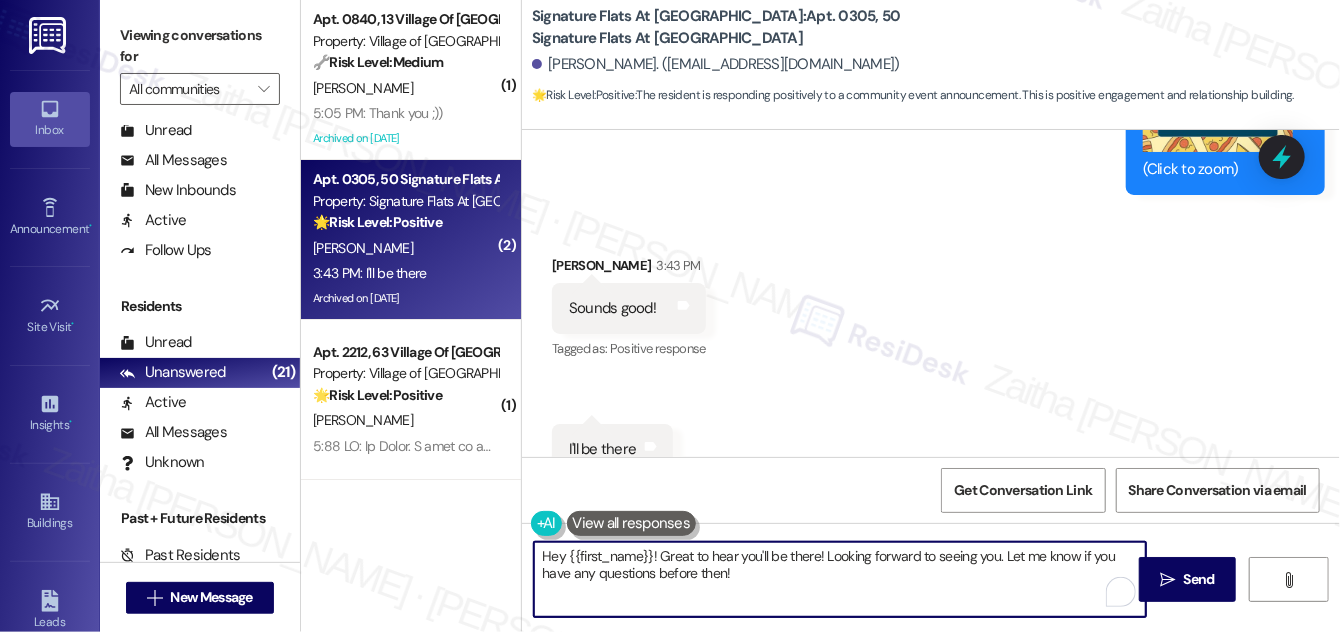 drag, startPoint x: 658, startPoint y: 555, endPoint x: 544, endPoint y: 557, distance: 114.01754 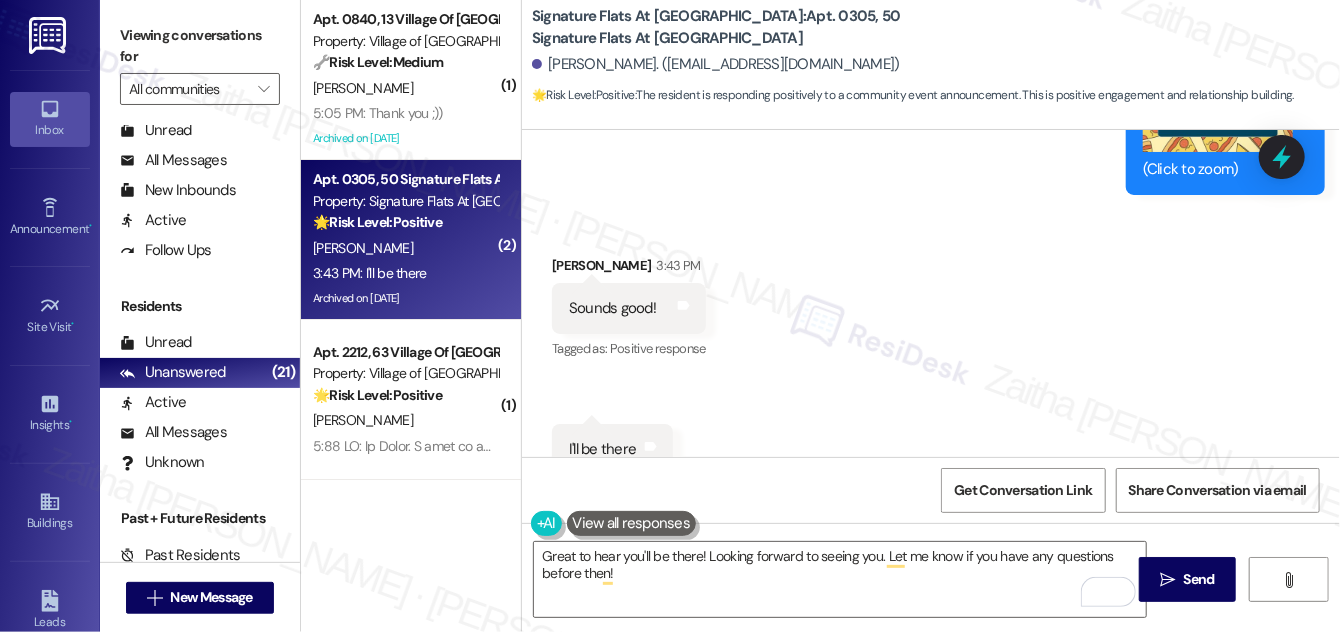 click on "[PERSON_NAME] 3:43 PM" at bounding box center [629, 269] 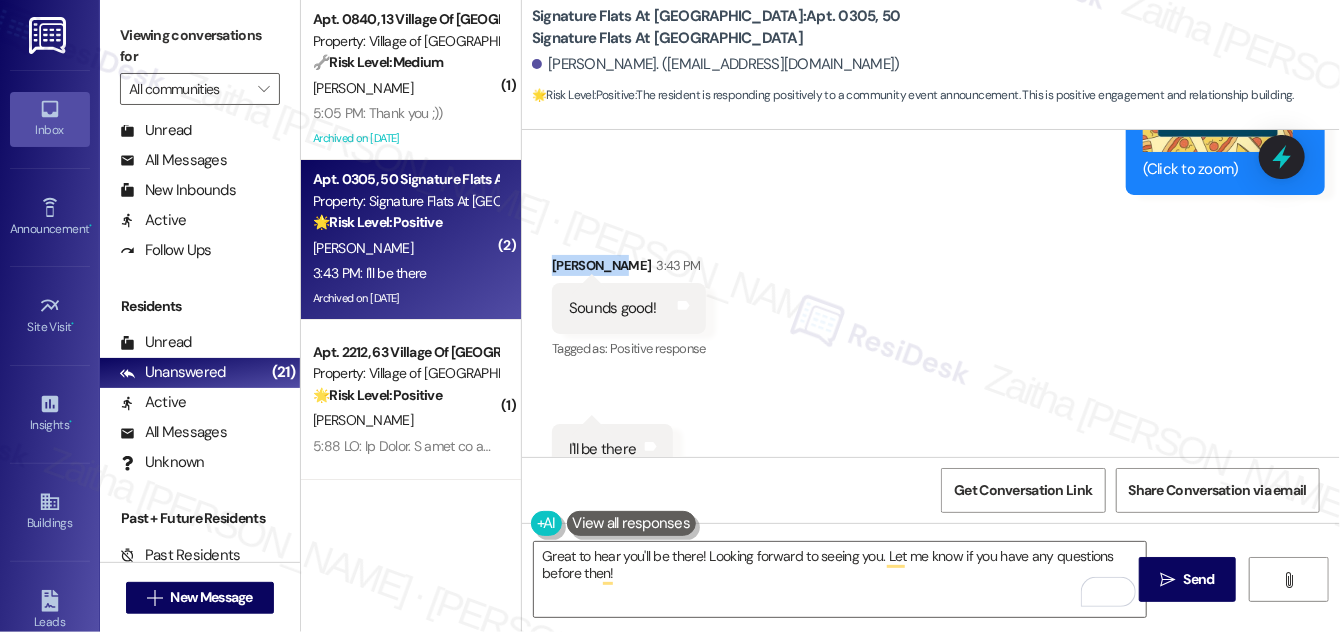 click on "[PERSON_NAME] 3:43 PM" at bounding box center [629, 269] 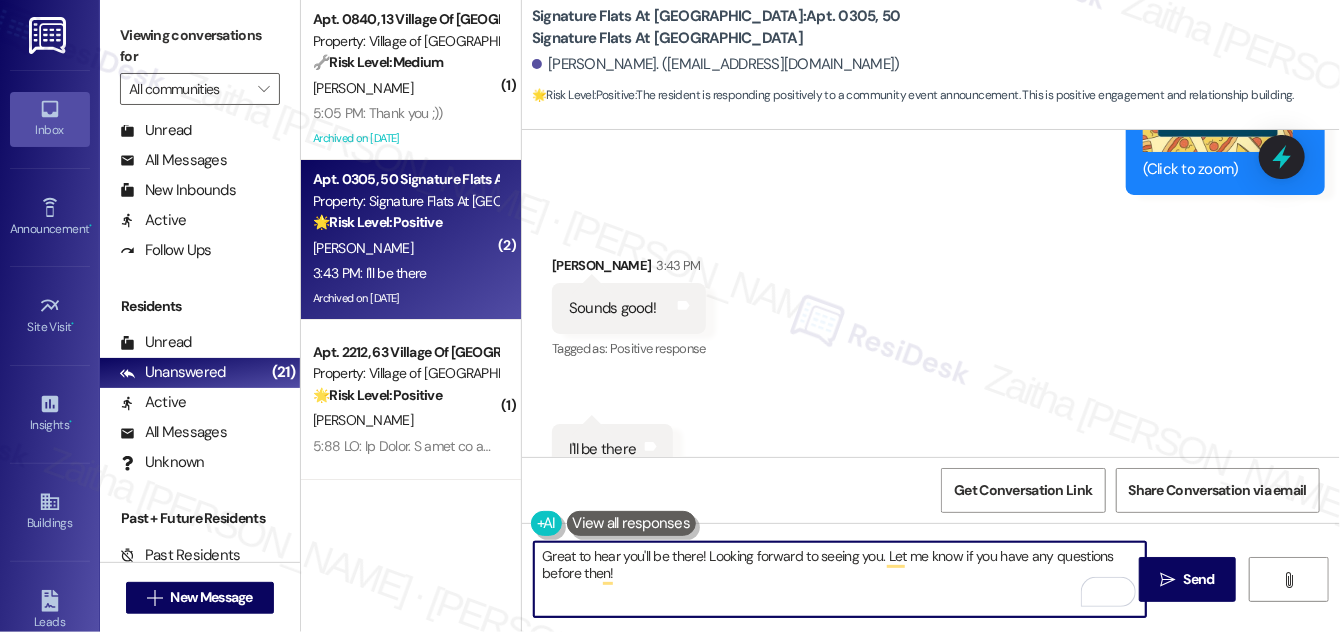 click on "Great to hear you'll be there! Looking forward to seeing you. Let me know if you have any questions before then!" at bounding box center [840, 579] 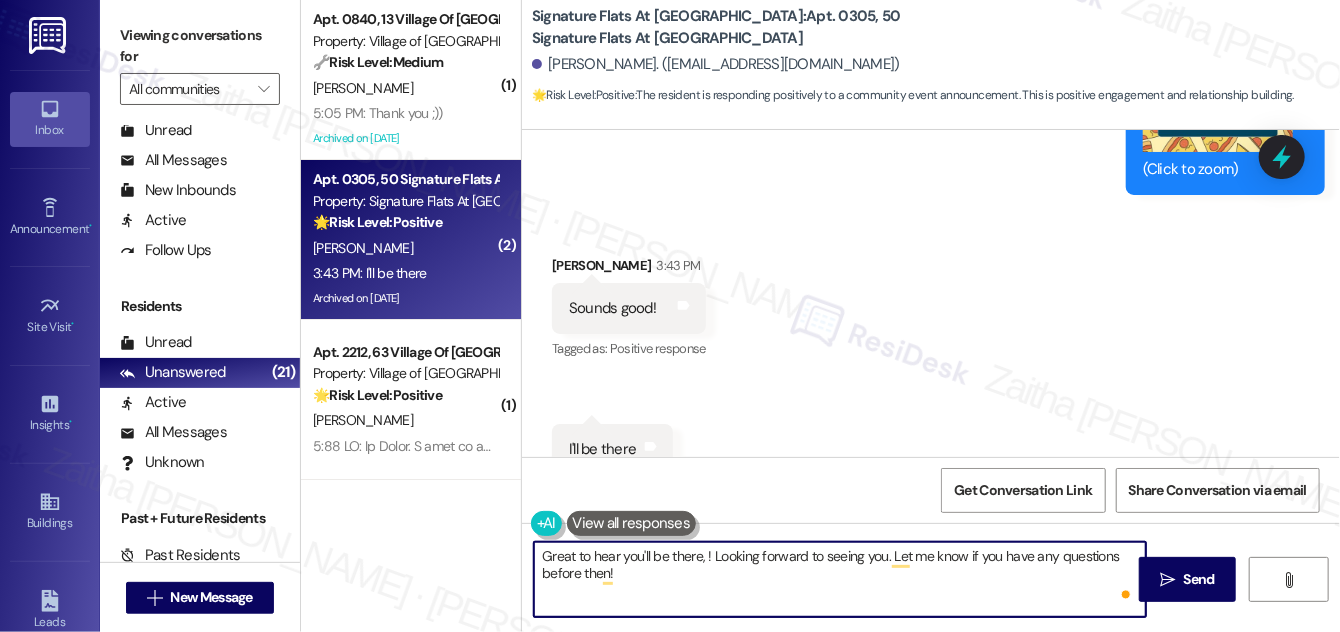paste on "[PERSON_NAME]" 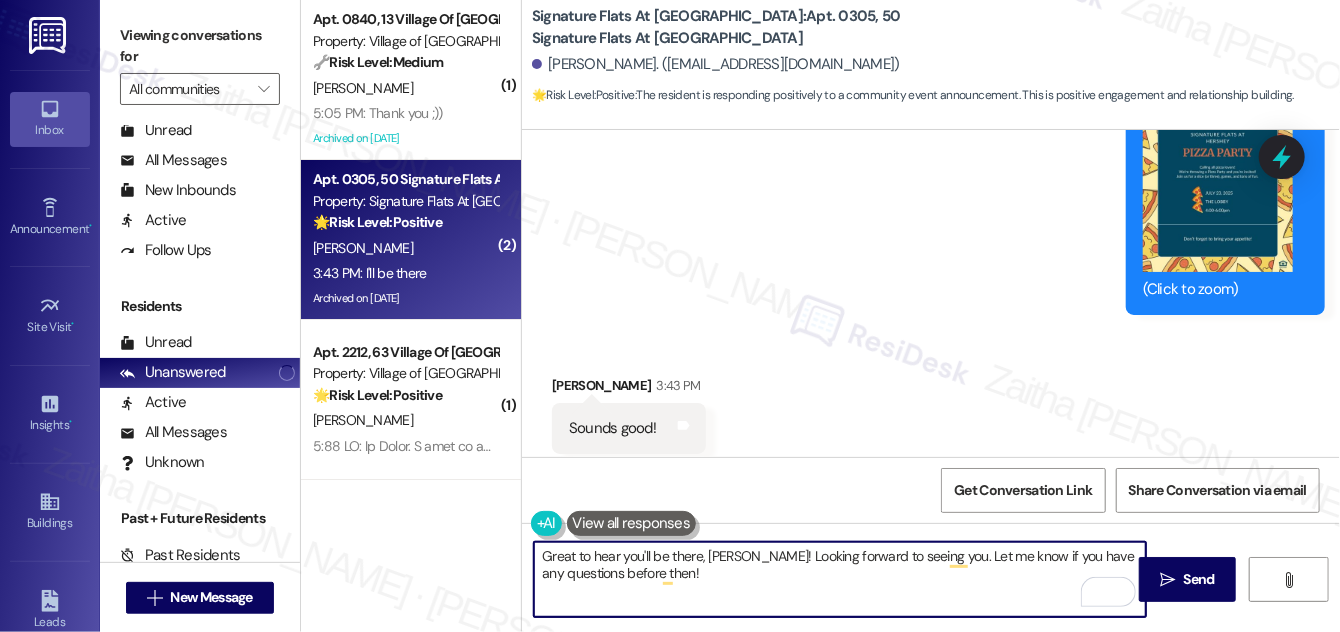 scroll, scrollTop: 12456, scrollLeft: 0, axis: vertical 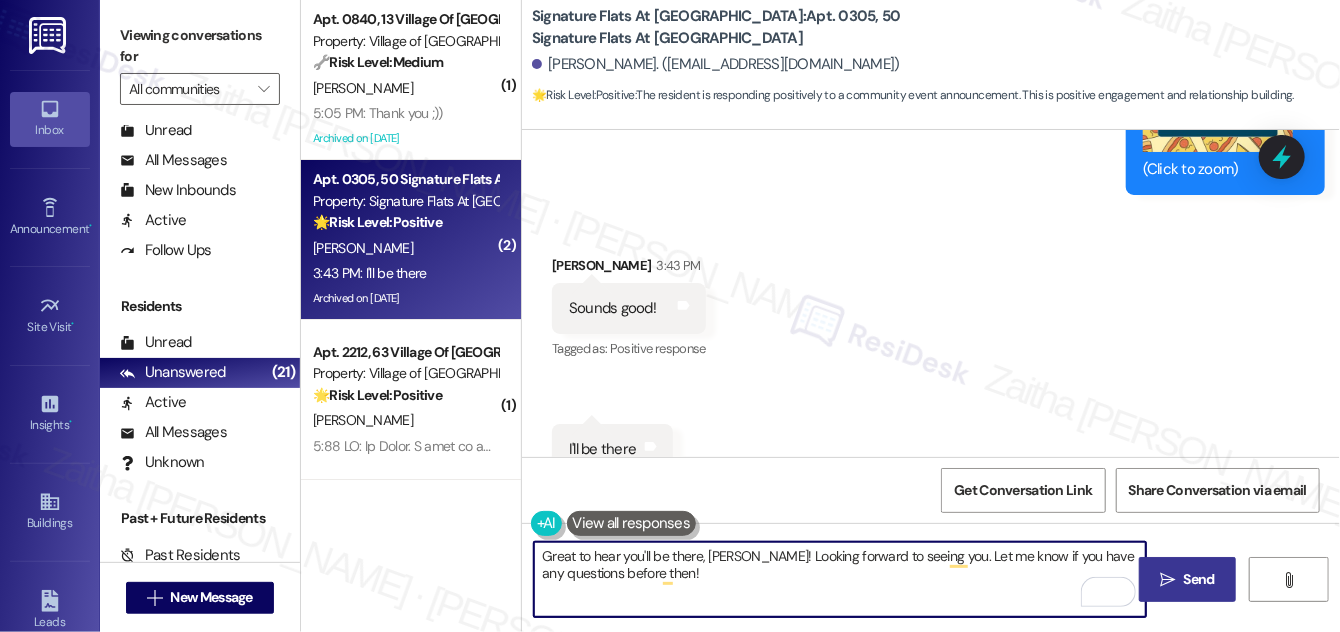 type on "Great to hear you'll be there, [PERSON_NAME]! Looking forward to seeing you. Let me know if you have any questions before then!" 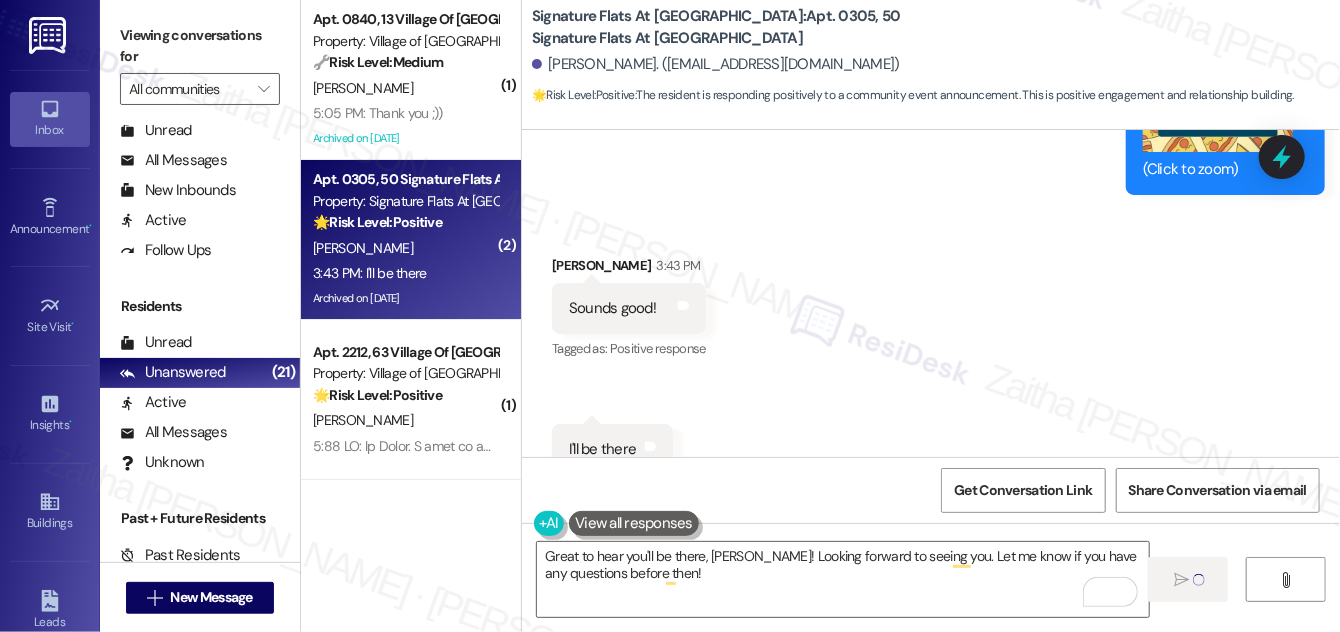 type 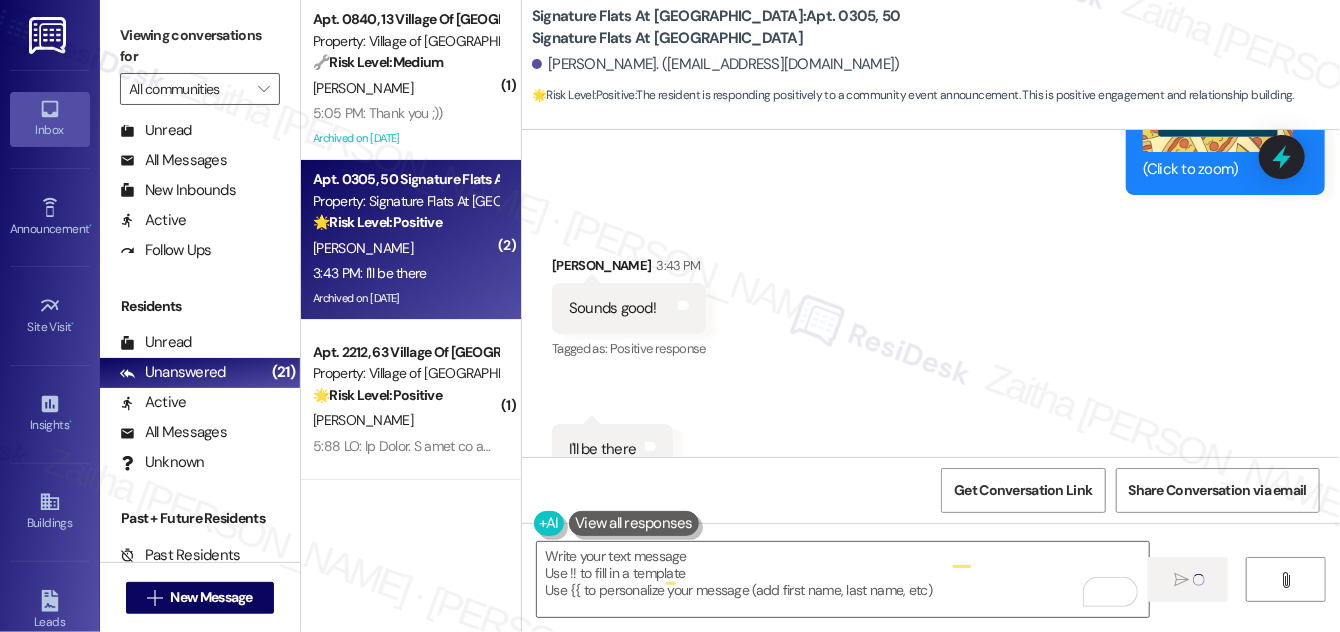 scroll, scrollTop: 12455, scrollLeft: 0, axis: vertical 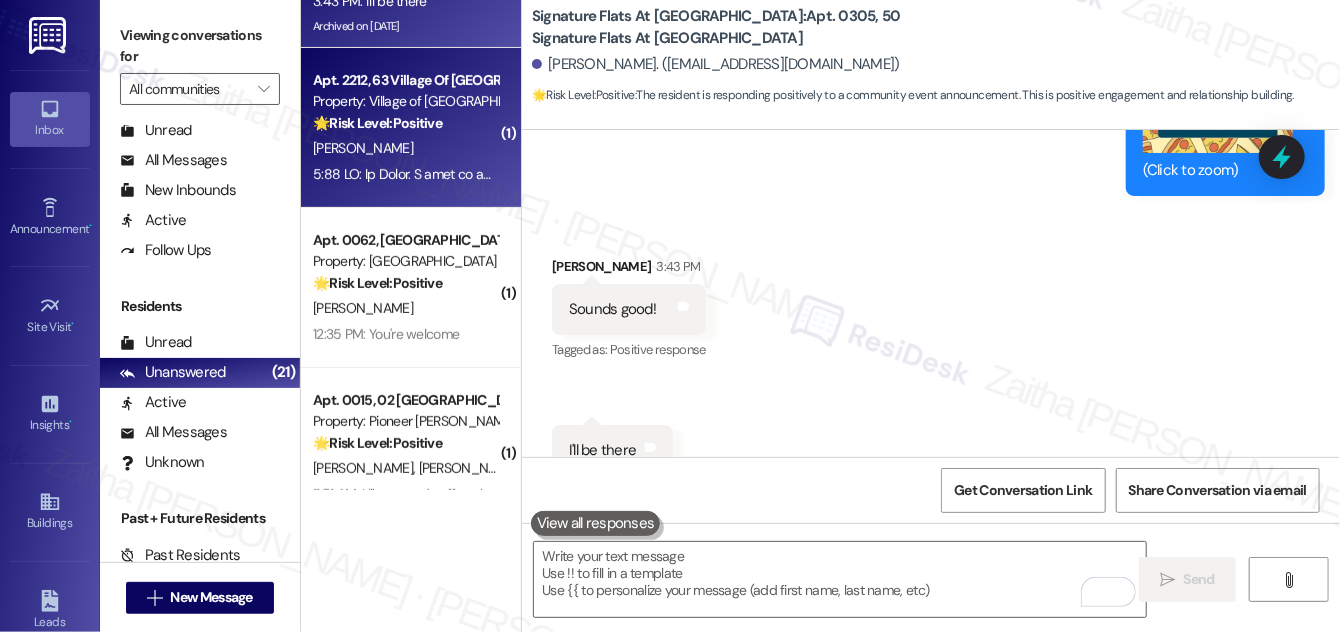 click on "[PERSON_NAME]" at bounding box center [405, 148] 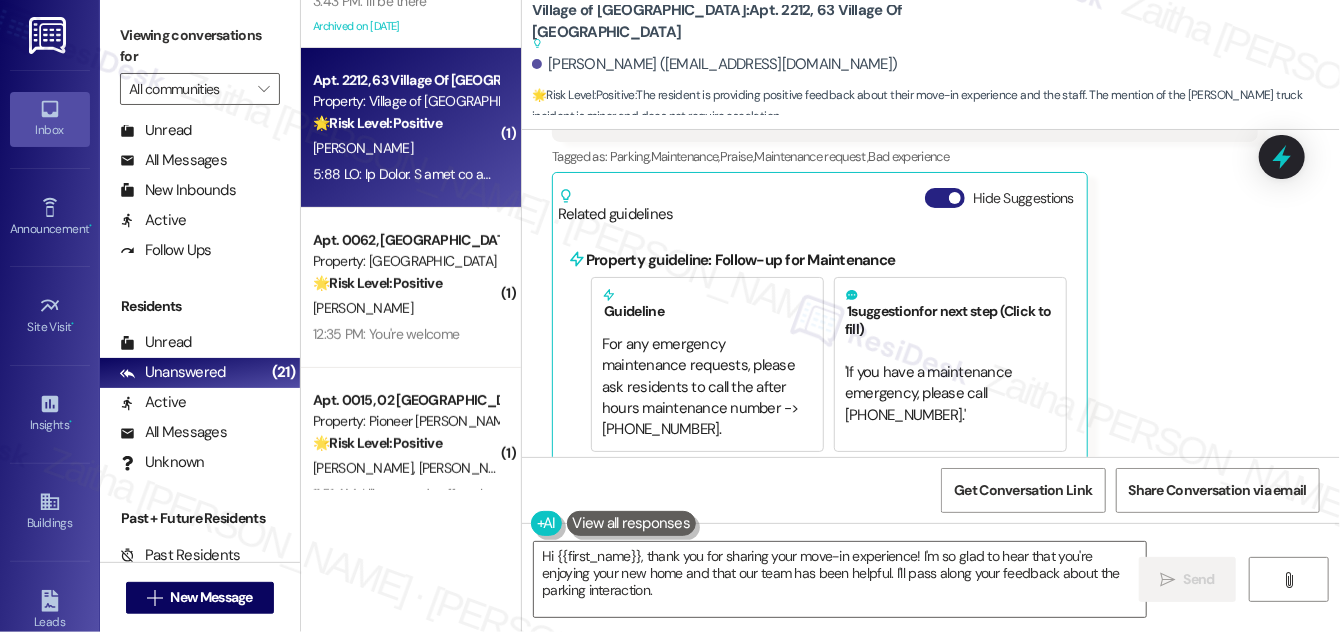 click on "Hide Suggestions" at bounding box center (945, 198) 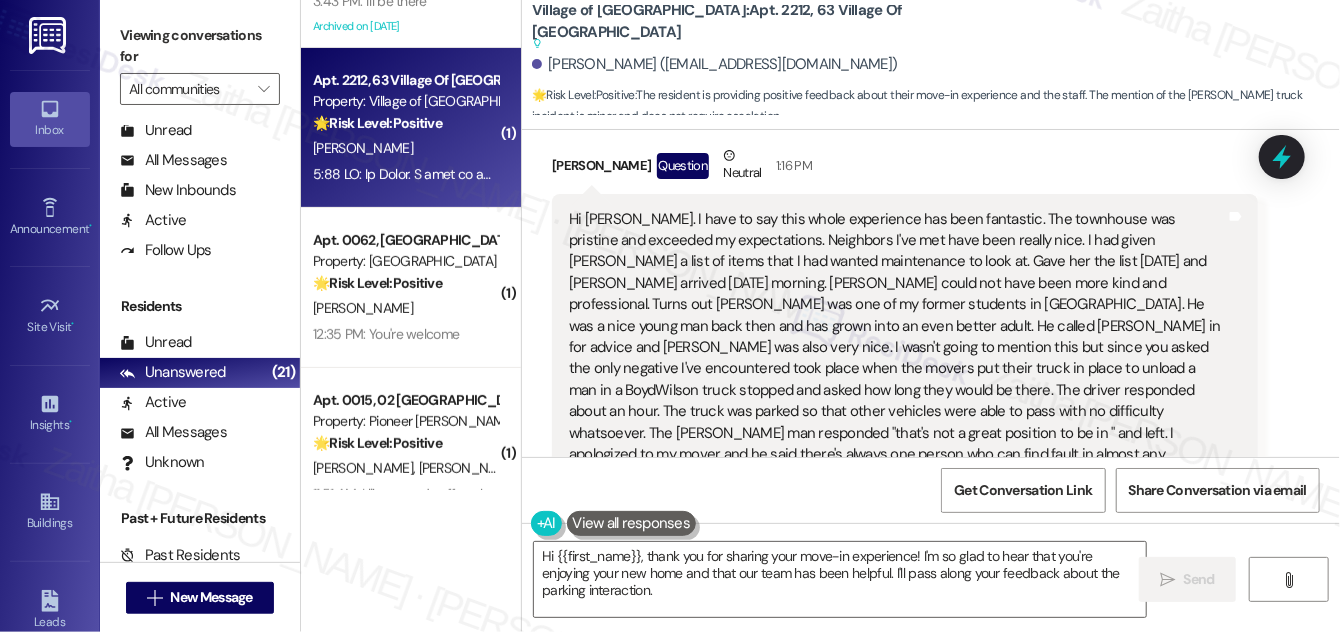scroll, scrollTop: 272, scrollLeft: 0, axis: vertical 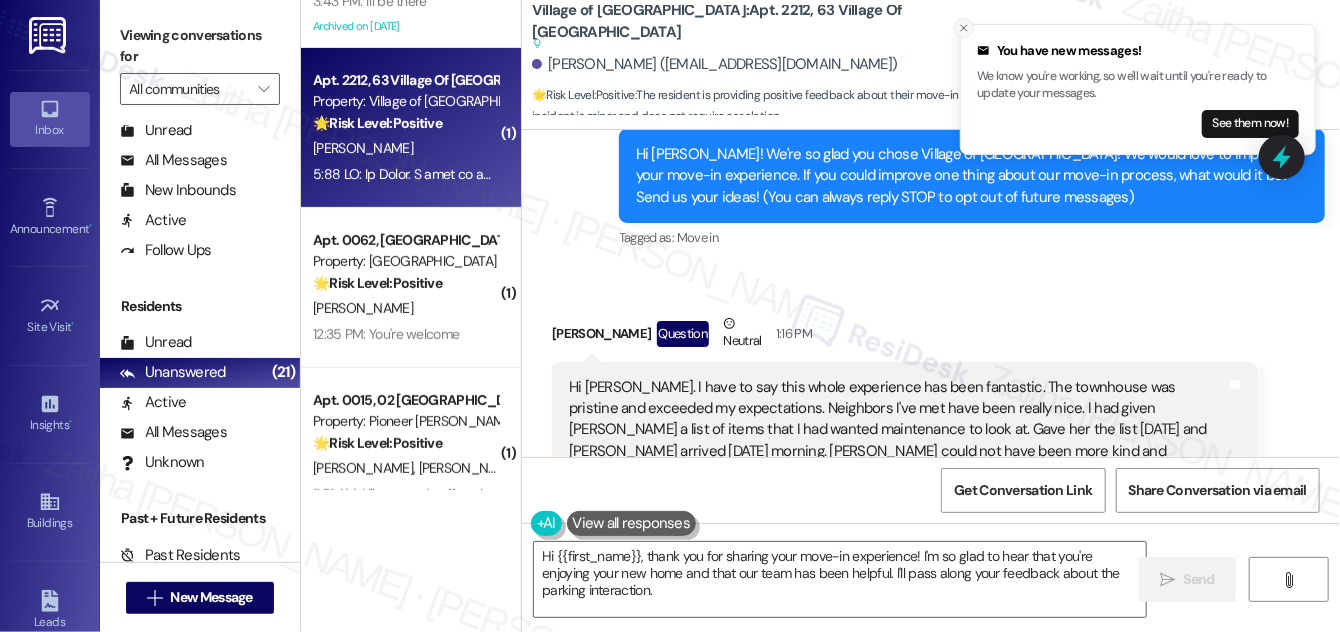 click 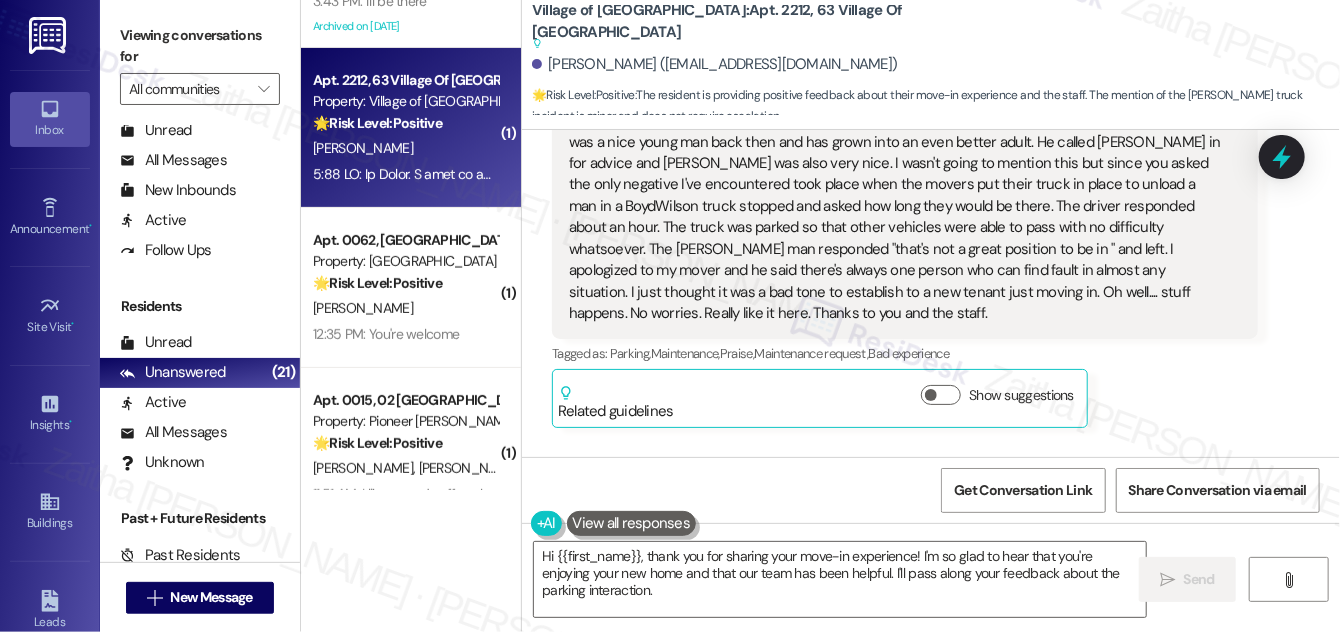 scroll, scrollTop: 525, scrollLeft: 0, axis: vertical 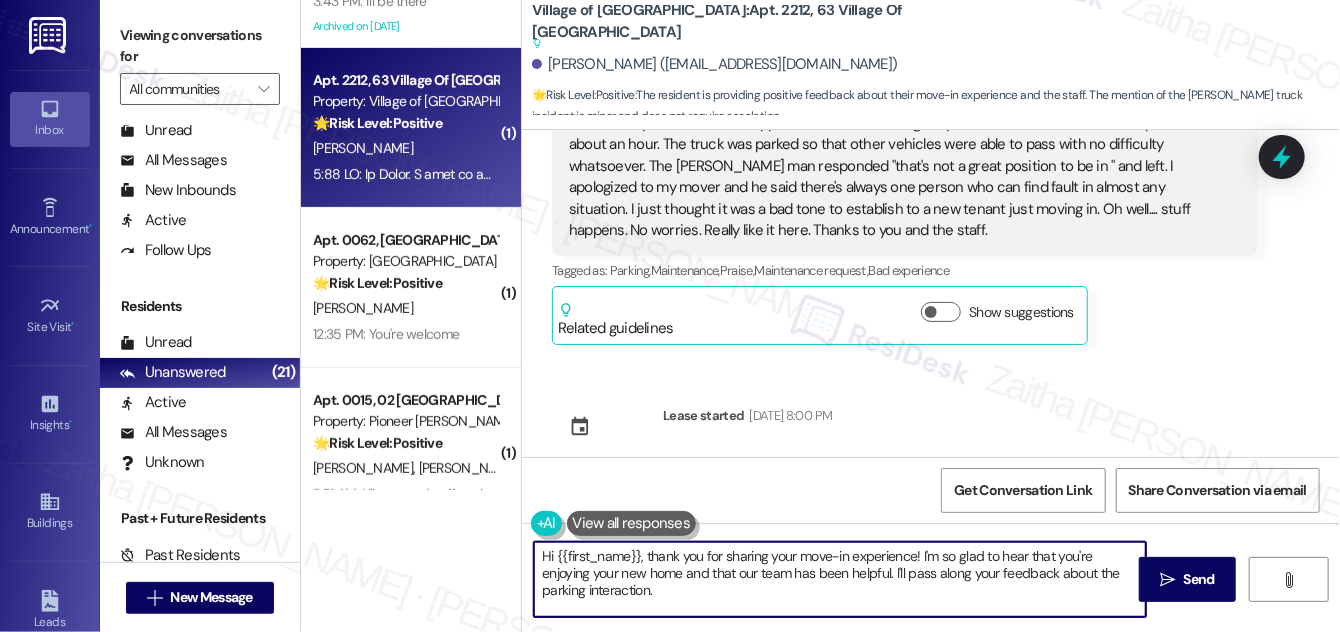 click on "Hi {{first_name}}, thank you for sharing your move-in experience! I'm so glad to hear that you're enjoying your new home and that our team has been helpful. I'll pass along your feedback about the parking interaction." at bounding box center [840, 579] 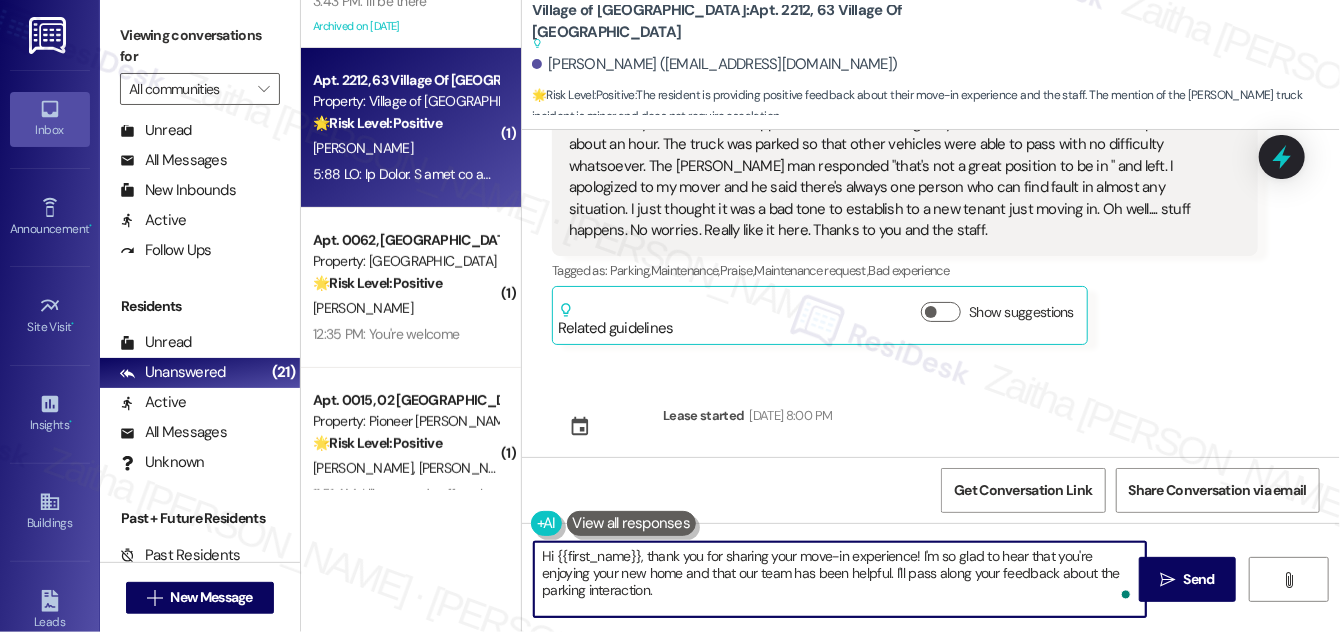 paste on "Please feel free to reach out if you have other concerns or home-related issues." 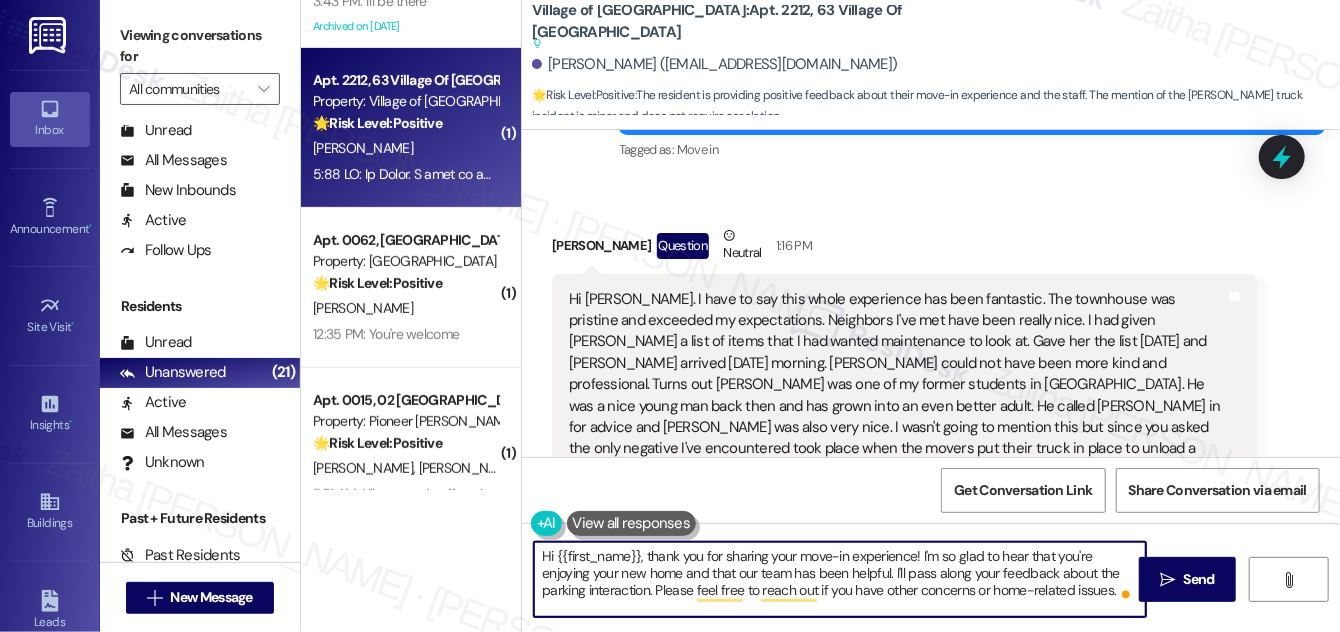 scroll, scrollTop: 162, scrollLeft: 0, axis: vertical 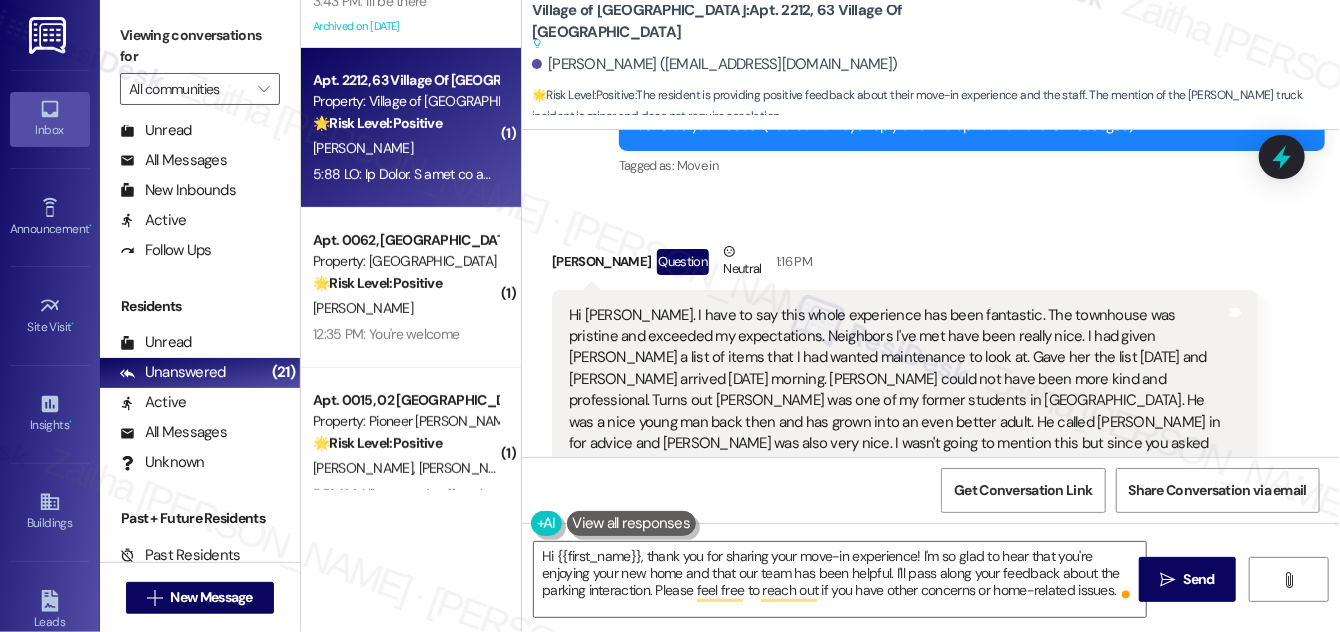 click on "[PERSON_NAME] Question   Neutral 1:16 PM" at bounding box center [905, 265] 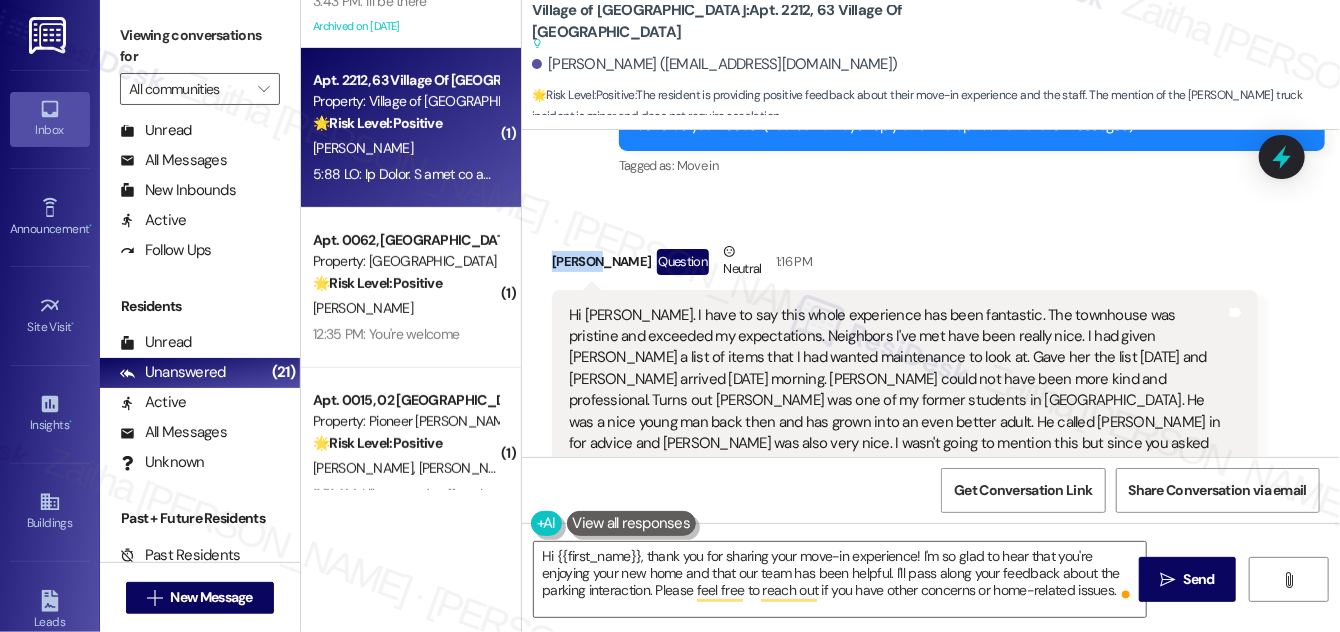 click on "[PERSON_NAME] Question   Neutral 1:16 PM" at bounding box center [905, 265] 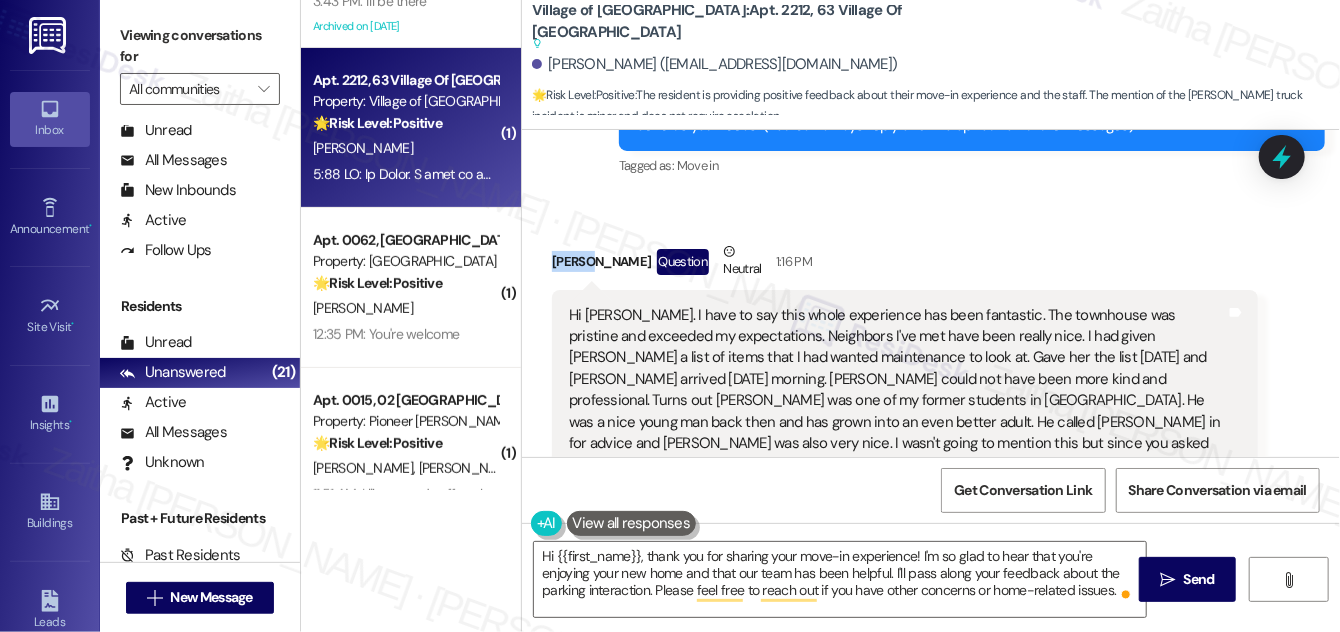 copy on "[PERSON_NAME]" 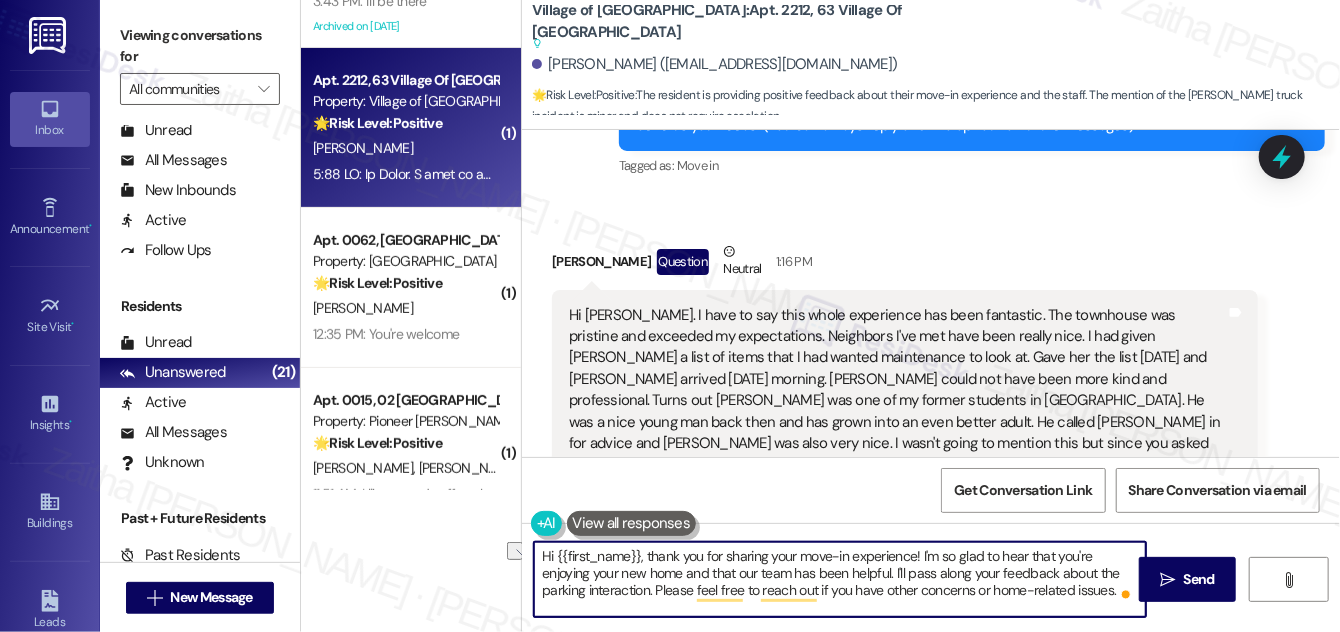 drag, startPoint x: 652, startPoint y: 556, endPoint x: 556, endPoint y: 554, distance: 96.02083 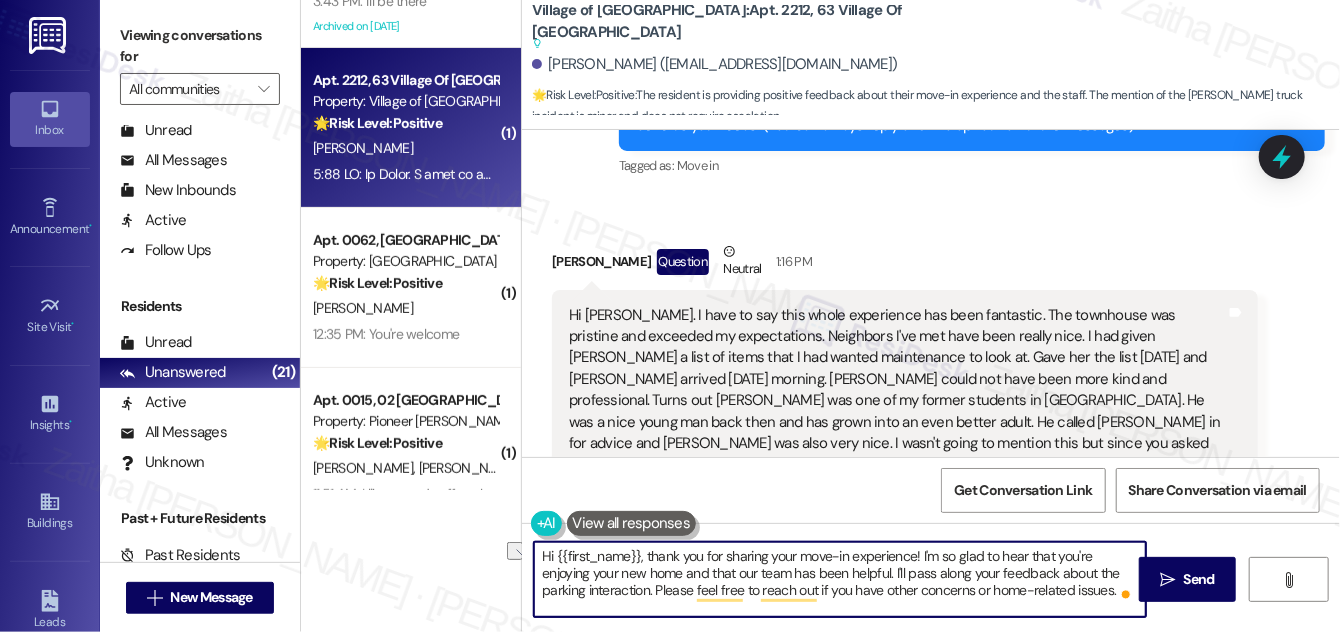 click on "Hi {{first_name}}, thank you for sharing your move-in experience! I'm so glad to hear that you're enjoying your new home and that our team has been helpful. I'll pass along your feedback about the parking interaction. Please feel free to reach out if you have other concerns or home-related issues." at bounding box center (840, 579) 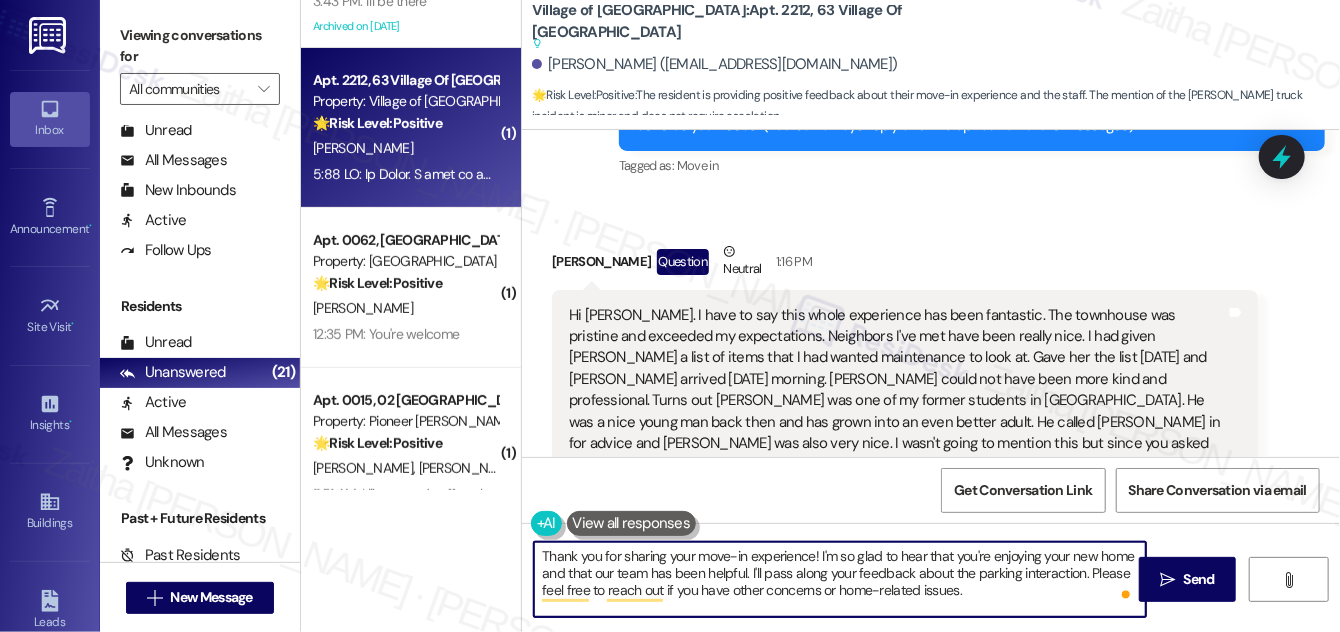 click on "Thank you for sharing your move-in experience! I'm so glad to hear that you're enjoying your new home and that our team has been helpful. I'll pass along your feedback about the parking interaction. Please feel free to reach out if you have other concerns or home-related issues." at bounding box center [840, 579] 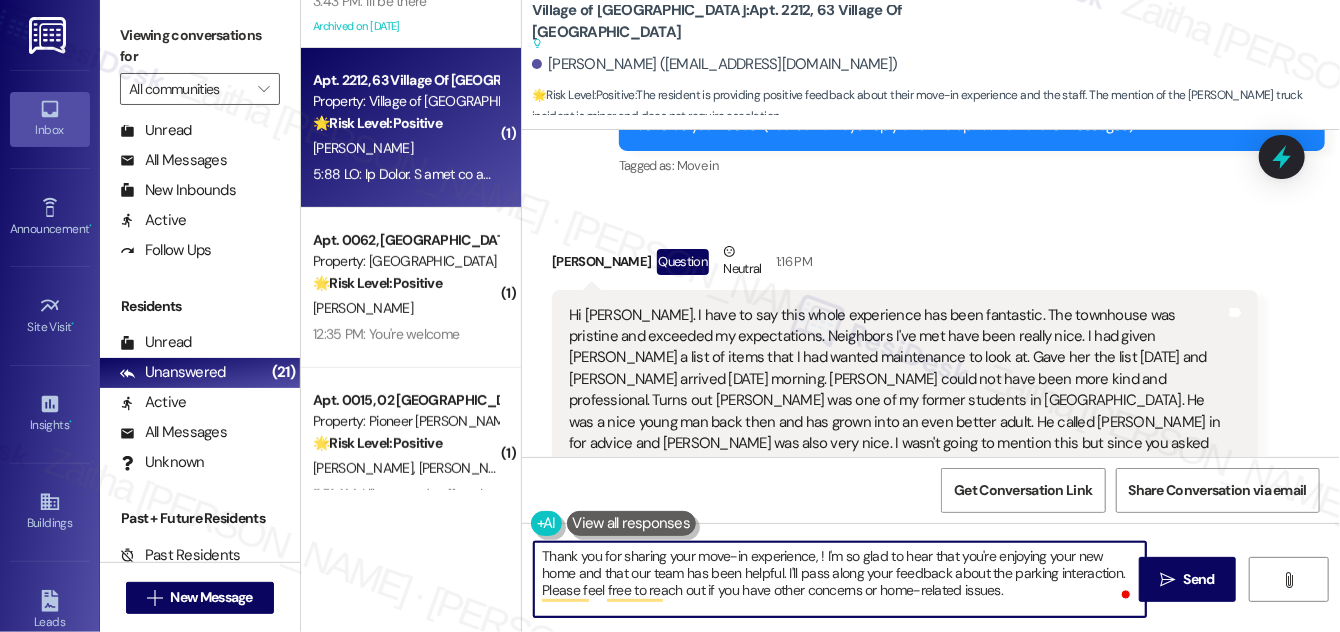 paste on "[PERSON_NAME]" 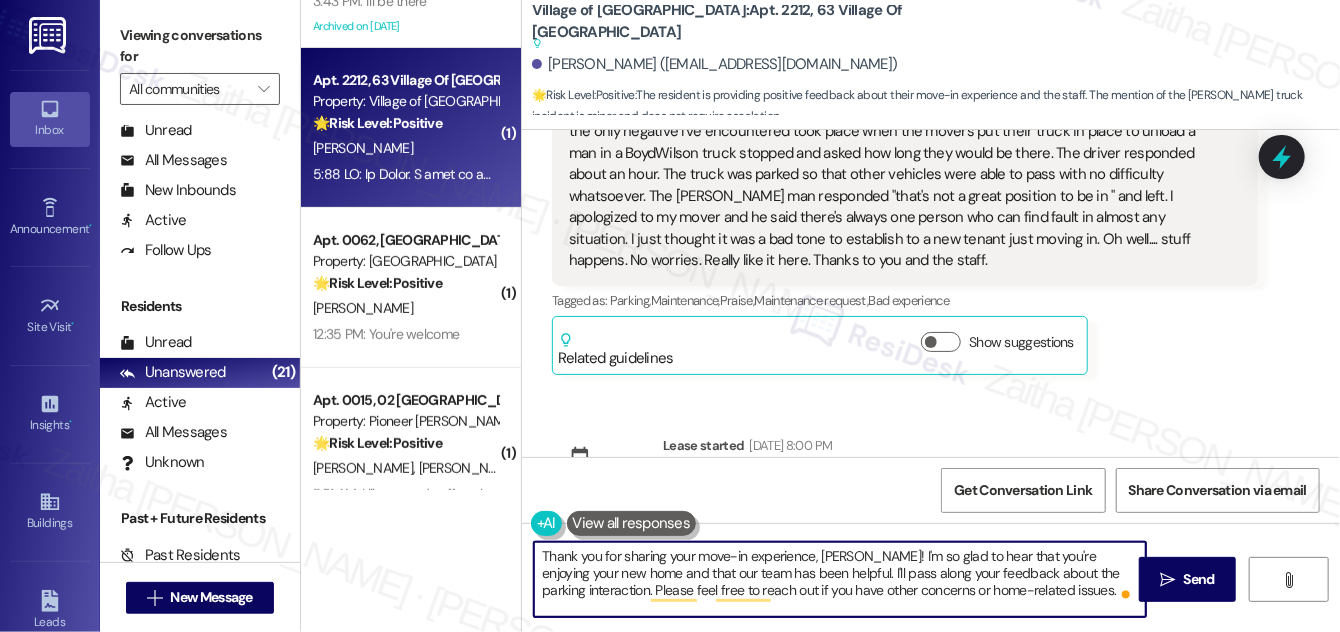 scroll, scrollTop: 525, scrollLeft: 0, axis: vertical 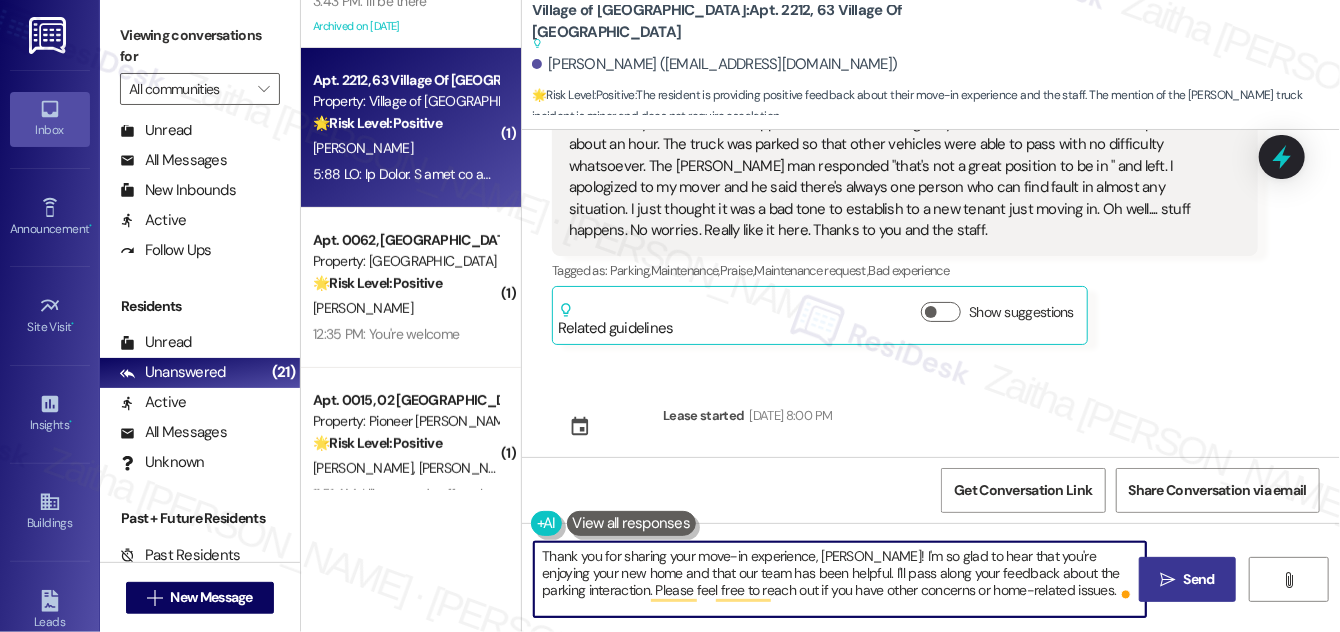 type on "Thank you for sharing your move-in experience, [PERSON_NAME]! I'm so glad to hear that you're enjoying your new home and that our team has been helpful. I'll pass along your feedback about the parking interaction. Please feel free to reach out if you have other concerns or home-related issues." 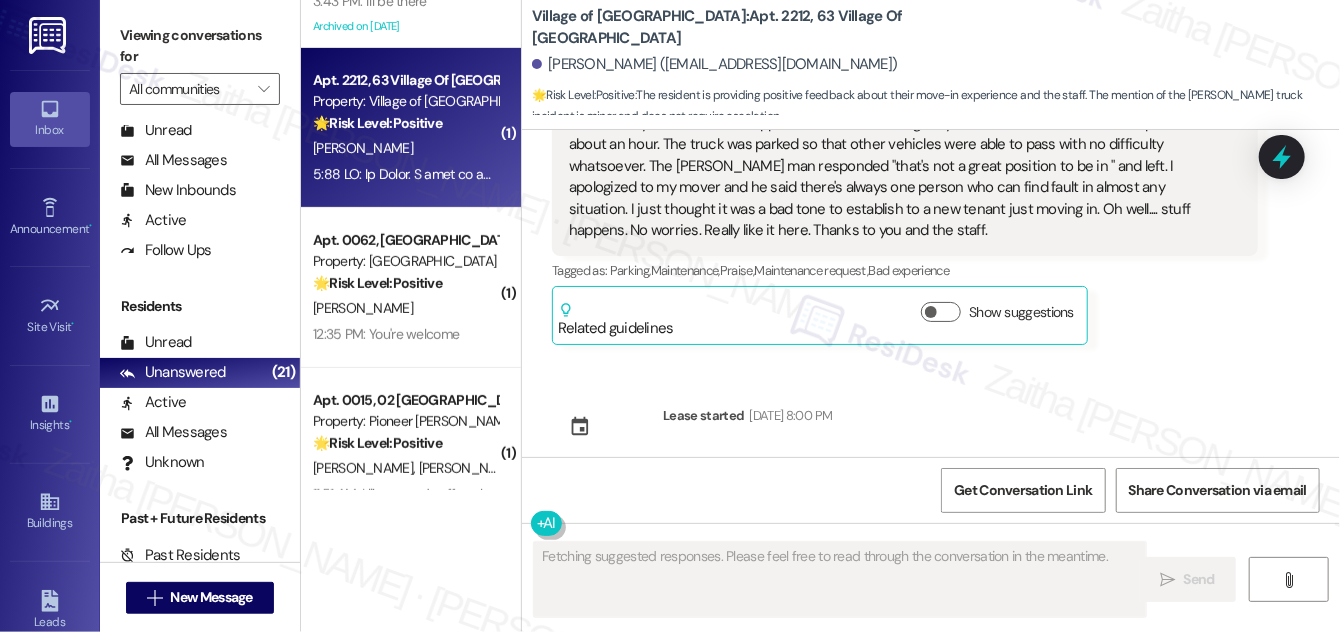 scroll, scrollTop: 406, scrollLeft: 0, axis: vertical 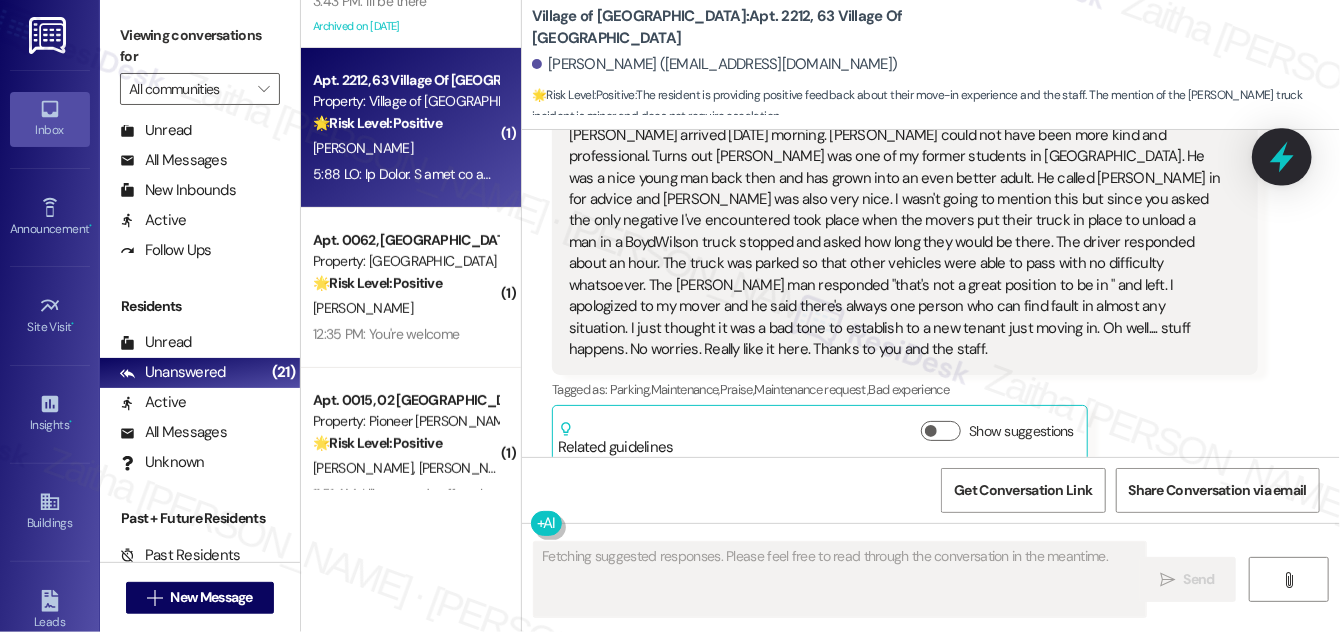 click 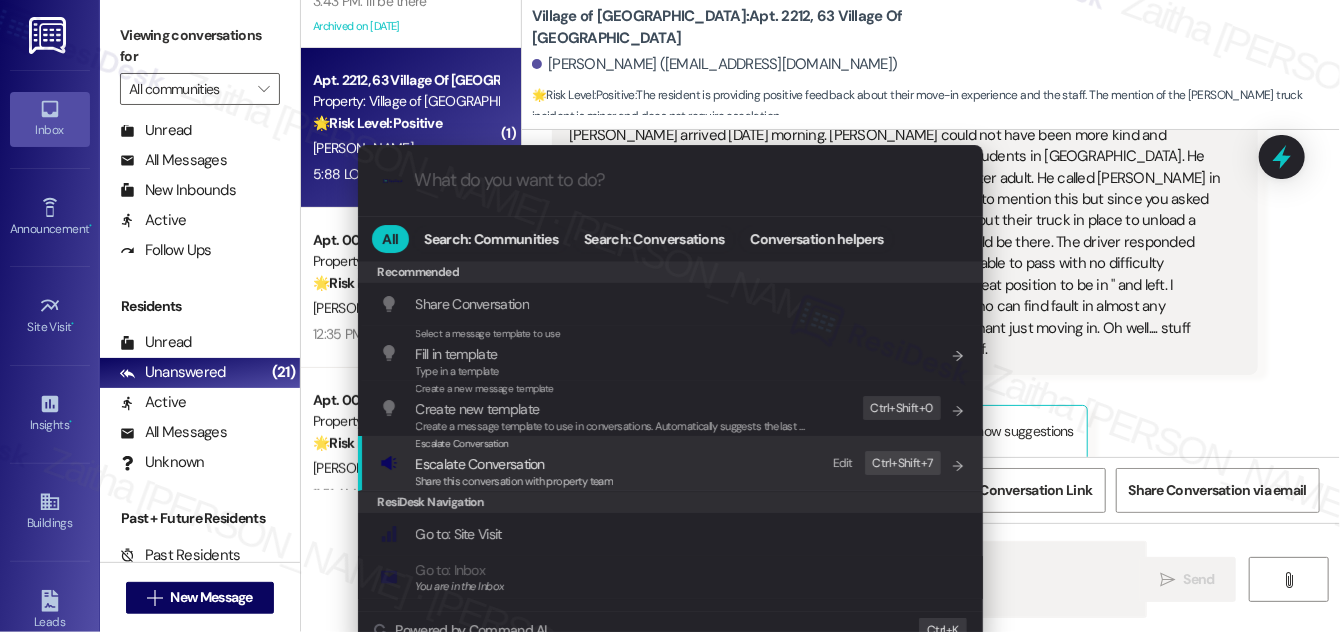 click on "Escalate Conversation" at bounding box center (515, 464) 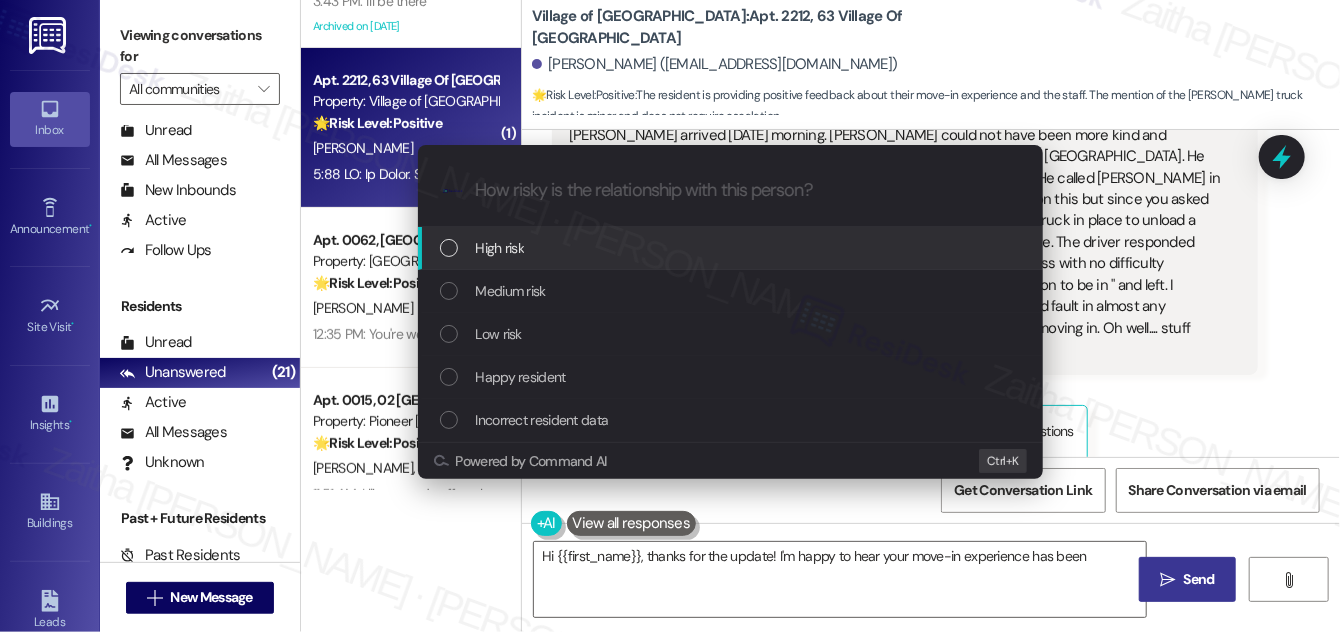 click on "Low risk" at bounding box center (732, 334) 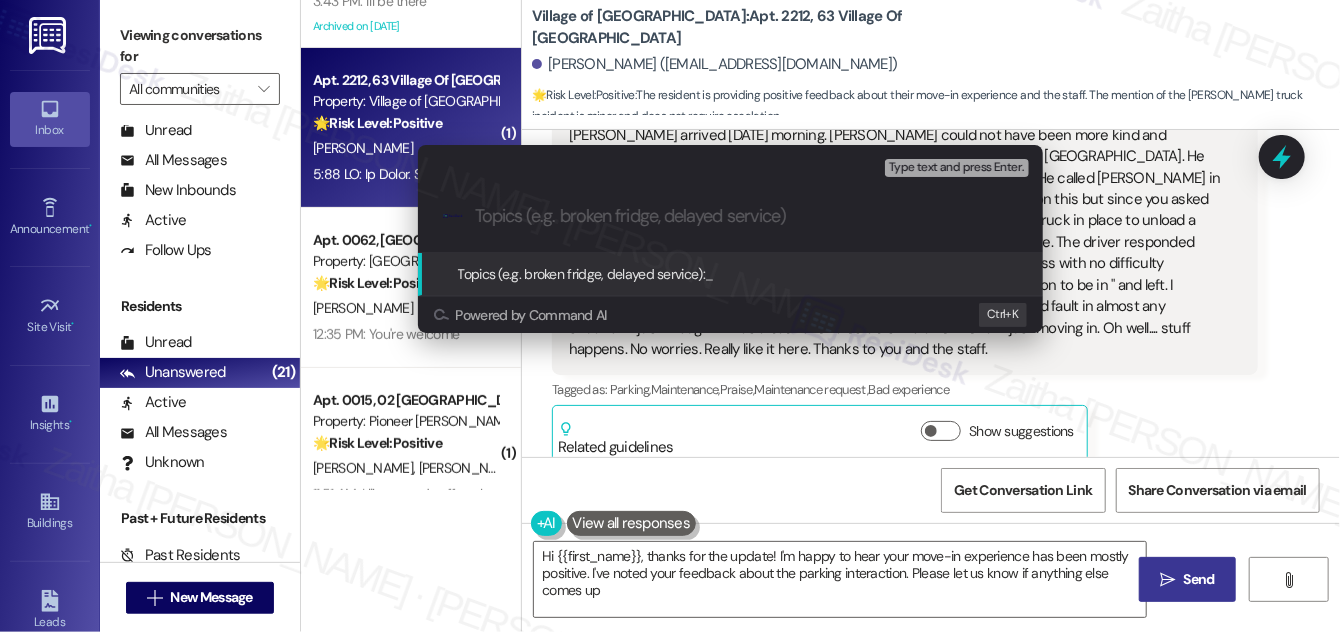 type on "Hi {{first_name}}, thanks for the update! I'm happy to hear your move-in experience has been mostly positive. I've noted your feedback about the parking interaction. Please let us know if anything else comes up!" 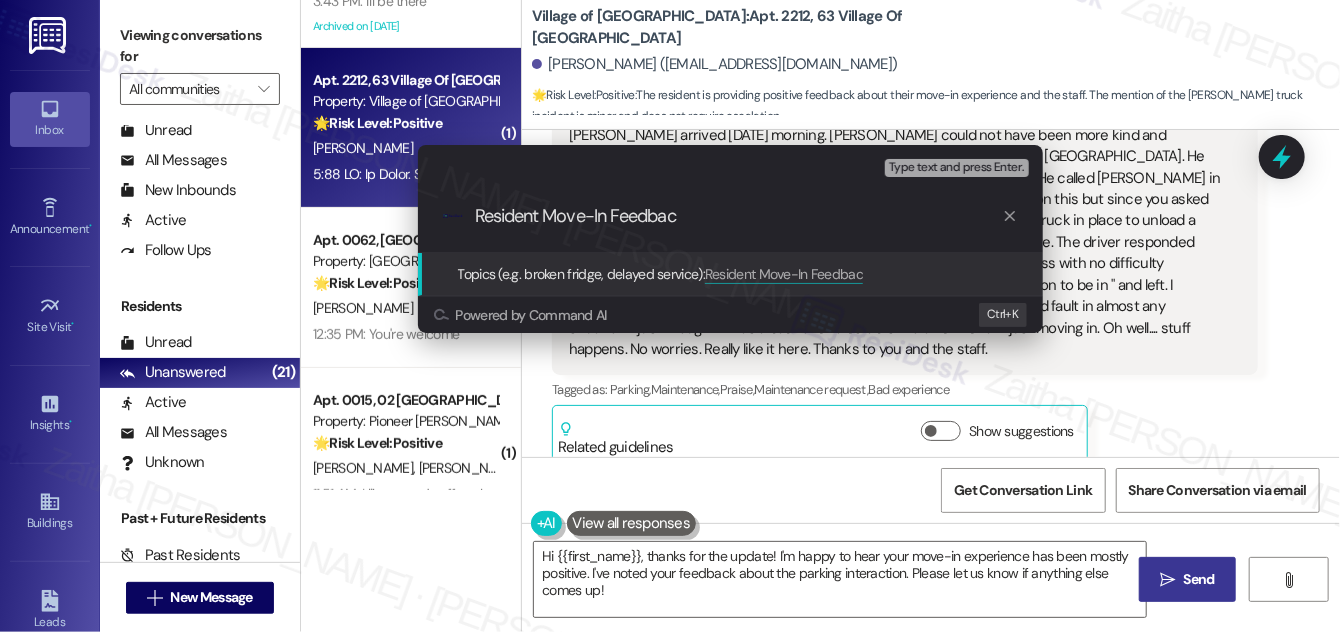 type on "Resident Move-In Feedback" 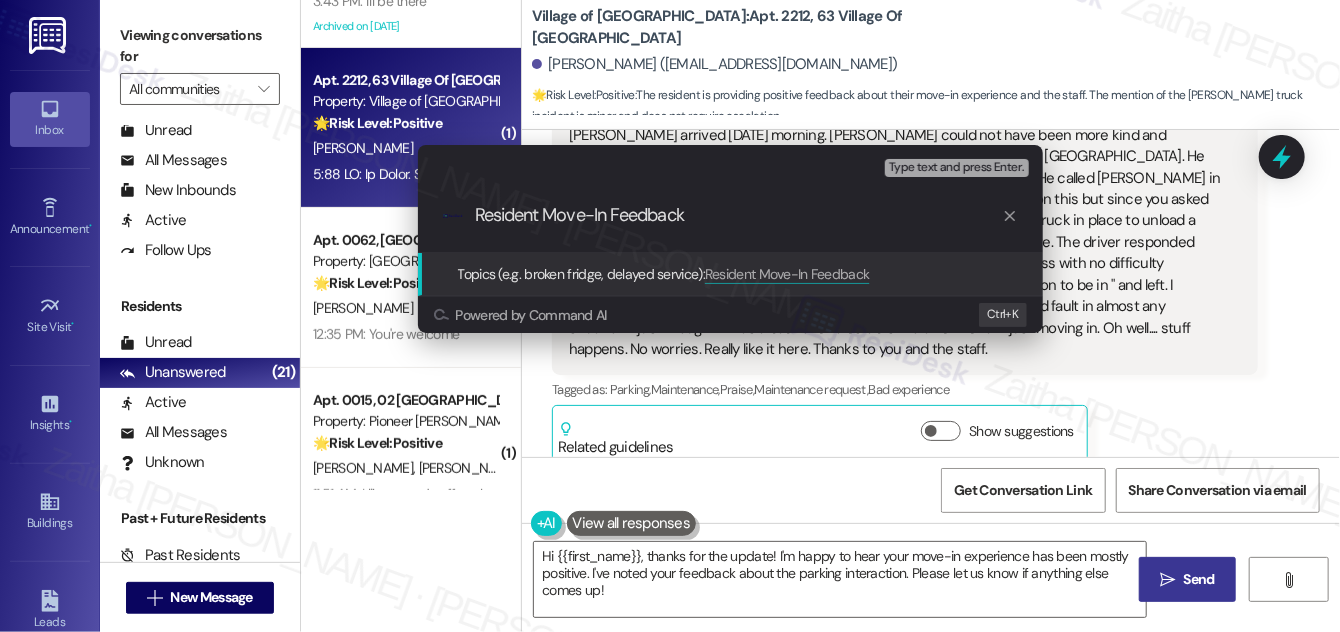 scroll, scrollTop: 0, scrollLeft: 0, axis: both 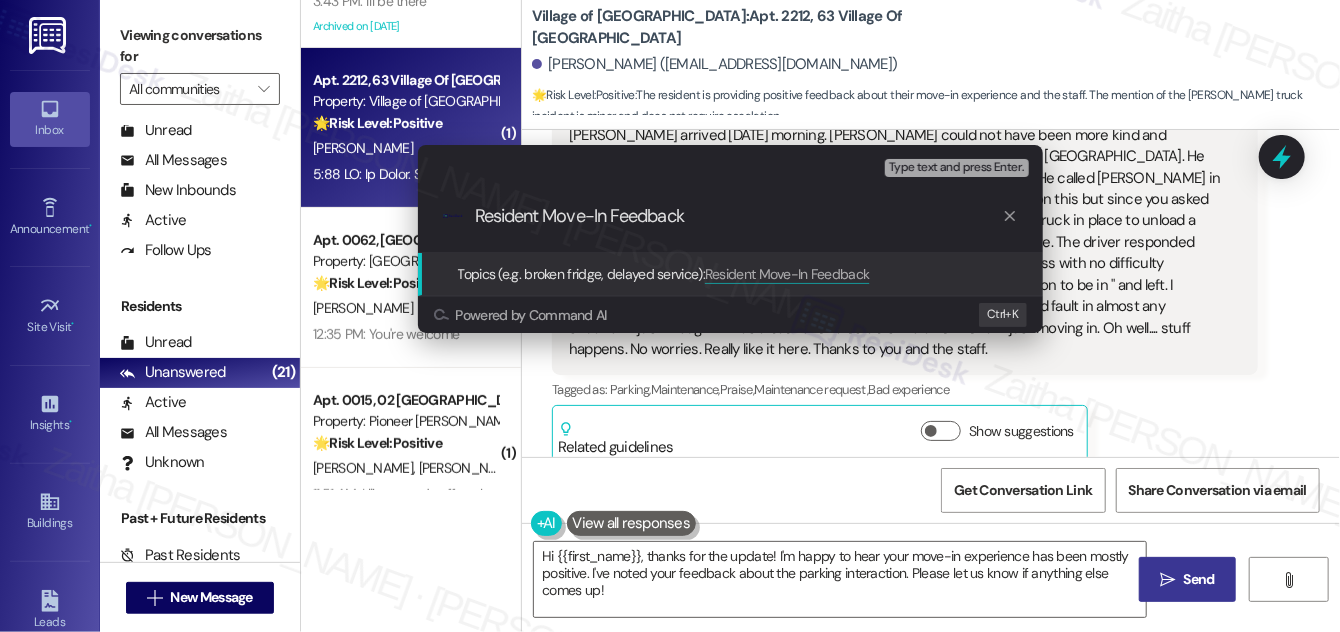 drag, startPoint x: 712, startPoint y: 223, endPoint x: 476, endPoint y: 212, distance: 236.25621 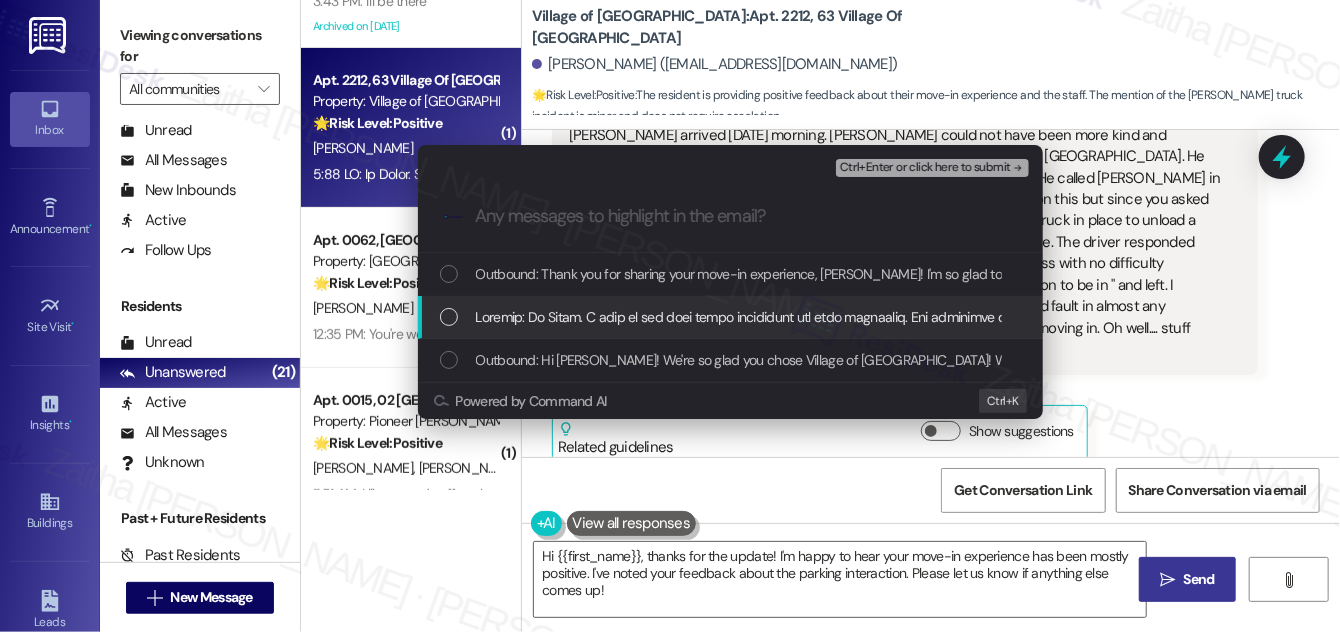 click at bounding box center (730, 317) 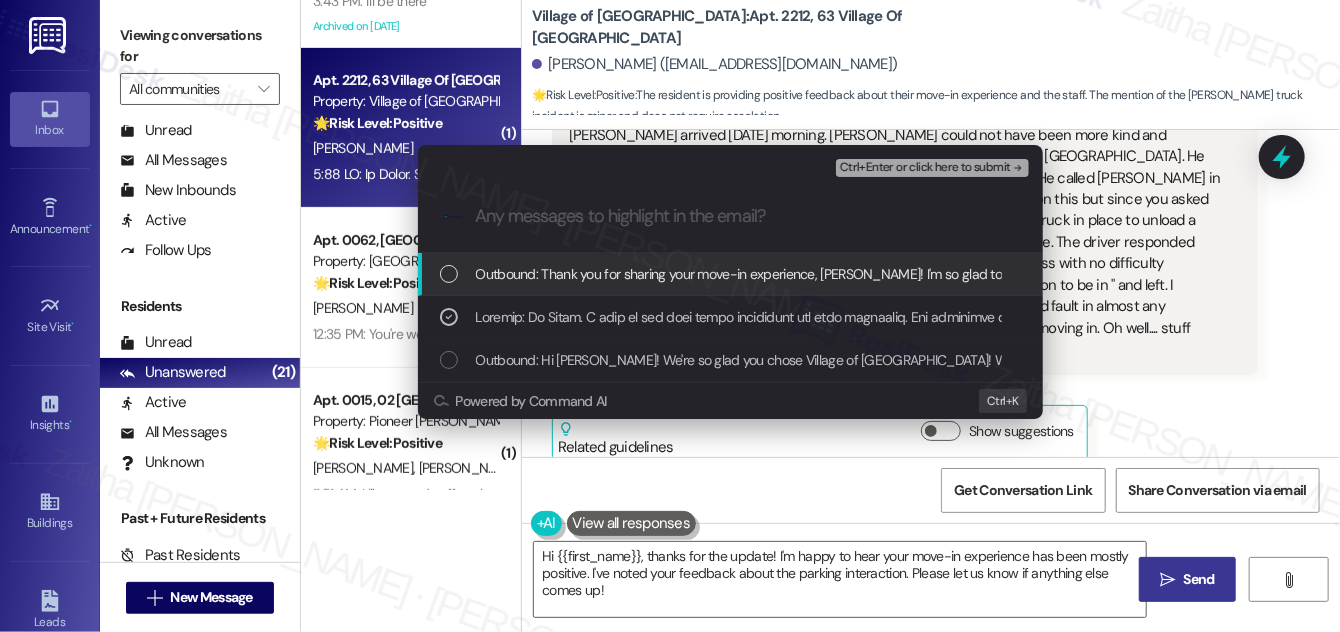 click on "Ctrl+Enter or click here to submit" at bounding box center (925, 168) 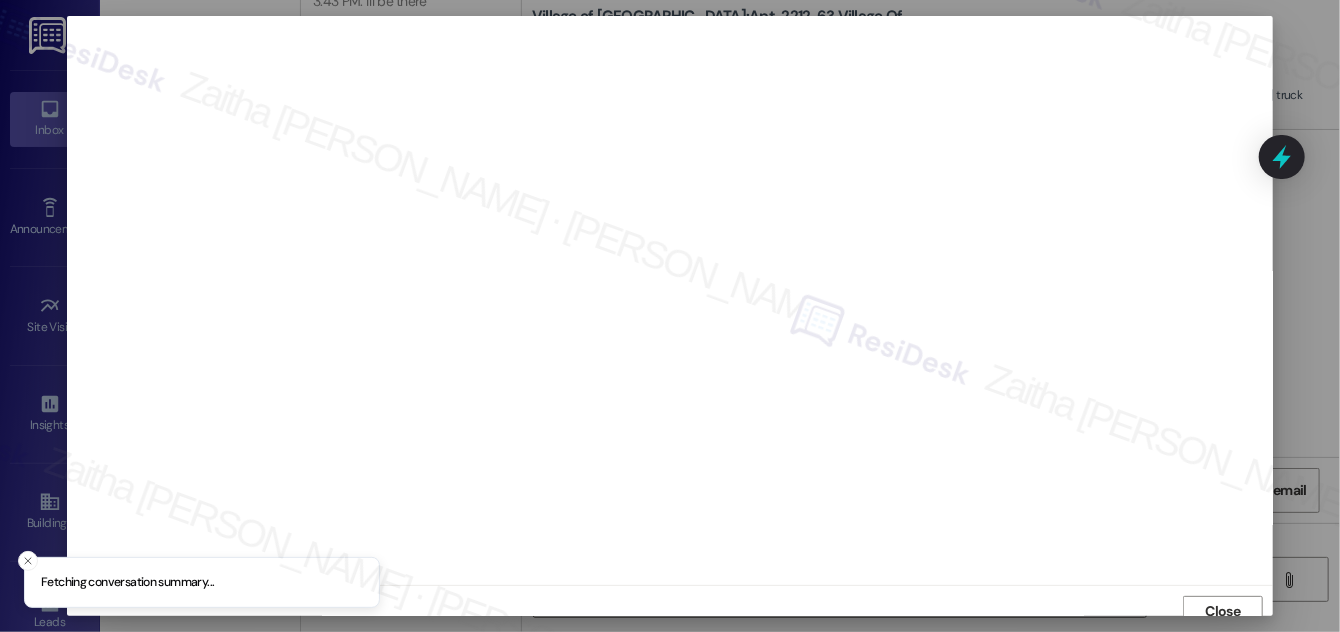 scroll, scrollTop: 11, scrollLeft: 0, axis: vertical 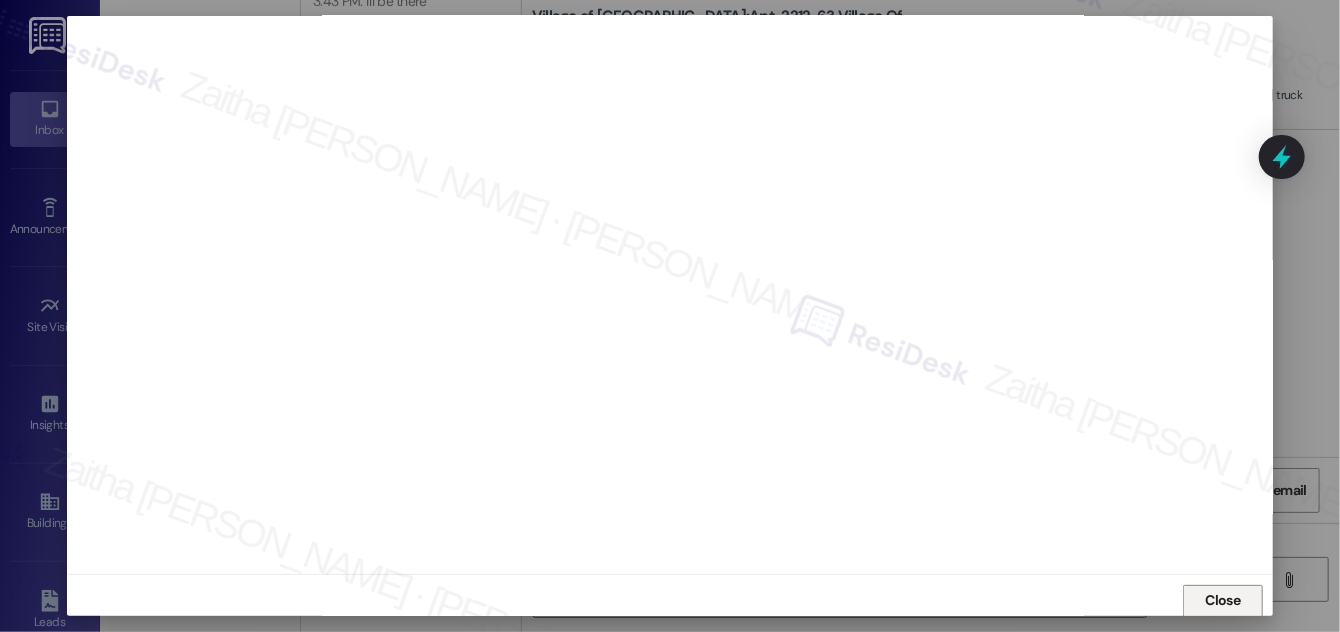 click on "Close" at bounding box center (1223, 600) 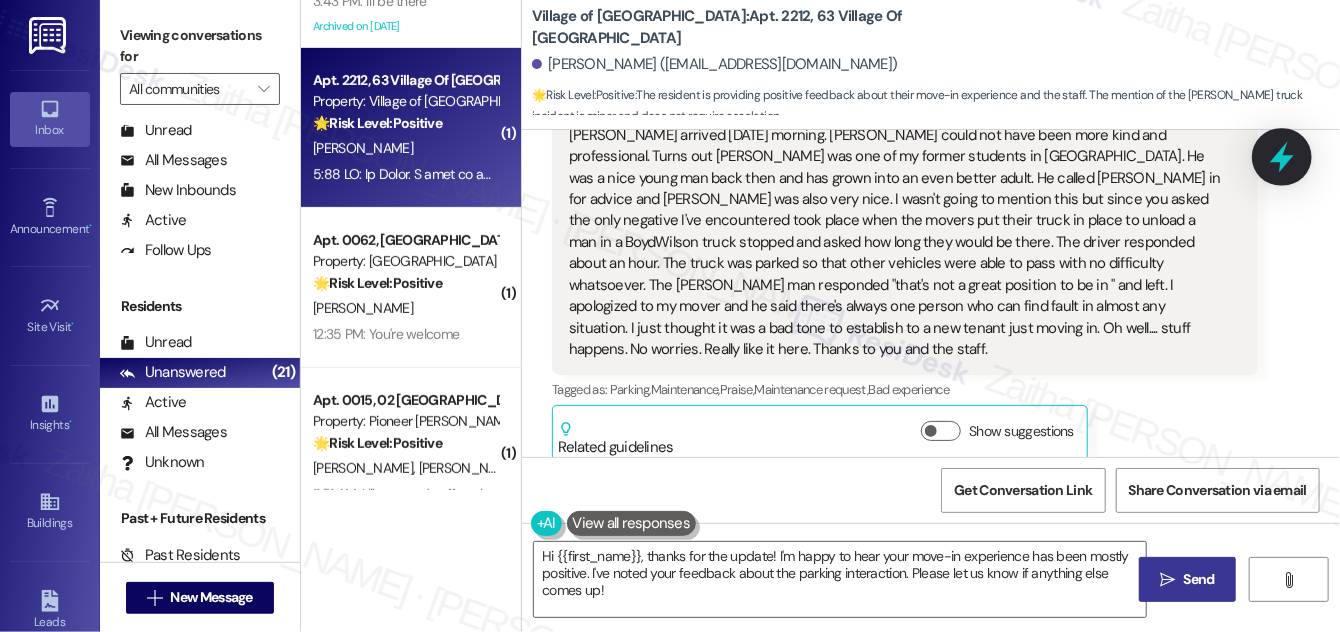 click 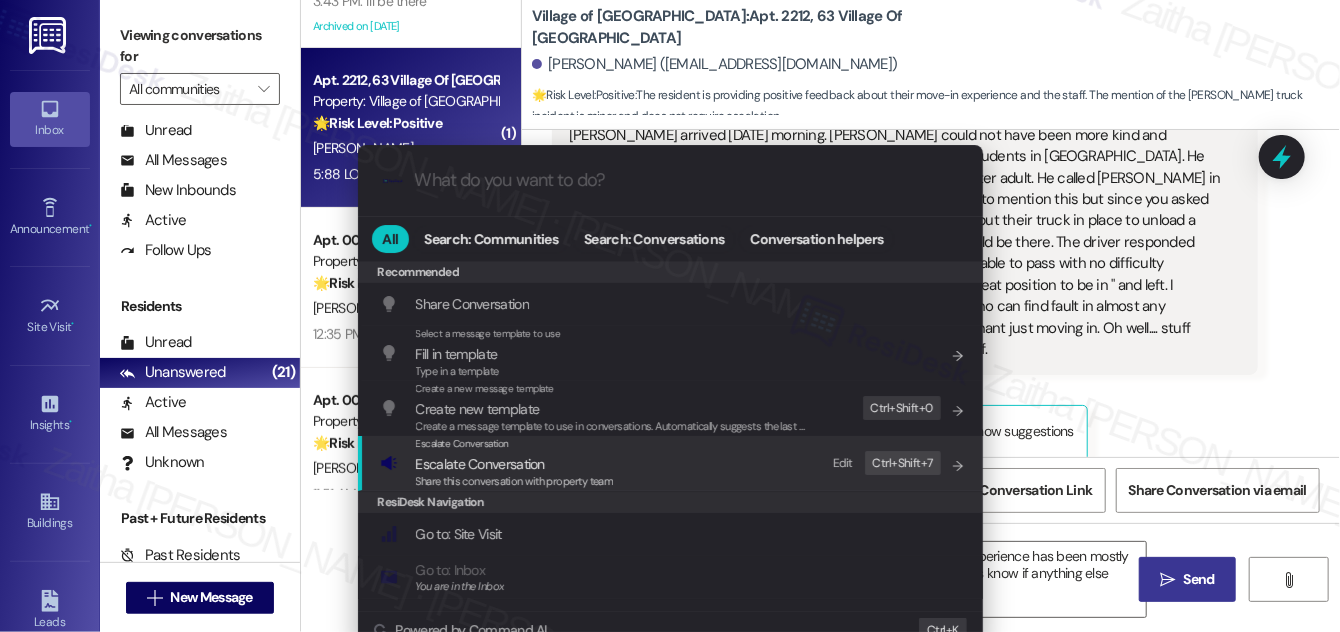 click on "Escalate Conversation" at bounding box center [480, 464] 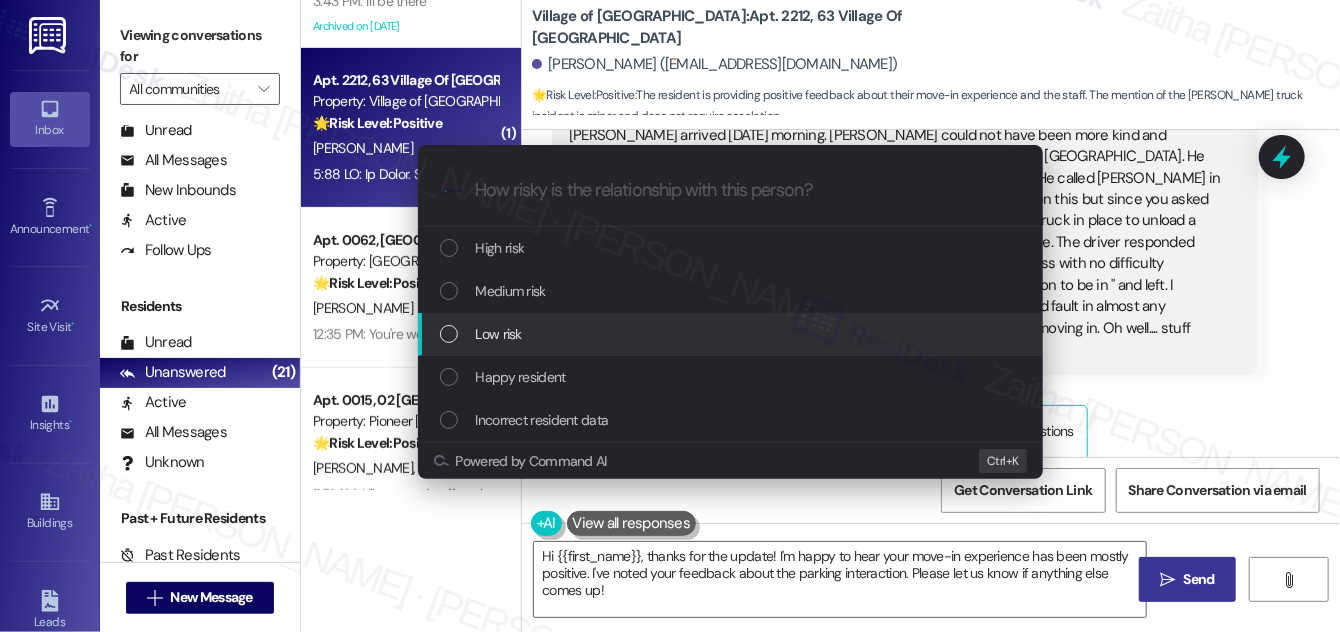 click on "Low risk" at bounding box center (732, 334) 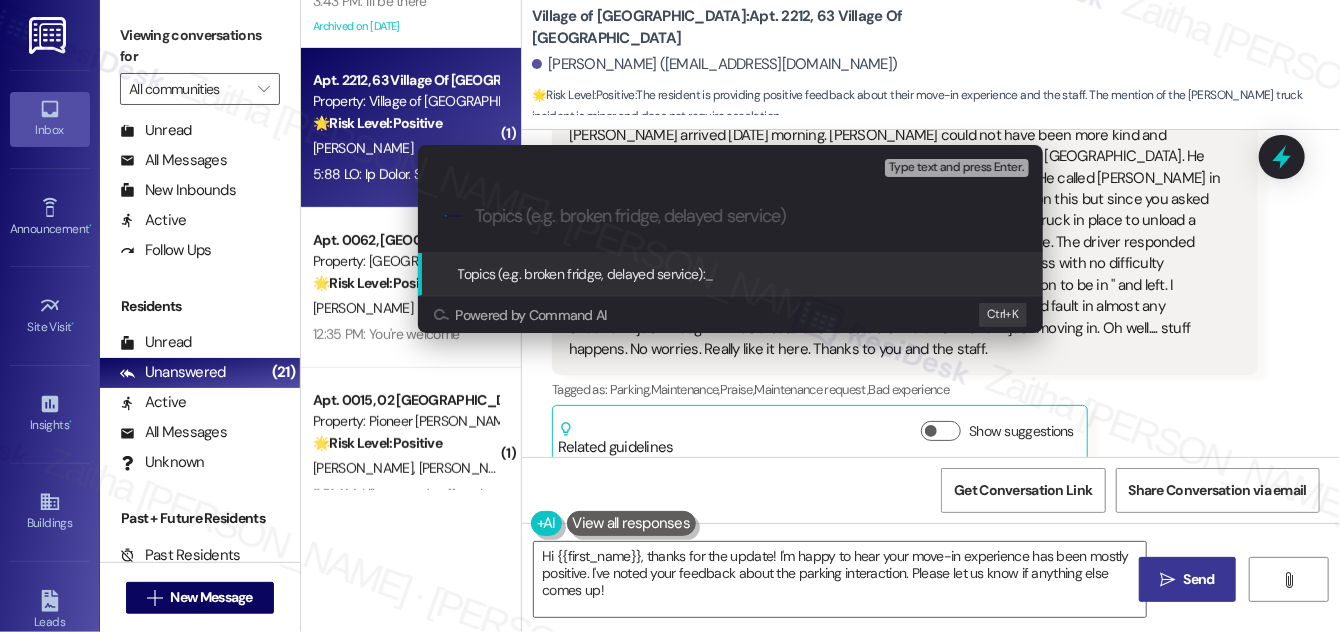 paste on "Resident Move-In Feedback" 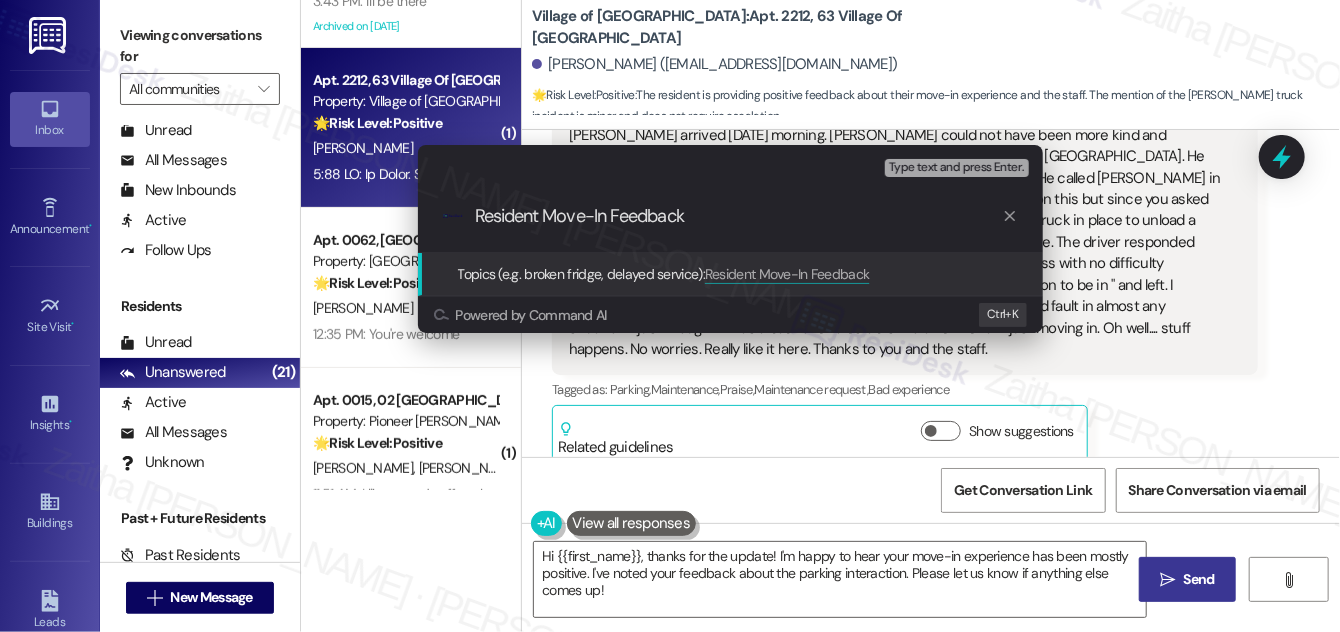 type 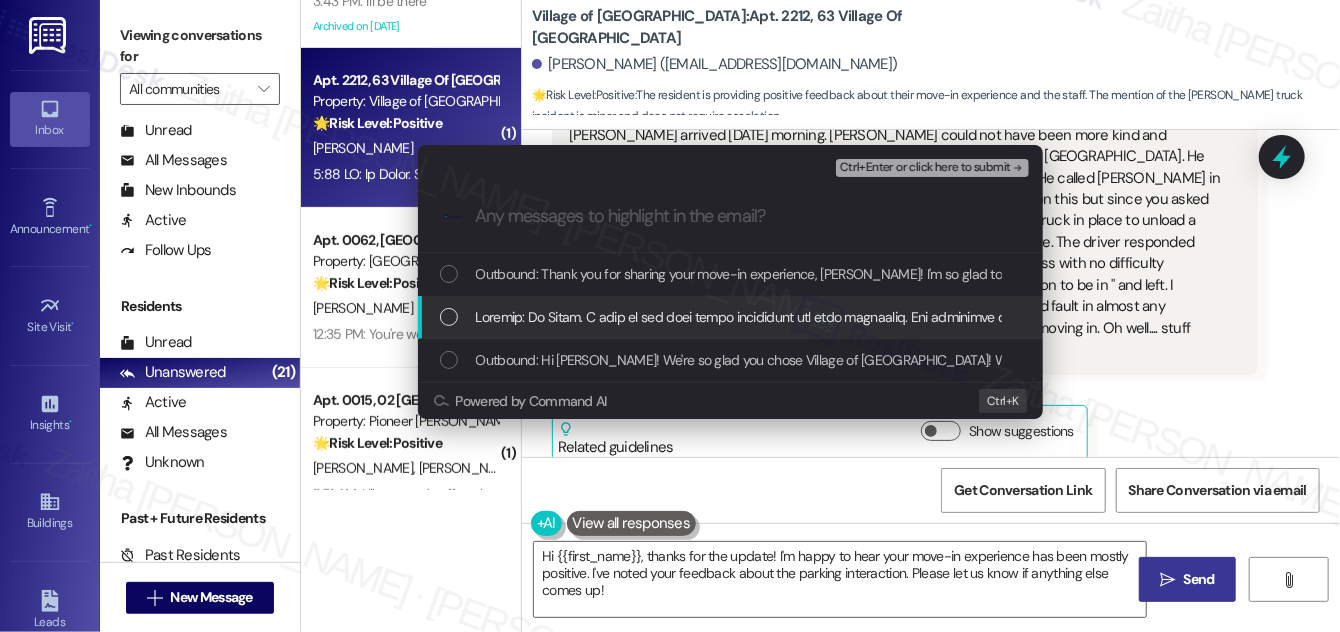click at bounding box center (449, 317) 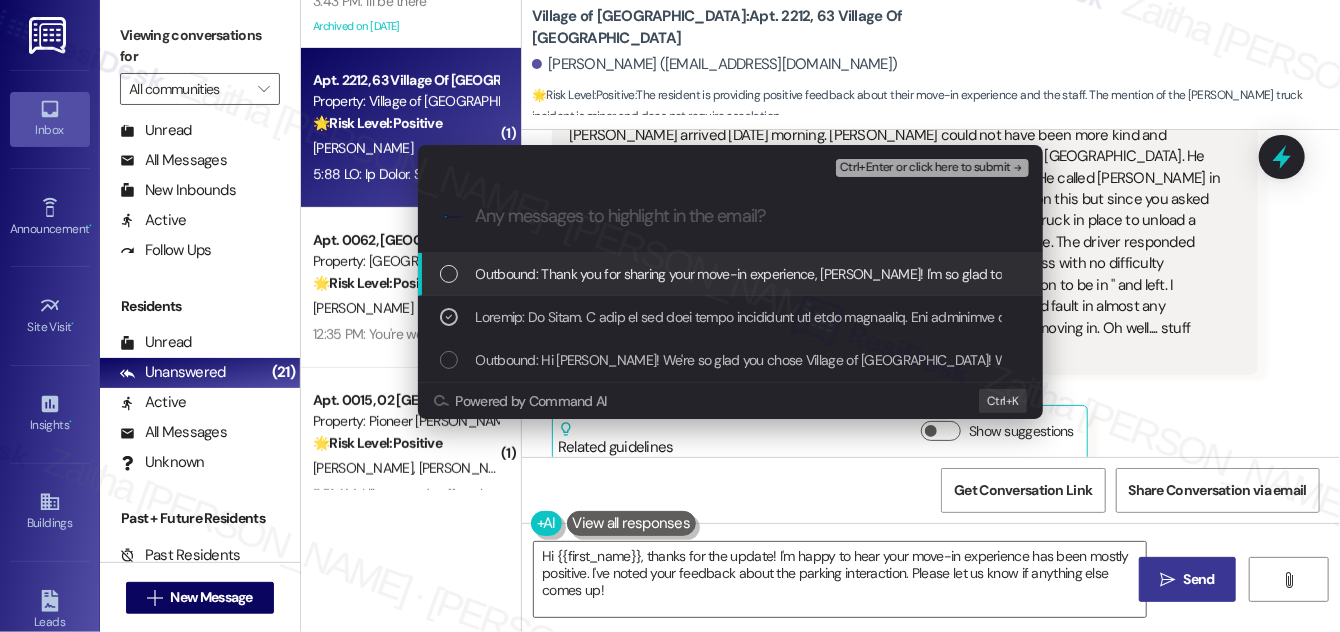click on "Ctrl+Enter or click here to submit" at bounding box center [925, 168] 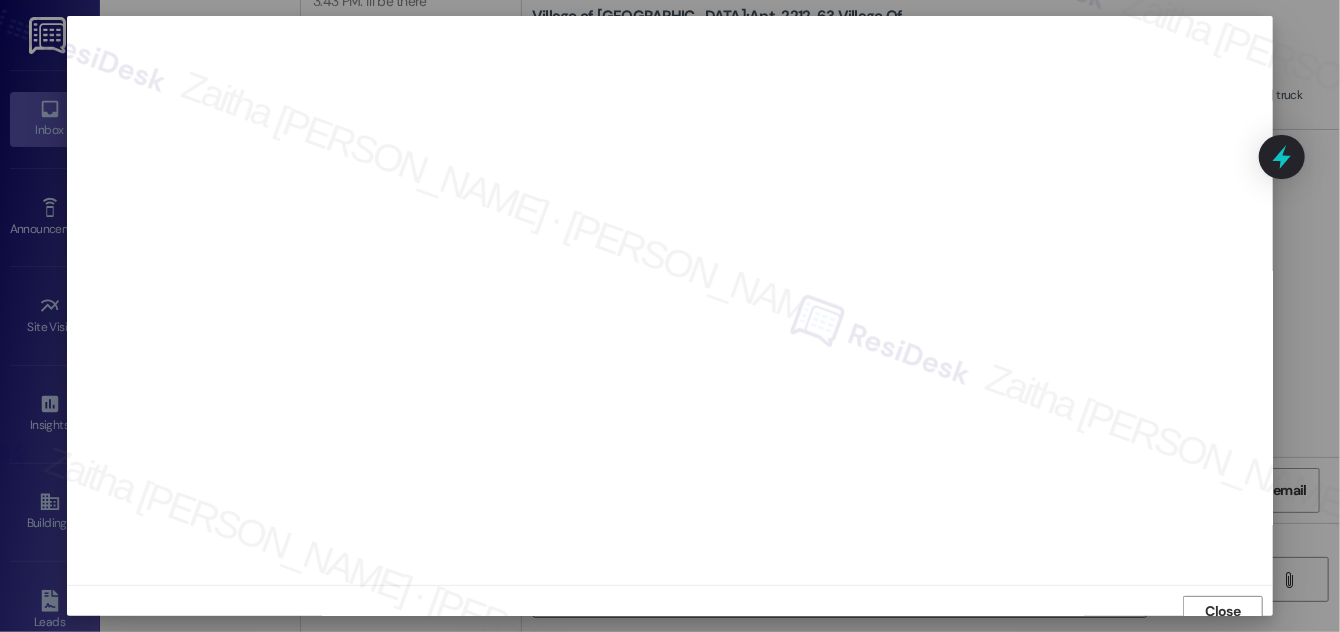scroll, scrollTop: 11, scrollLeft: 0, axis: vertical 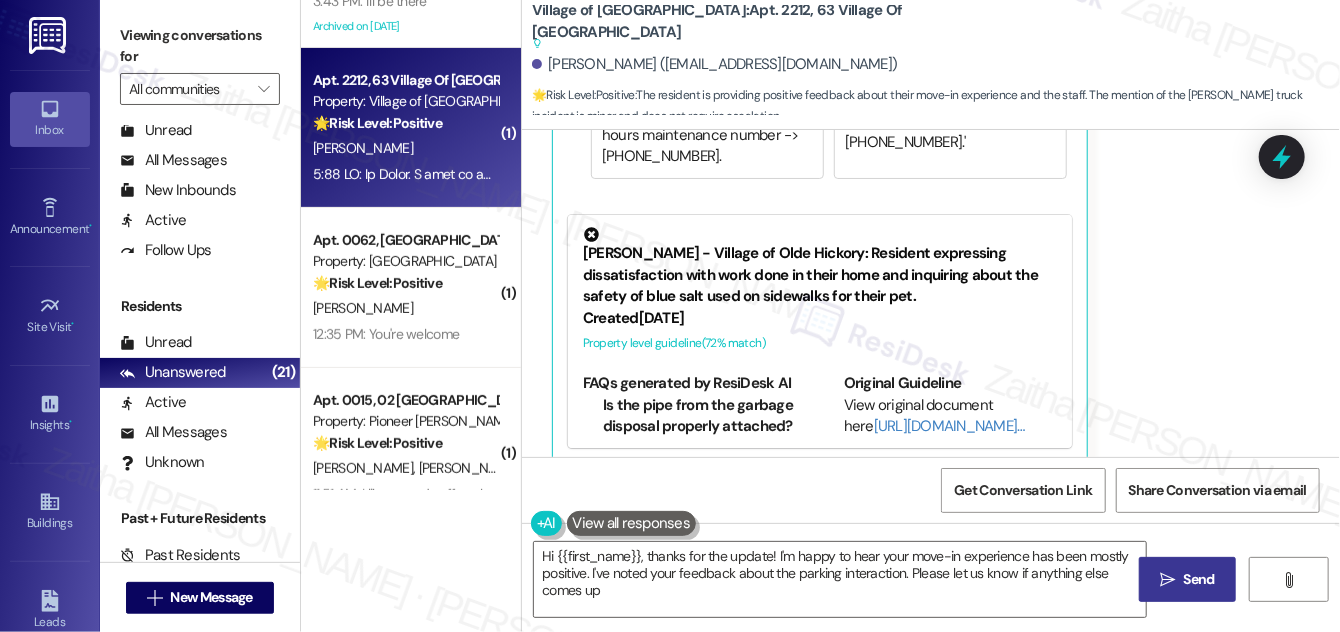 type on "Hi {{first_name}}, thanks for the update! I'm happy to hear your move-in experience has been mostly positive. I've noted your feedback about the parking interaction. Please let us know if anything else comes up!" 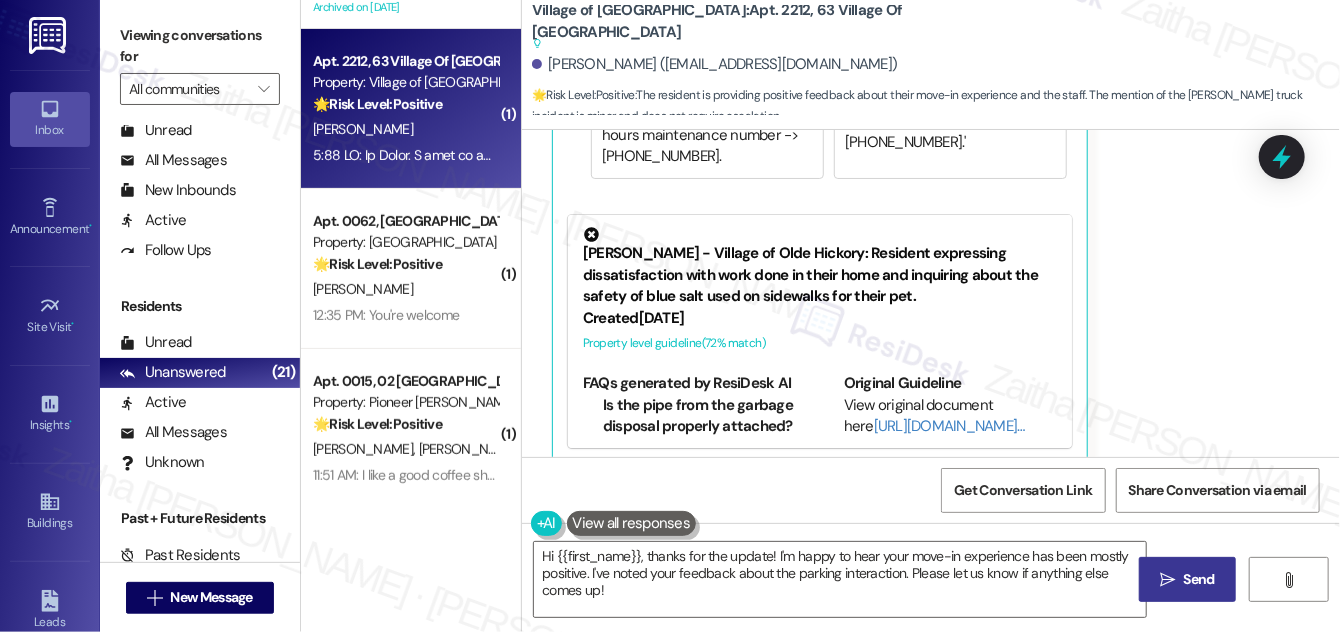 scroll, scrollTop: 272, scrollLeft: 0, axis: vertical 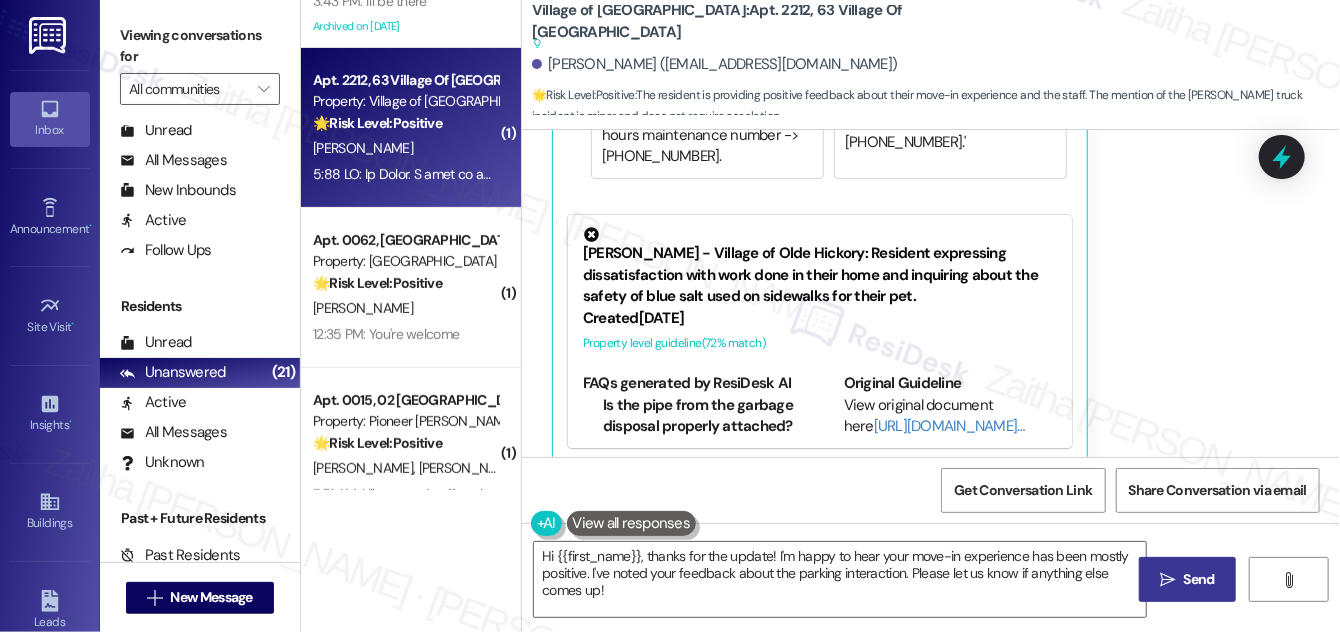 drag, startPoint x: 426, startPoint y: 314, endPoint x: 866, endPoint y: 276, distance: 441.63785 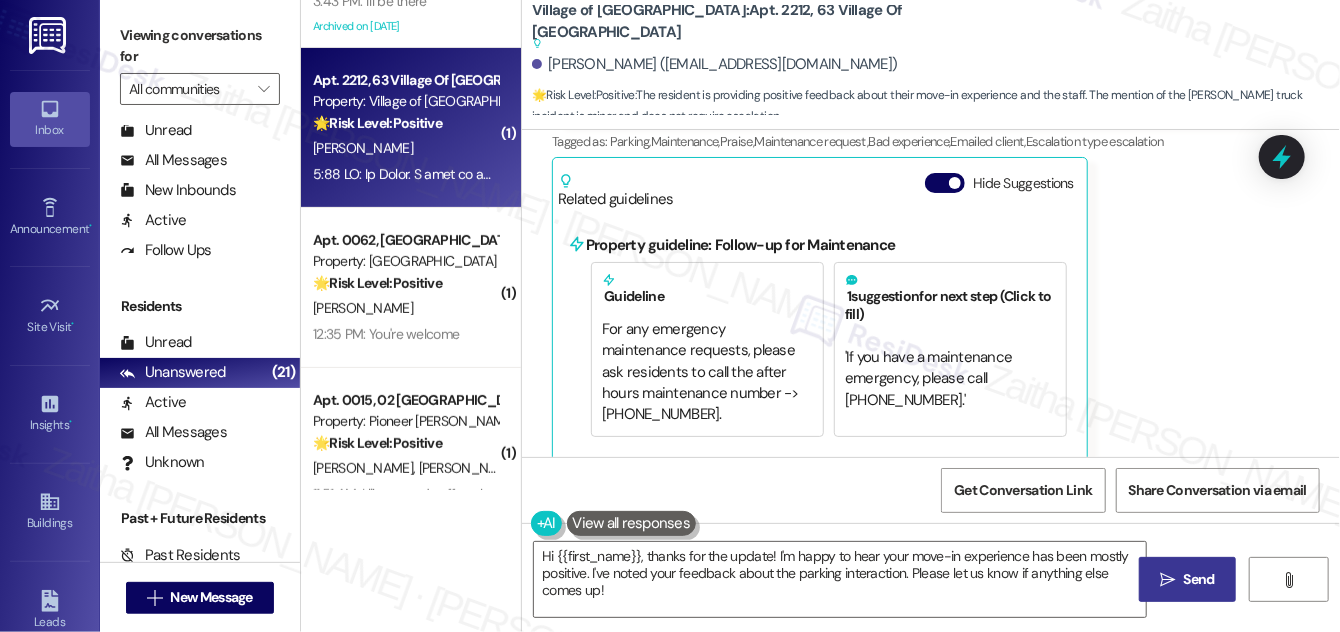 scroll, scrollTop: 639, scrollLeft: 0, axis: vertical 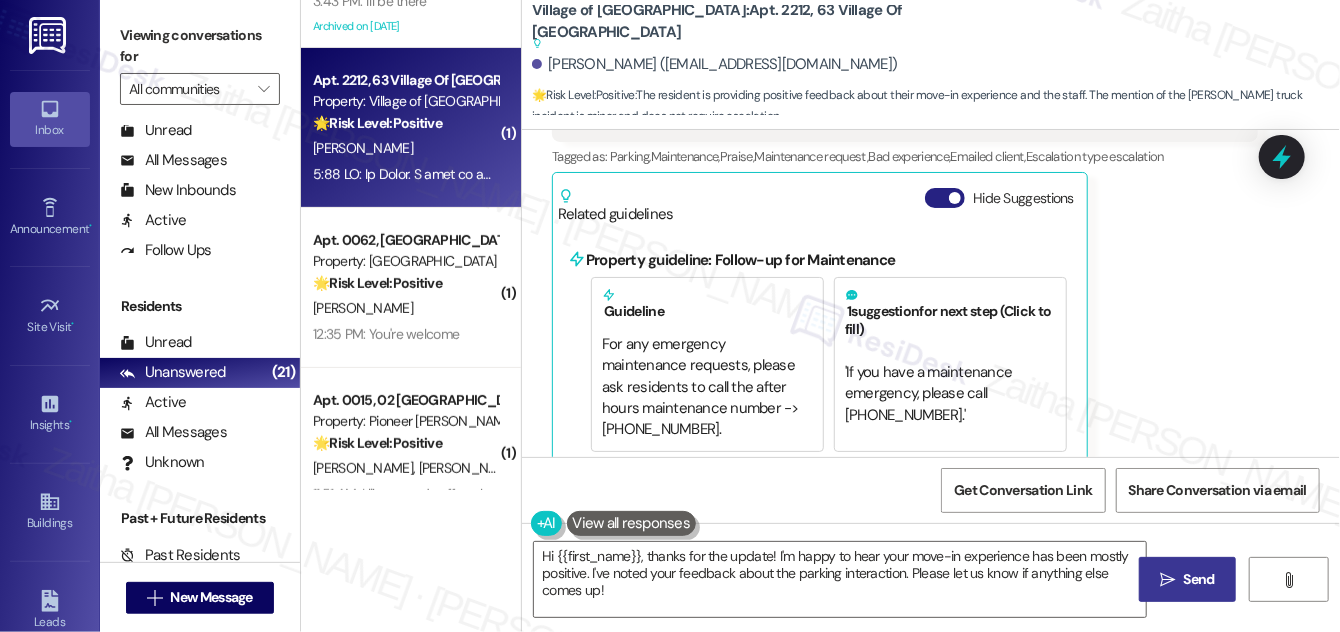 click on "Hide Suggestions" at bounding box center [945, 198] 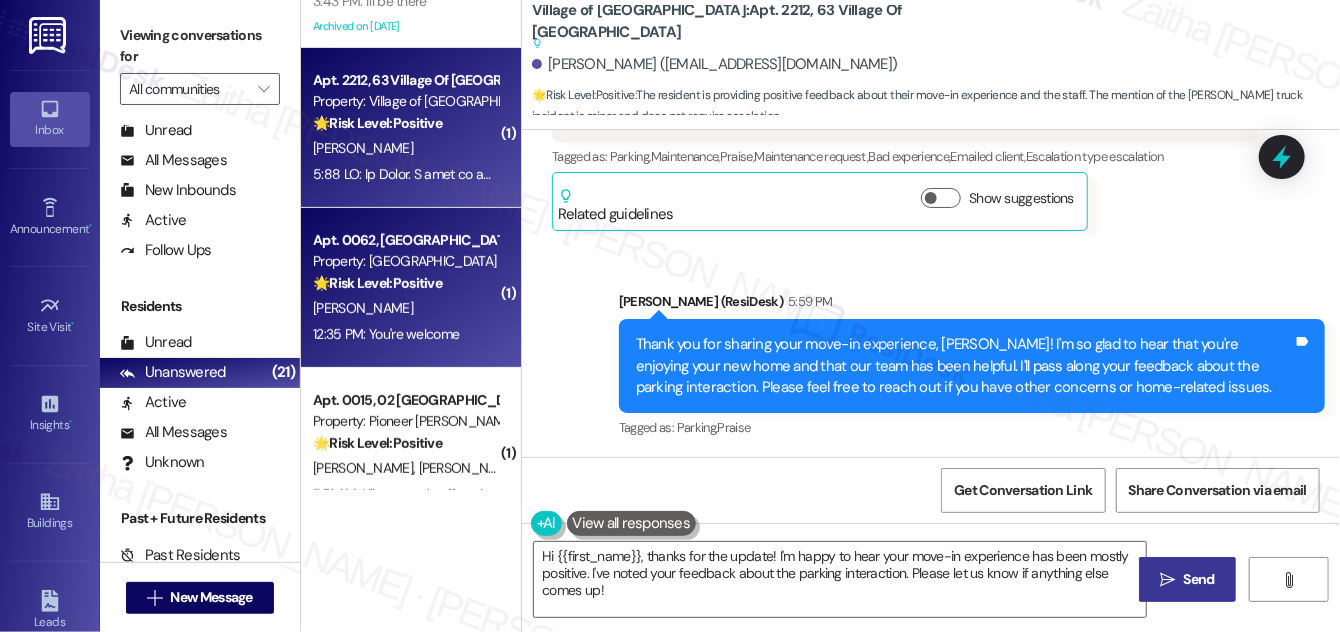 click on "🌟  Risk Level:  Positive" at bounding box center [377, 283] 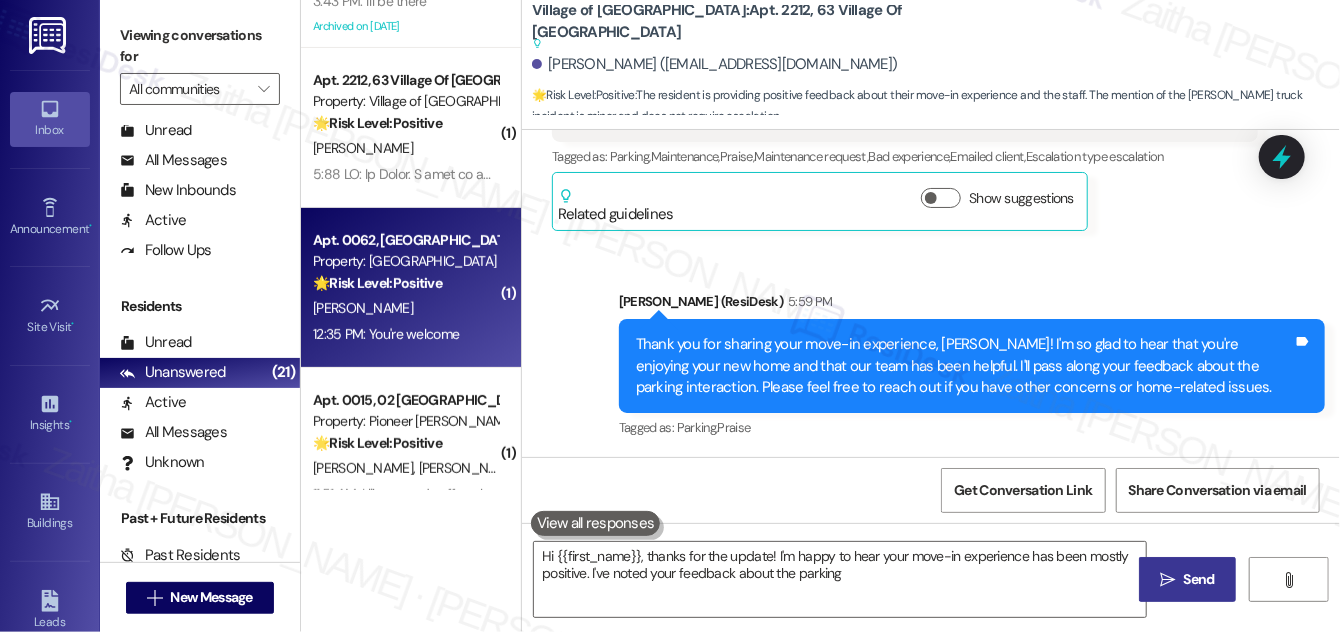 type on "Hi {{first_name}}, thanks for the update! I'm happy to hear your move-in experience has been mostly positive. I've noted your feedback about the parking" 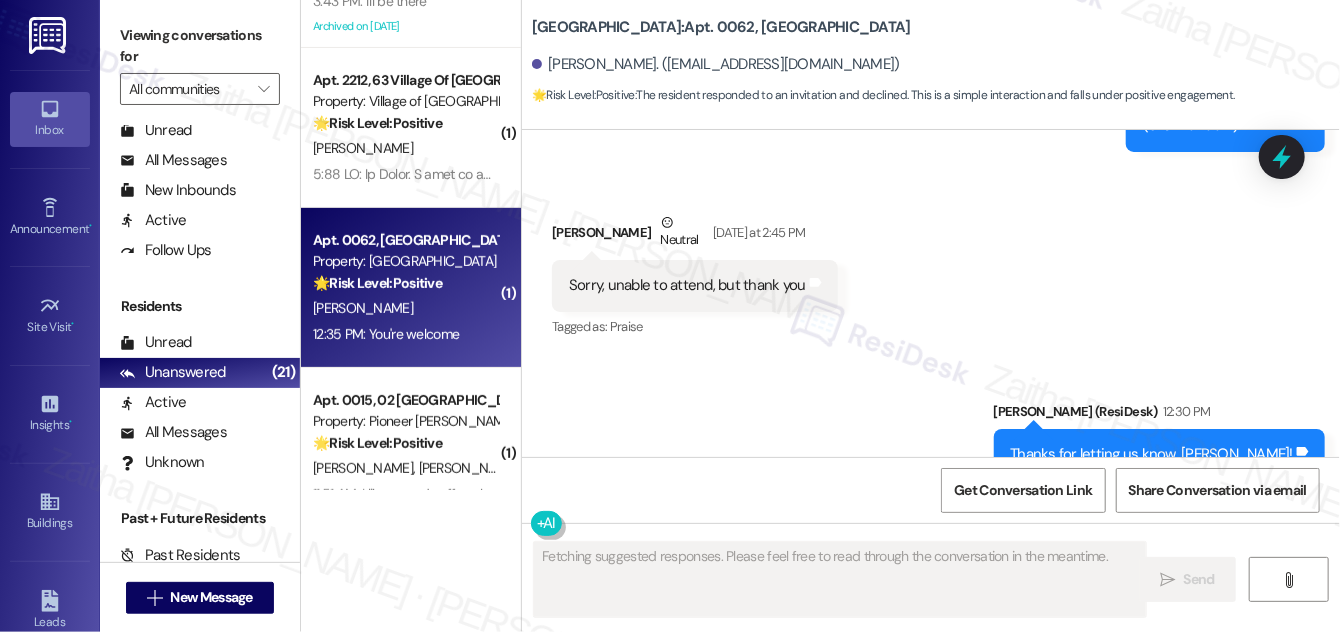 scroll, scrollTop: 7206, scrollLeft: 0, axis: vertical 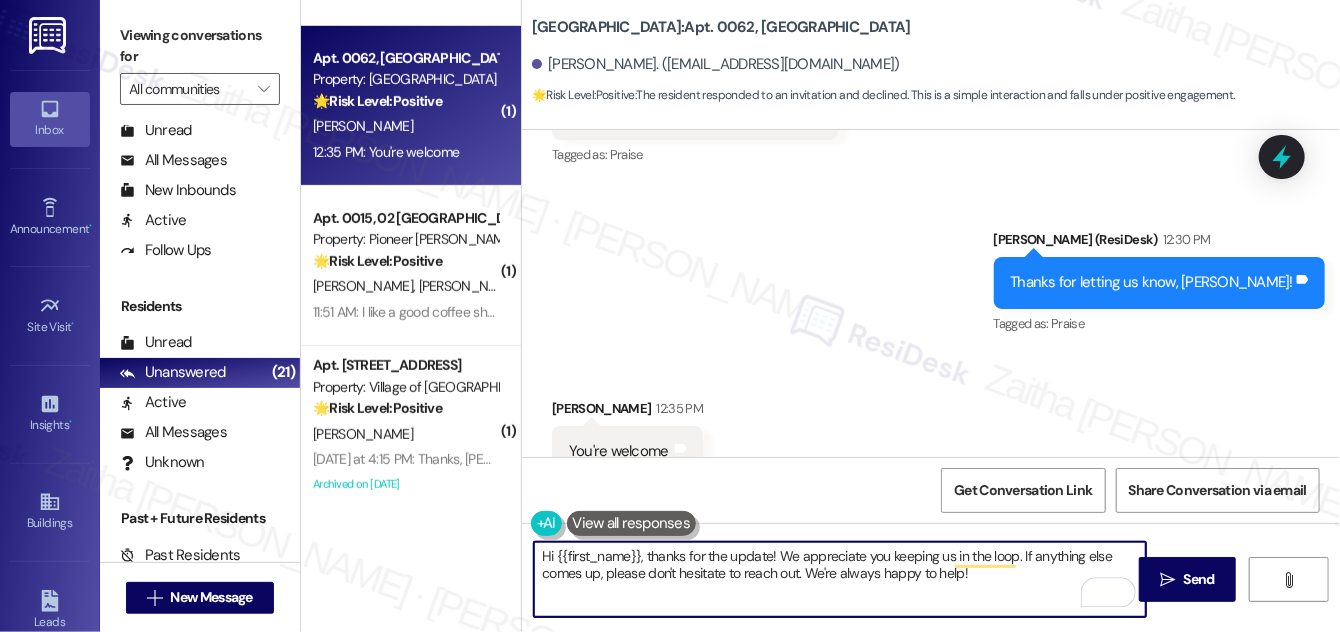 drag, startPoint x: 1017, startPoint y: 556, endPoint x: 544, endPoint y: 554, distance: 473.00424 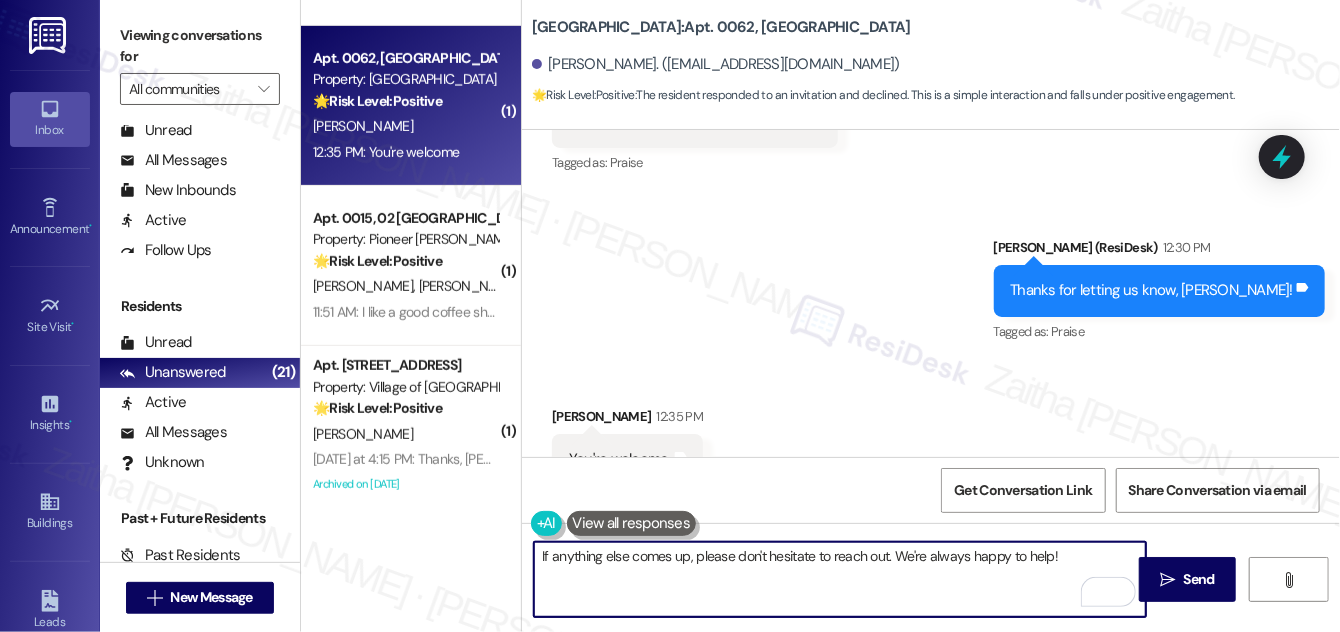 scroll, scrollTop: 7206, scrollLeft: 0, axis: vertical 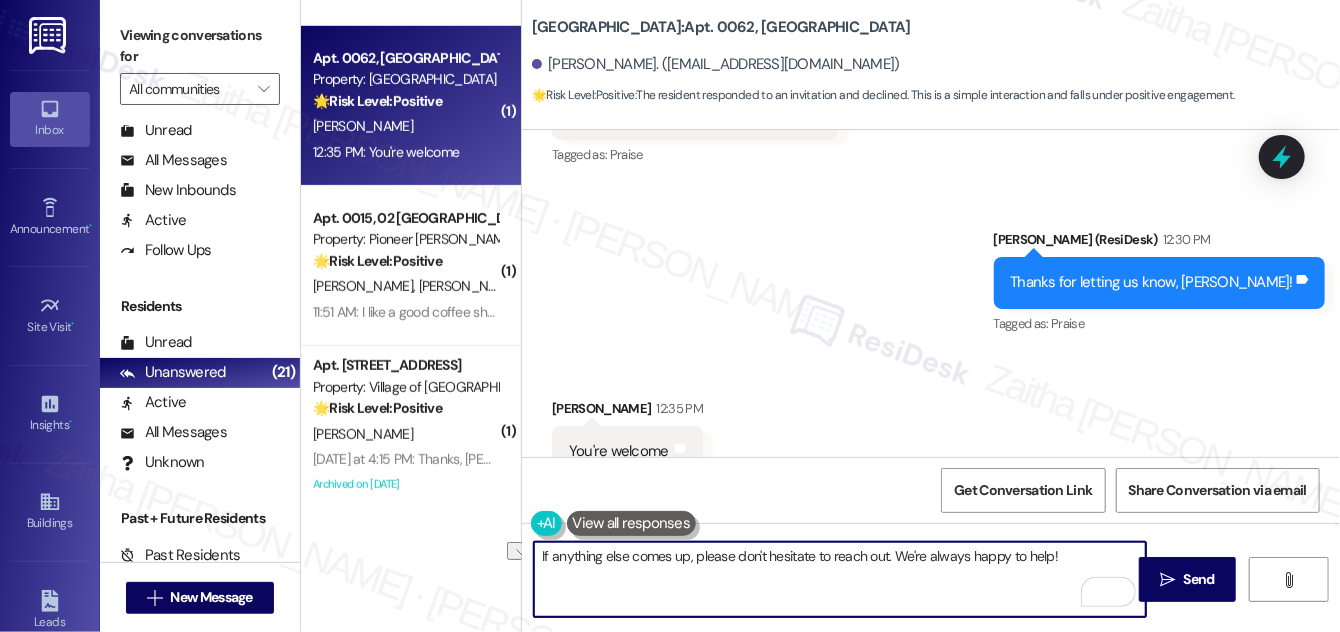 drag, startPoint x: 895, startPoint y: 554, endPoint x: 1064, endPoint y: 565, distance: 169.3576 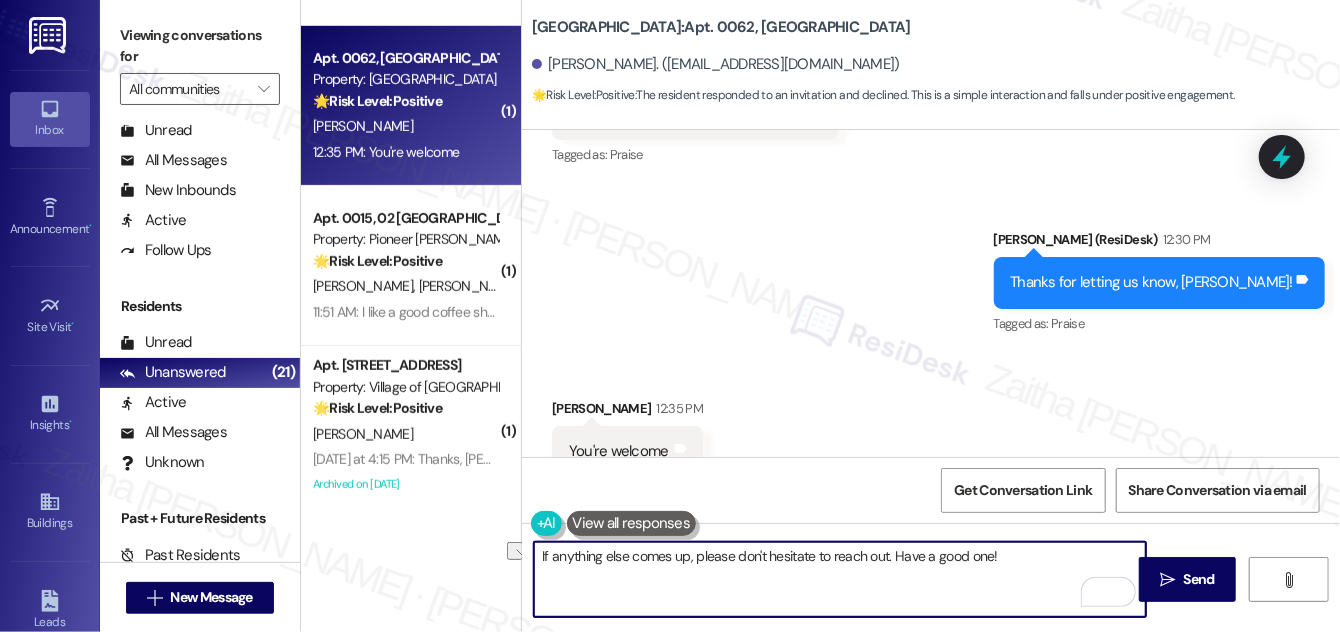 drag, startPoint x: 885, startPoint y: 557, endPoint x: 607, endPoint y: 560, distance: 278.01617 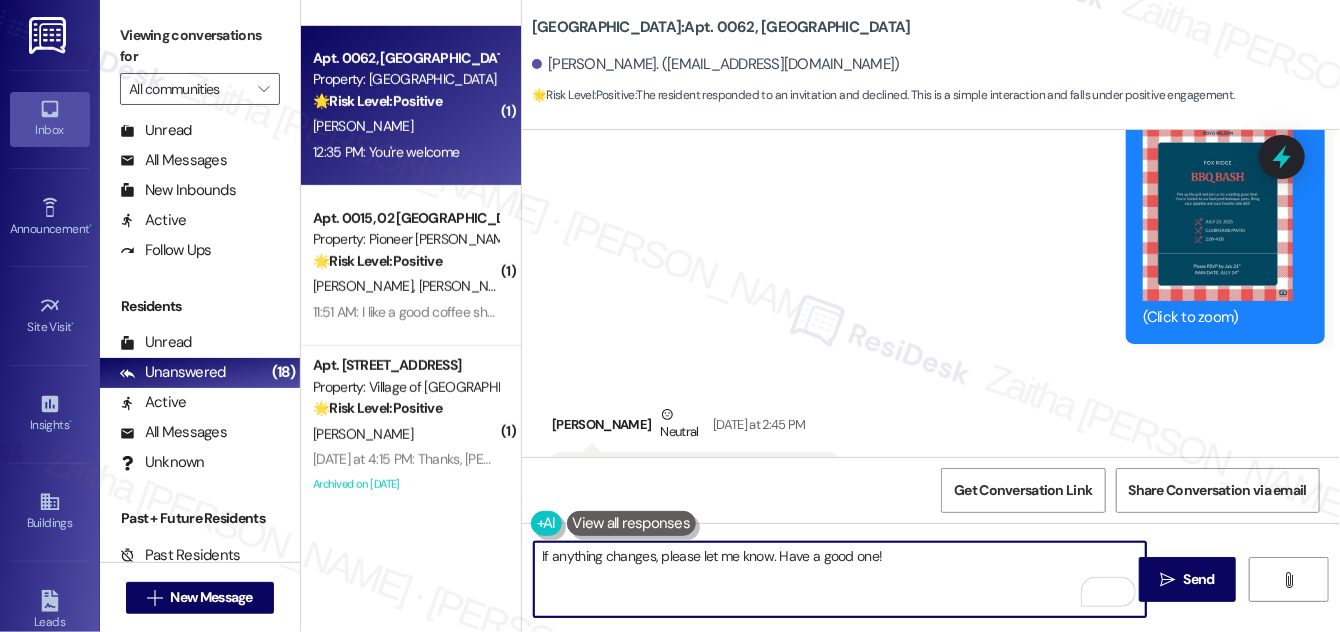 scroll, scrollTop: 6933, scrollLeft: 0, axis: vertical 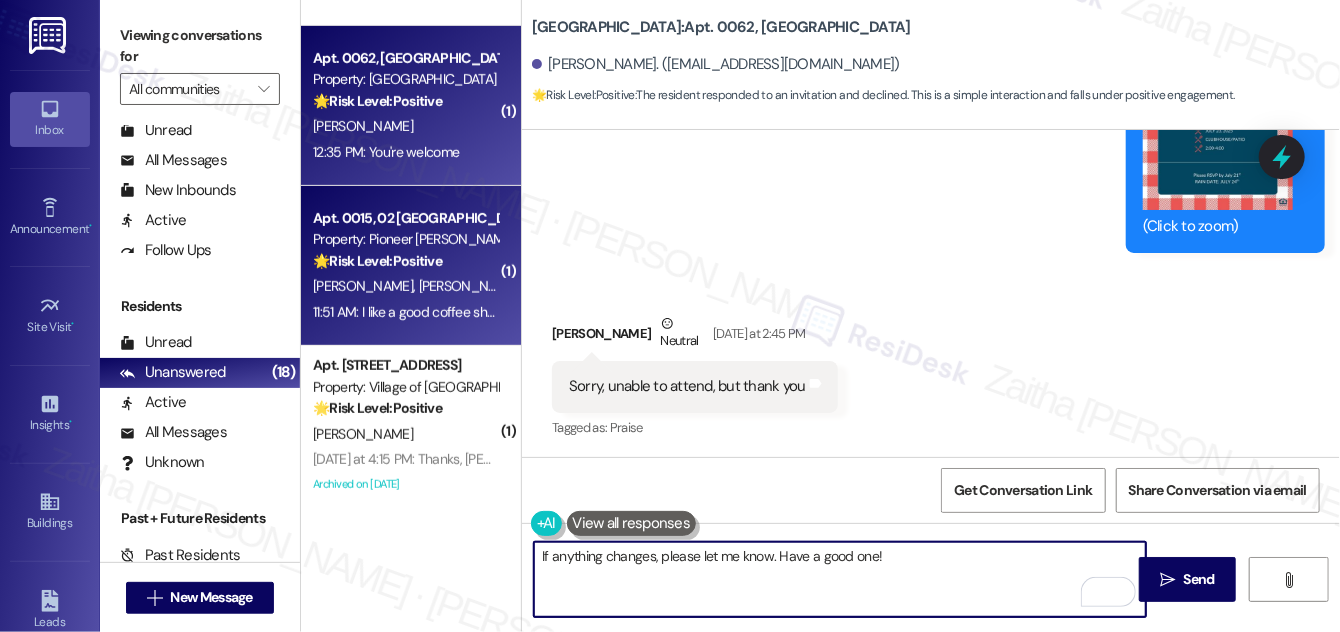 type on "If anything changes, please let me know. Have a good one!" 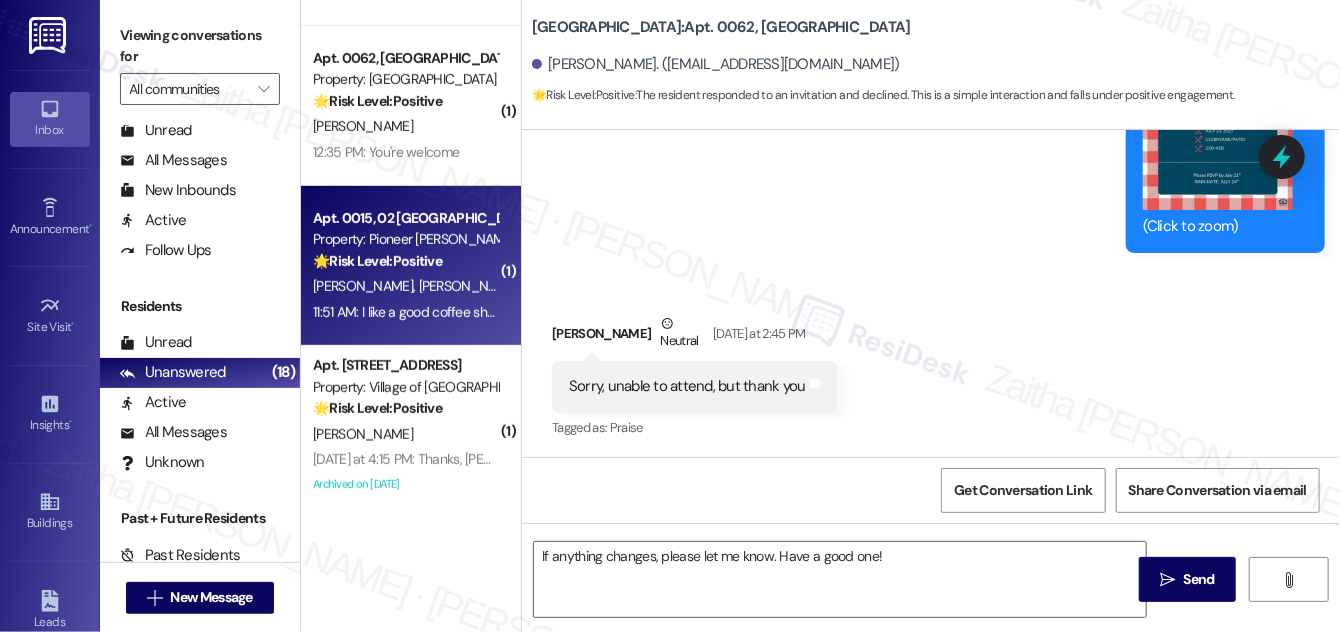 type on "Fetching suggested responses. Please feel free to read through the conversation in the meantime." 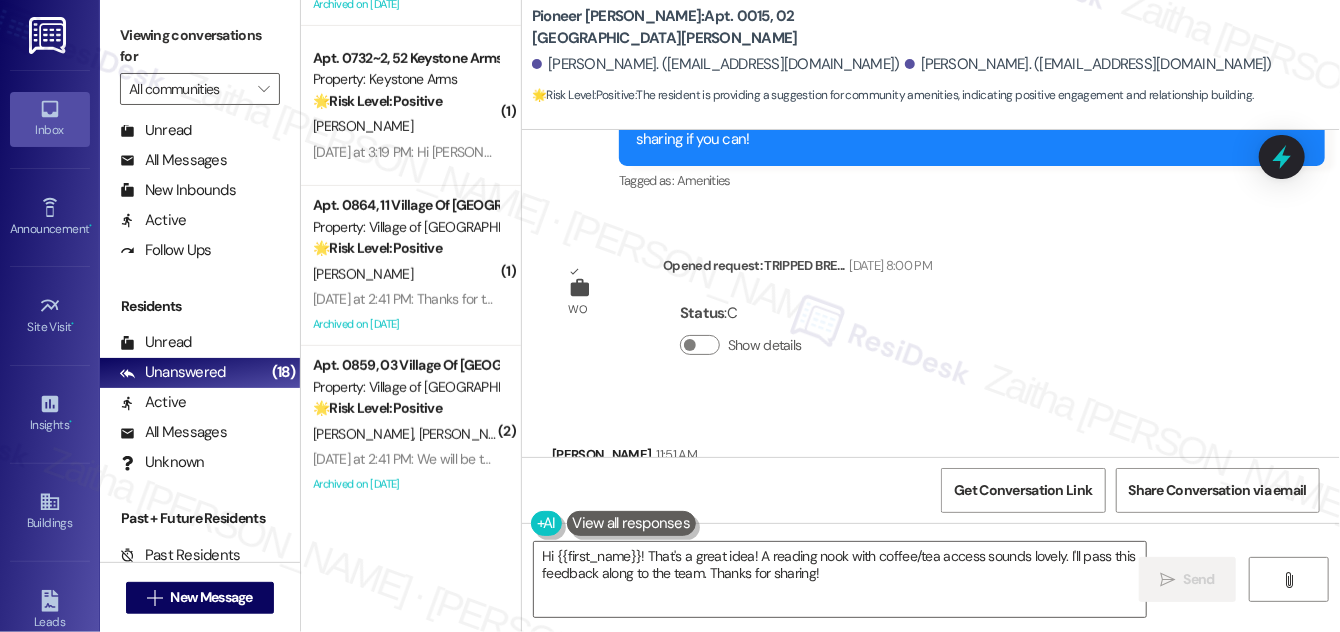 scroll, scrollTop: 11181, scrollLeft: 0, axis: vertical 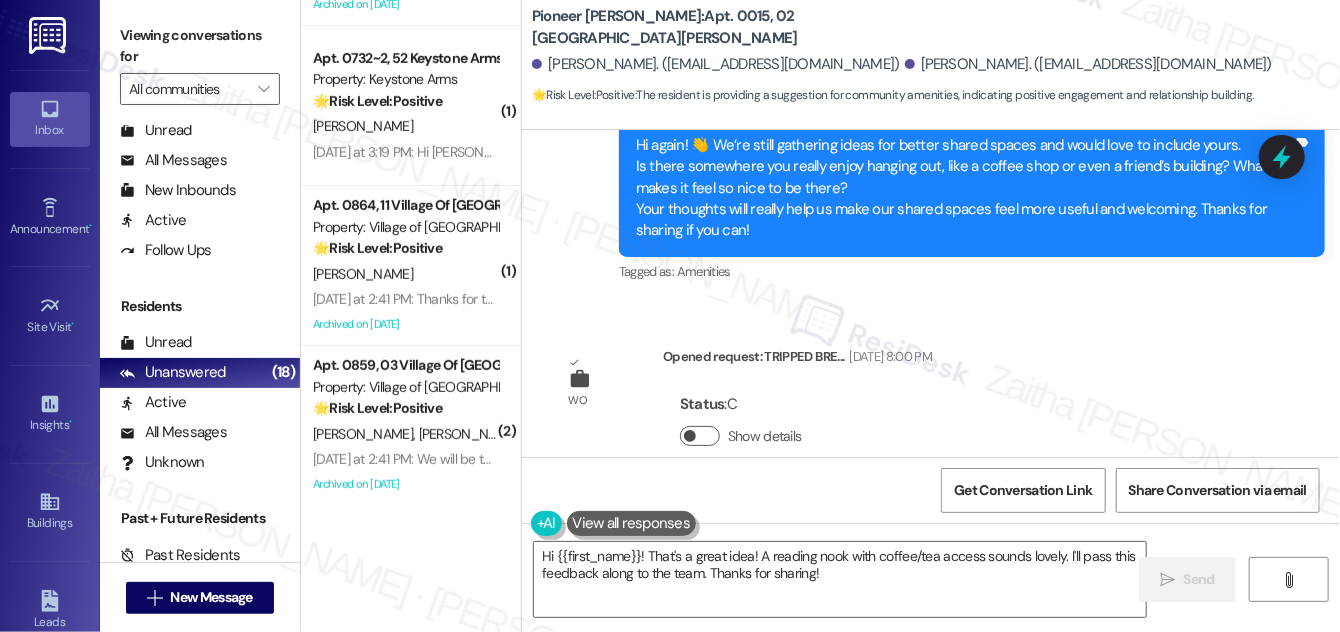 click on "Show details" at bounding box center (700, 436) 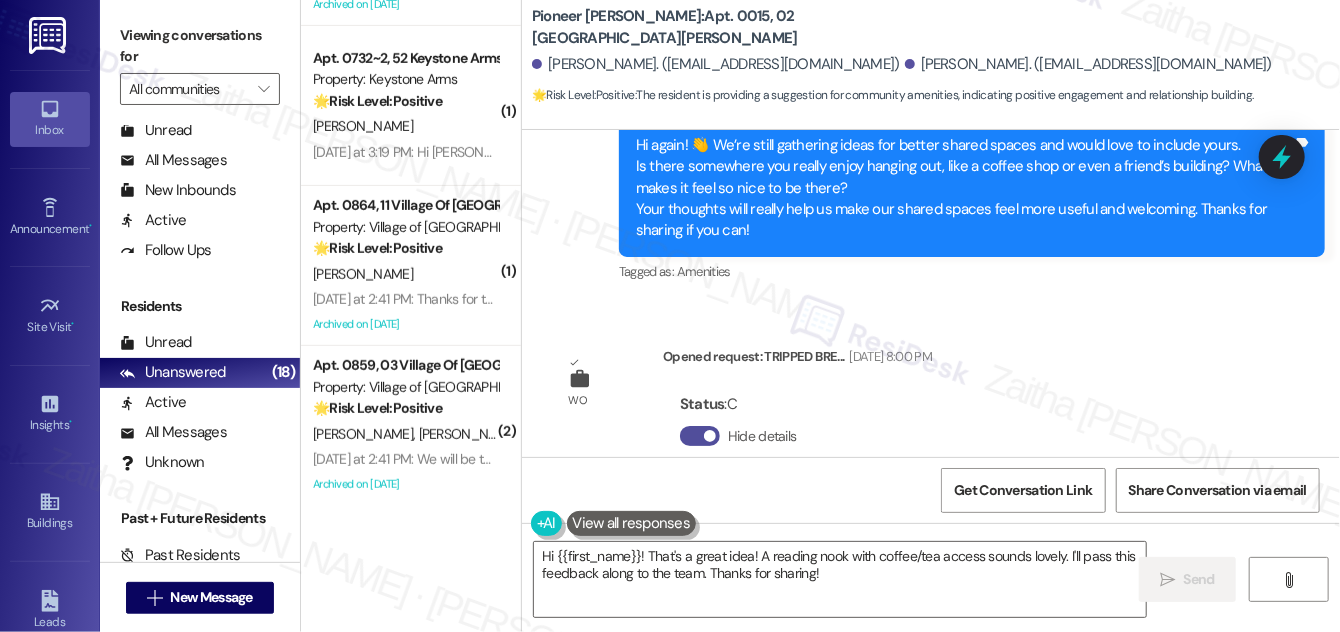 click on "Hide details" at bounding box center (700, 436) 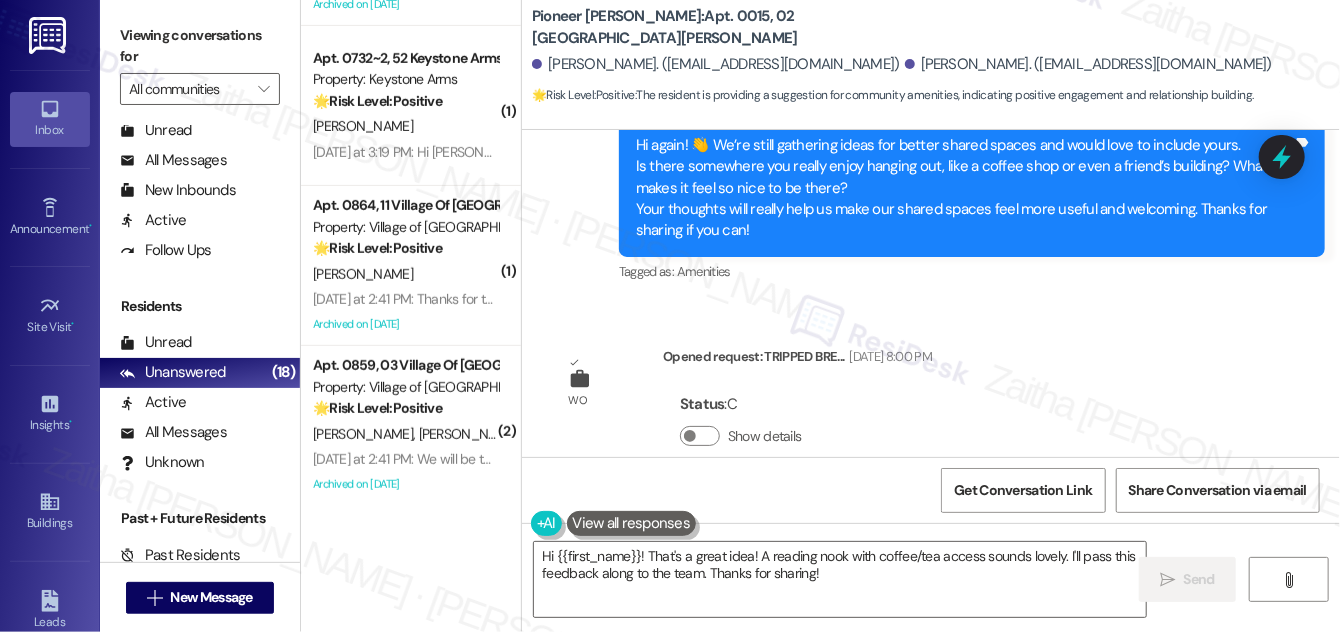 scroll, scrollTop: 11272, scrollLeft: 0, axis: vertical 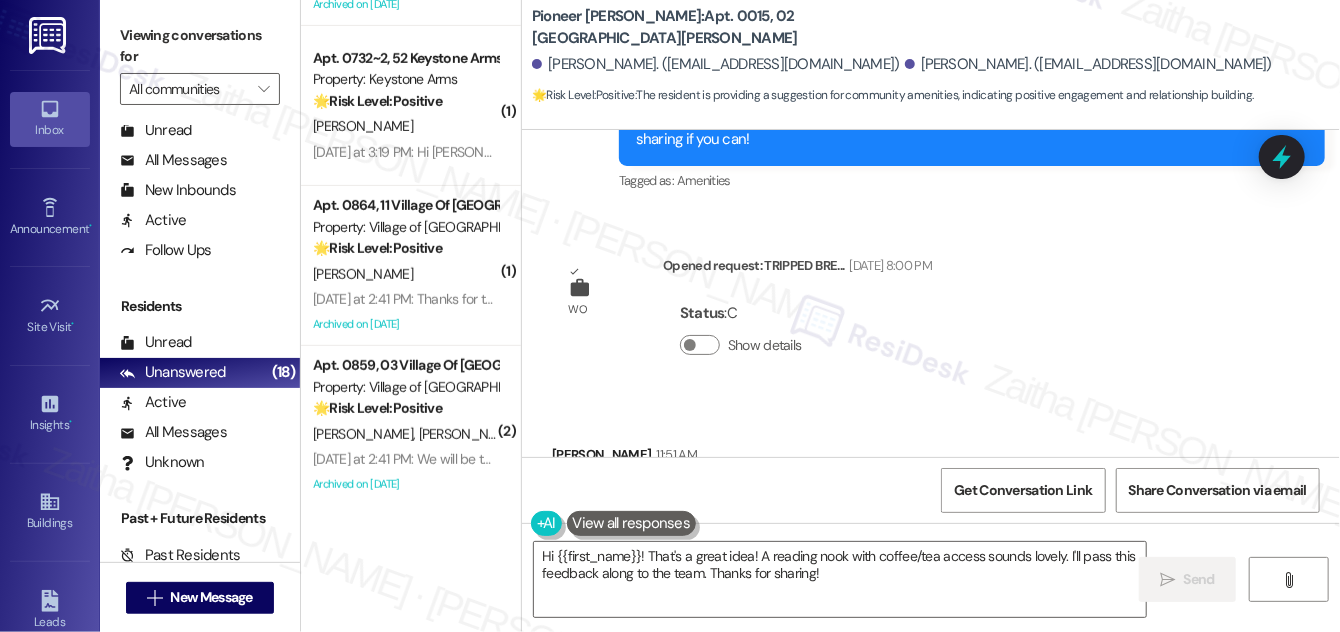 click on "[PERSON_NAME] 11:51 AM" at bounding box center [865, 458] 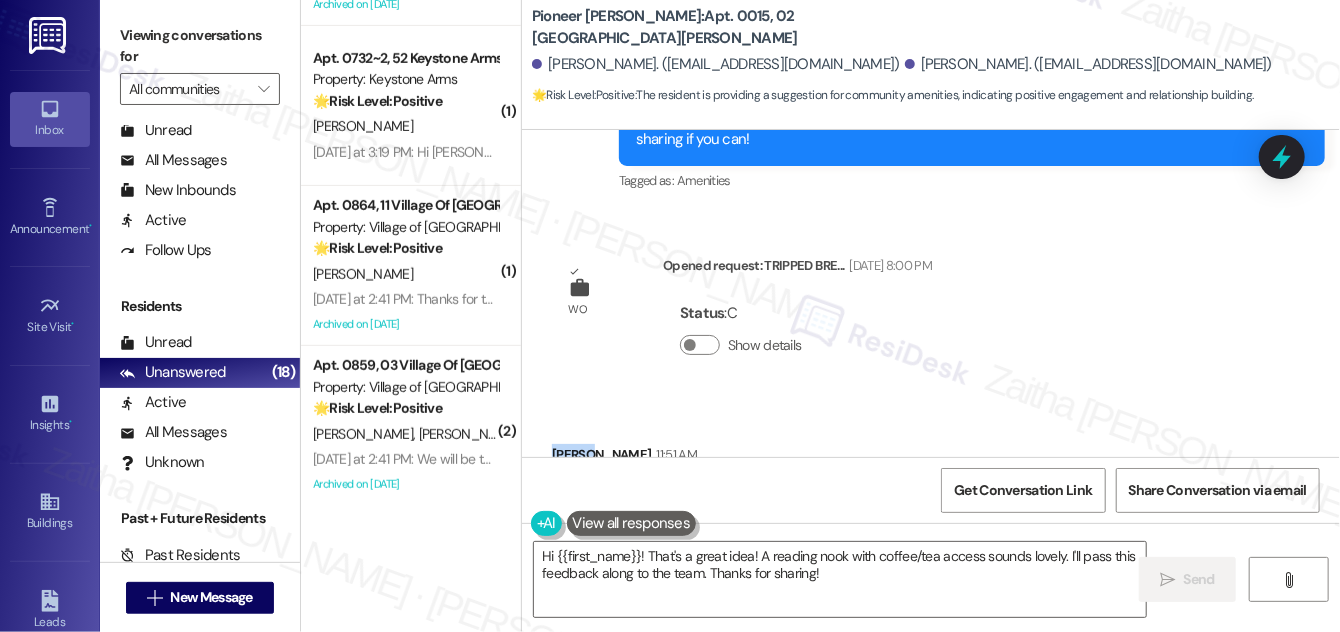 click on "[PERSON_NAME] 11:51 AM" at bounding box center (865, 458) 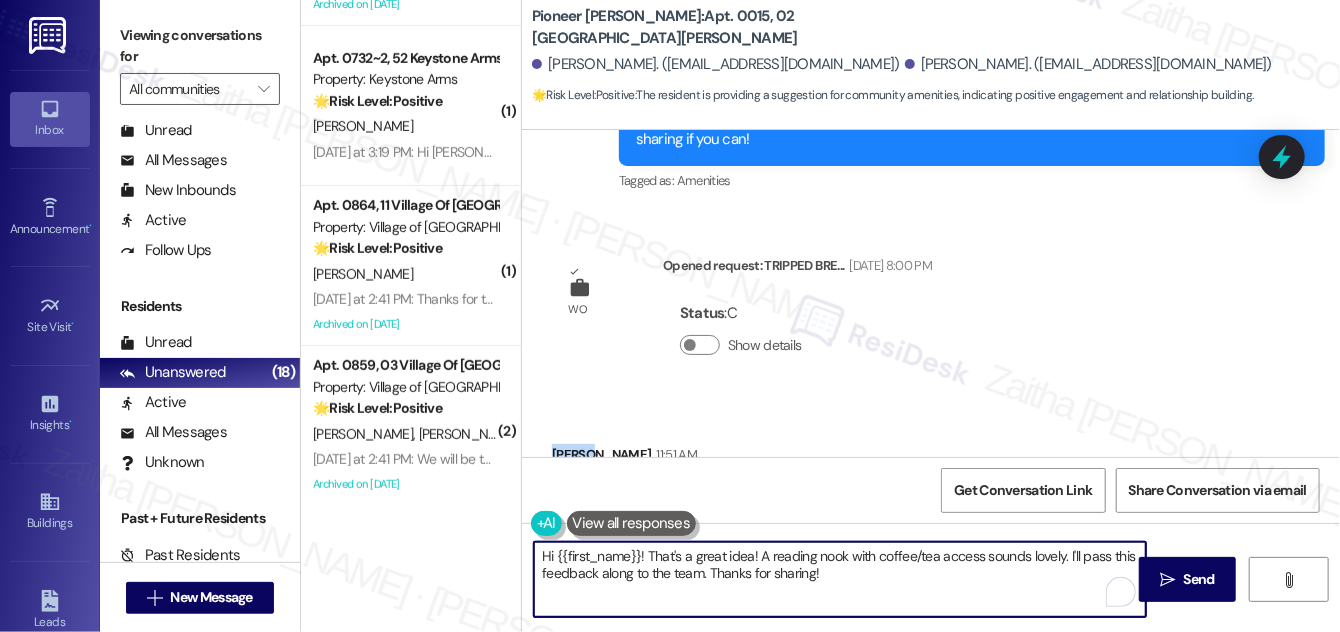 click on "Hi {{first_name}}! That's a great idea! A reading nook with coffee/tea access sounds lovely. I'll pass this feedback along to the team. Thanks for sharing!" at bounding box center (840, 579) 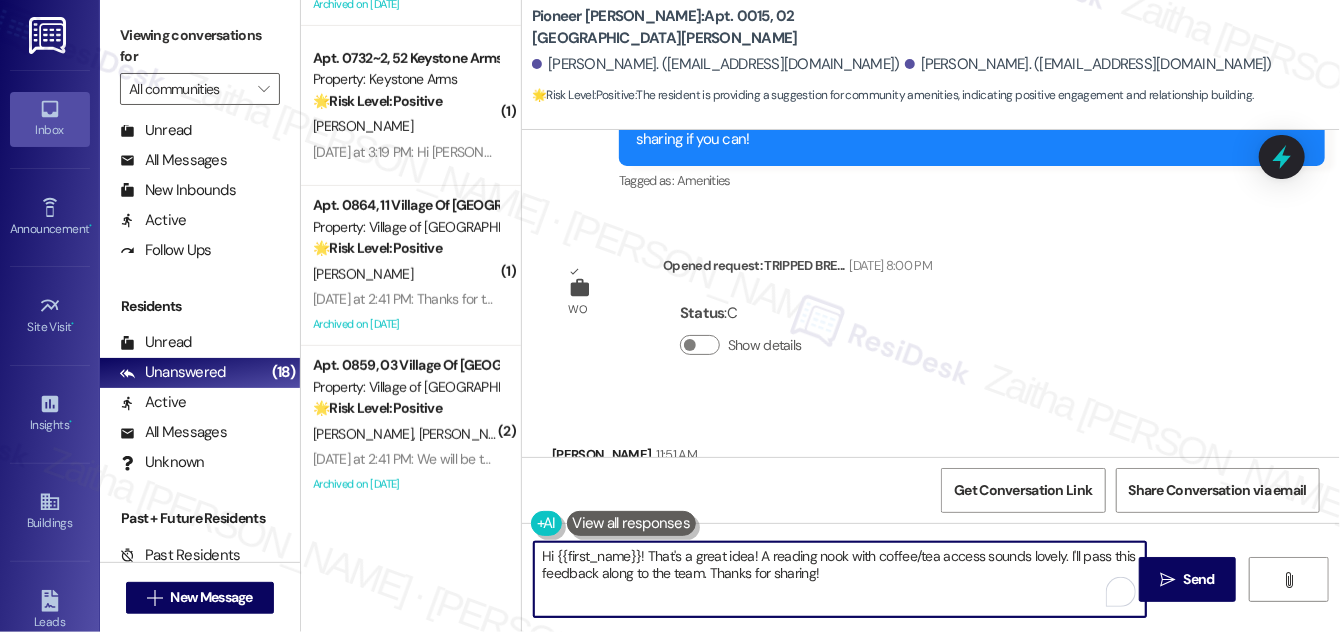 click on "Hi {{first_name}}! That's a great idea! A reading nook with coffee/tea access sounds lovely. I'll pass this feedback along to the team. Thanks for sharing!" at bounding box center [840, 579] 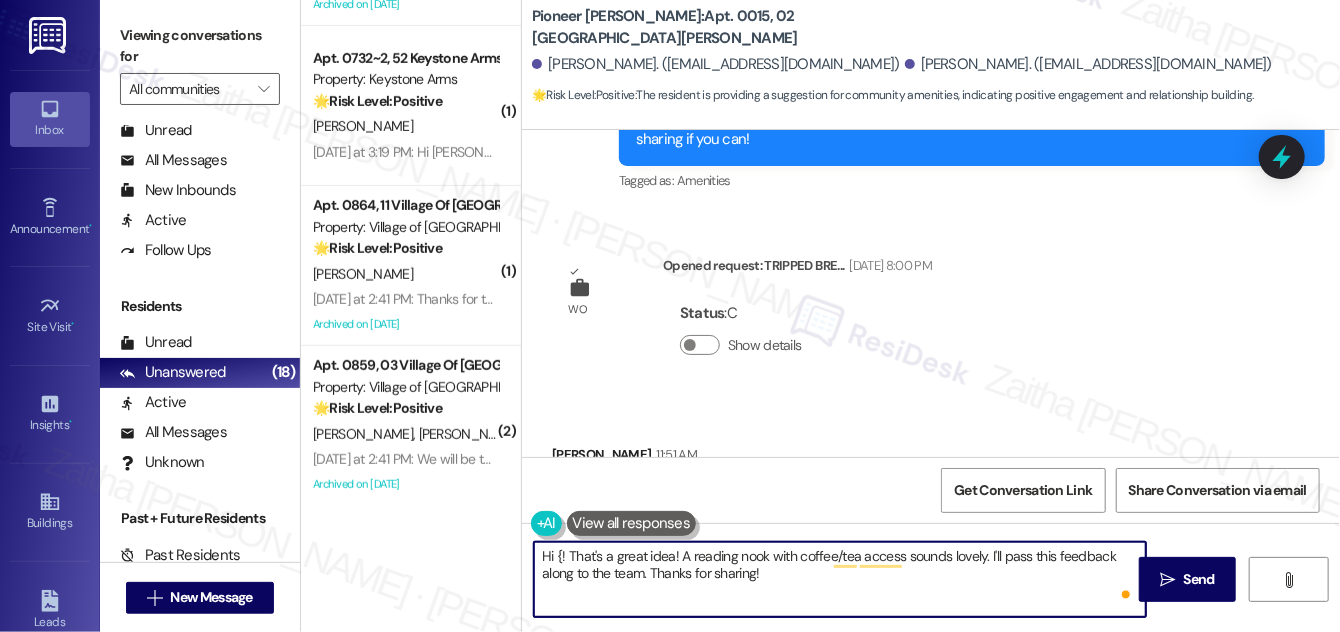 paste on "[PERSON_NAME]" 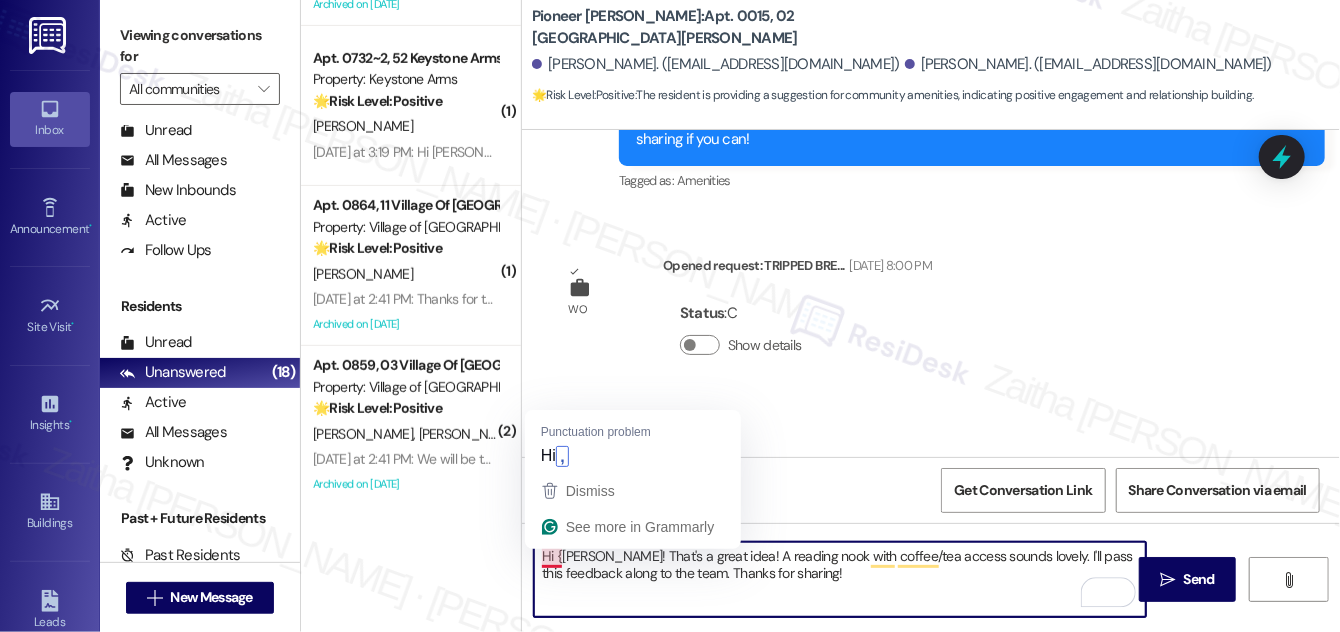 click on "Hi {[PERSON_NAME]! That's a great idea! A reading nook with coffee/tea access sounds lovely. I'll pass this feedback along to the team. Thanks for sharing!" at bounding box center (840, 579) 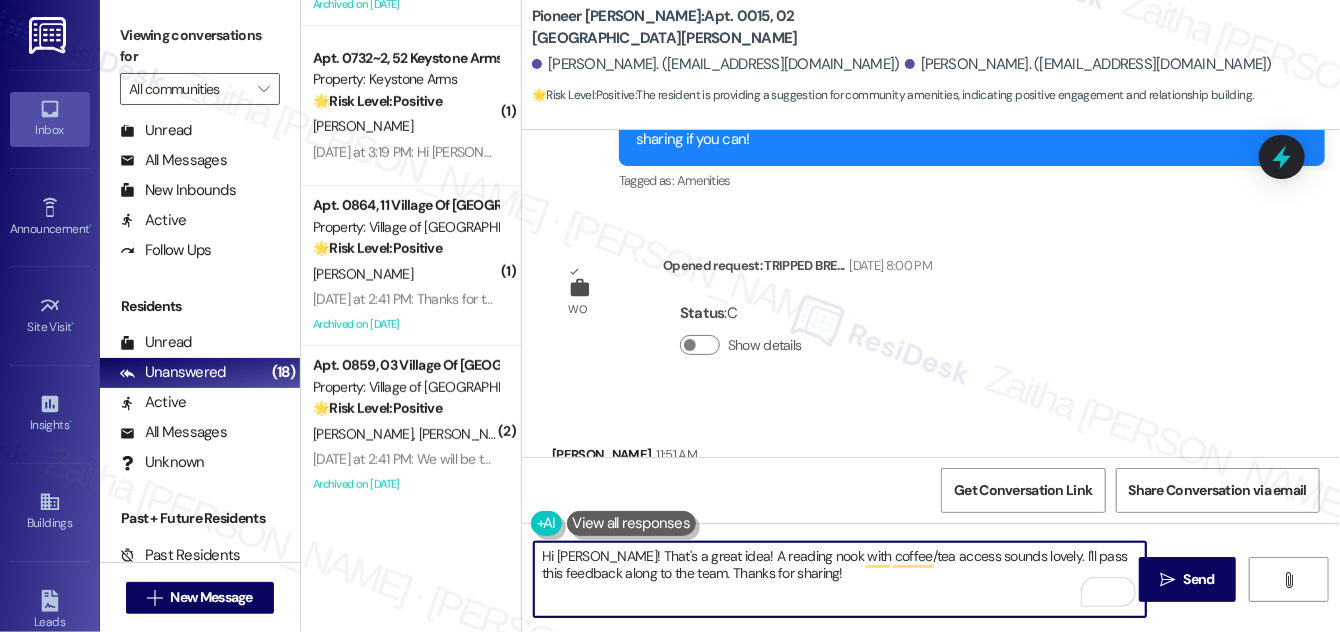 type on "Hi [PERSON_NAME]! That's a great idea! A reading nook with coffee/tea access sounds lovely. I'll pass this feedback along to the team. Thanks for sharing!" 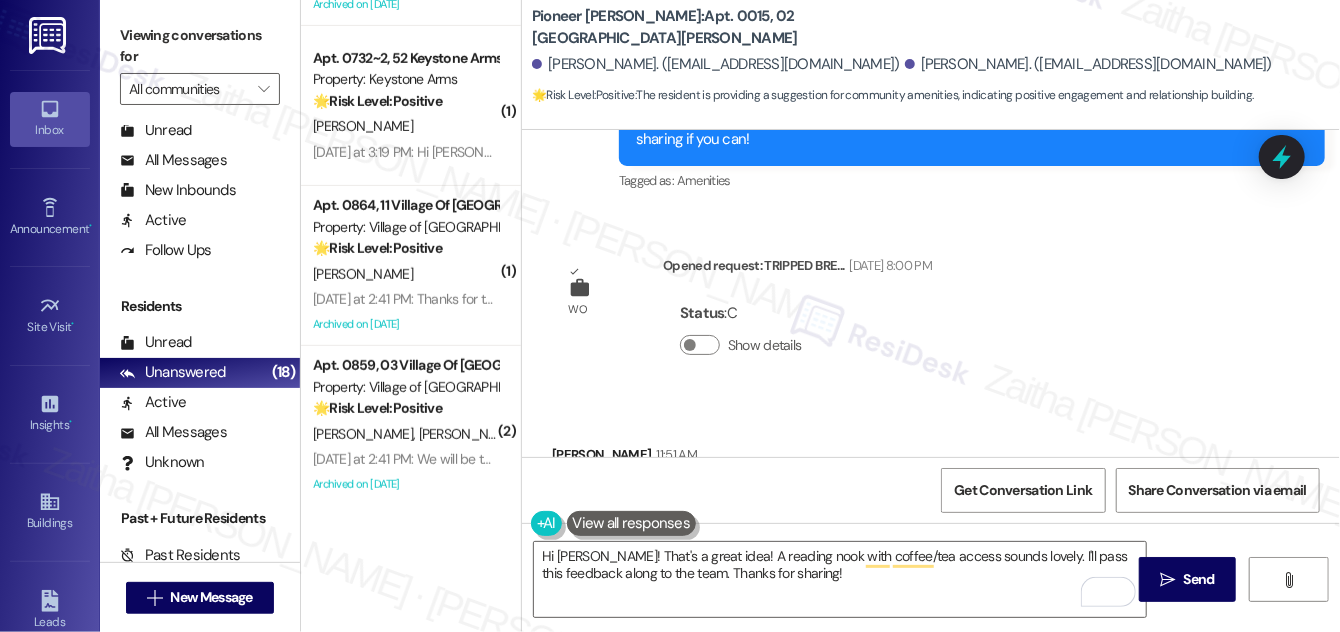 drag, startPoint x: 861, startPoint y: 386, endPoint x: 953, endPoint y: 380, distance: 92.19544 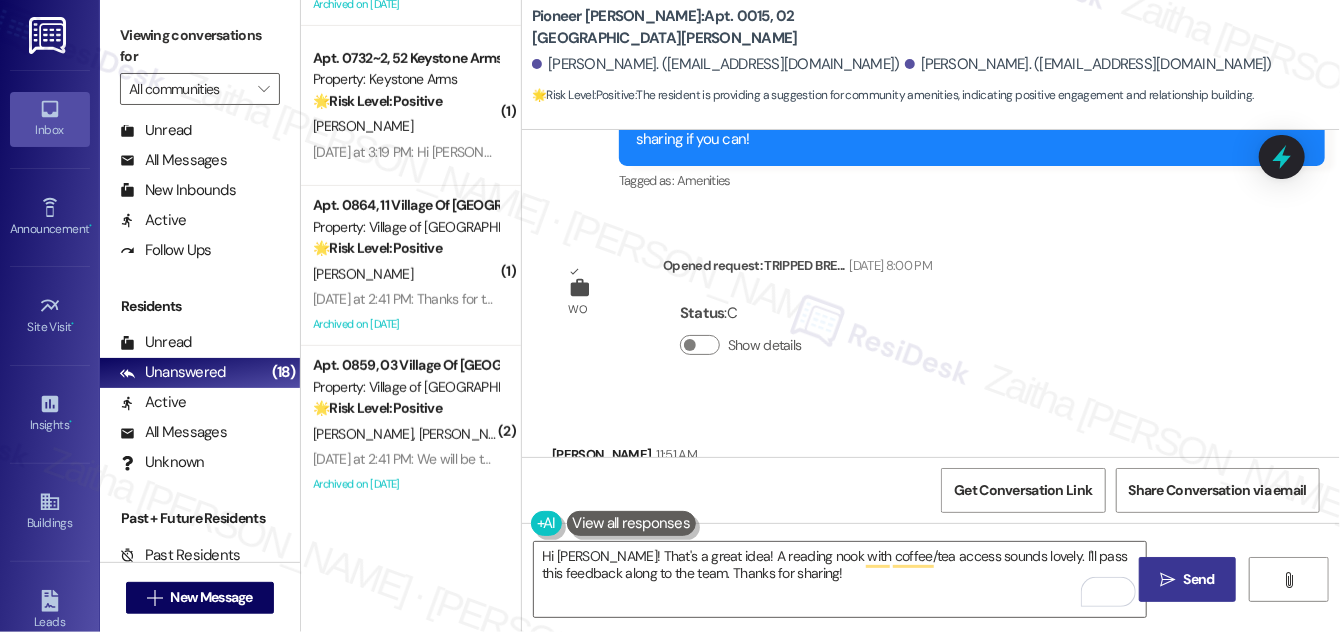 click on "Send" at bounding box center (1199, 579) 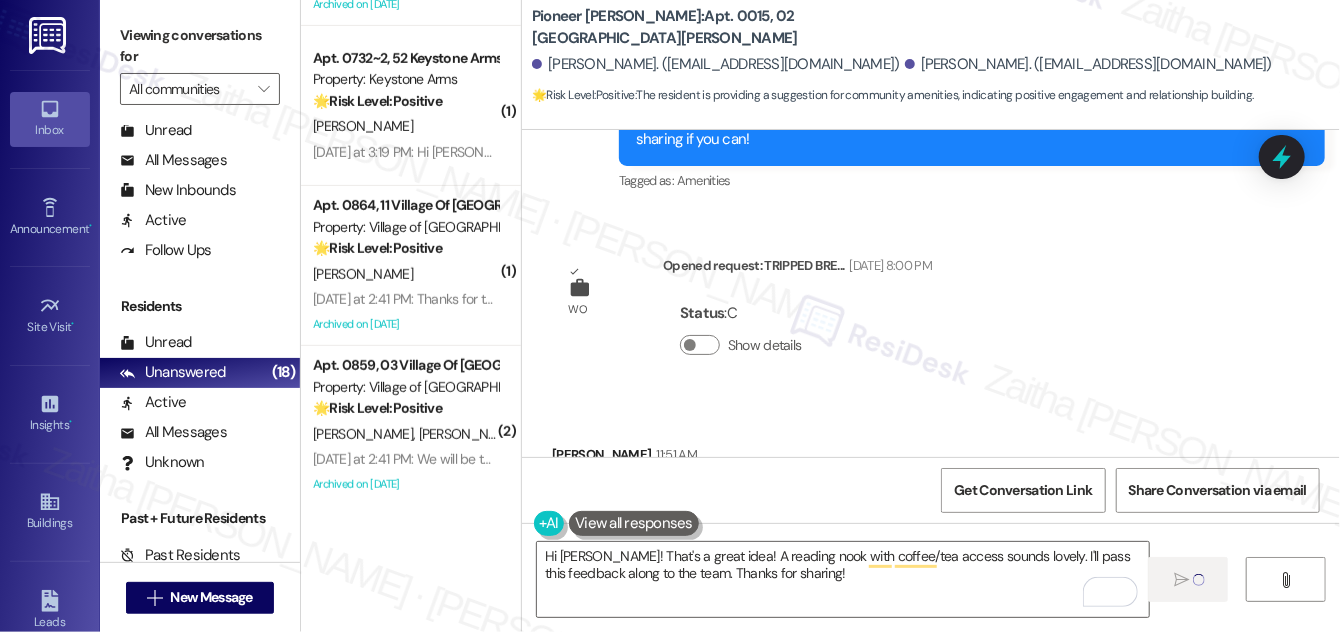 type 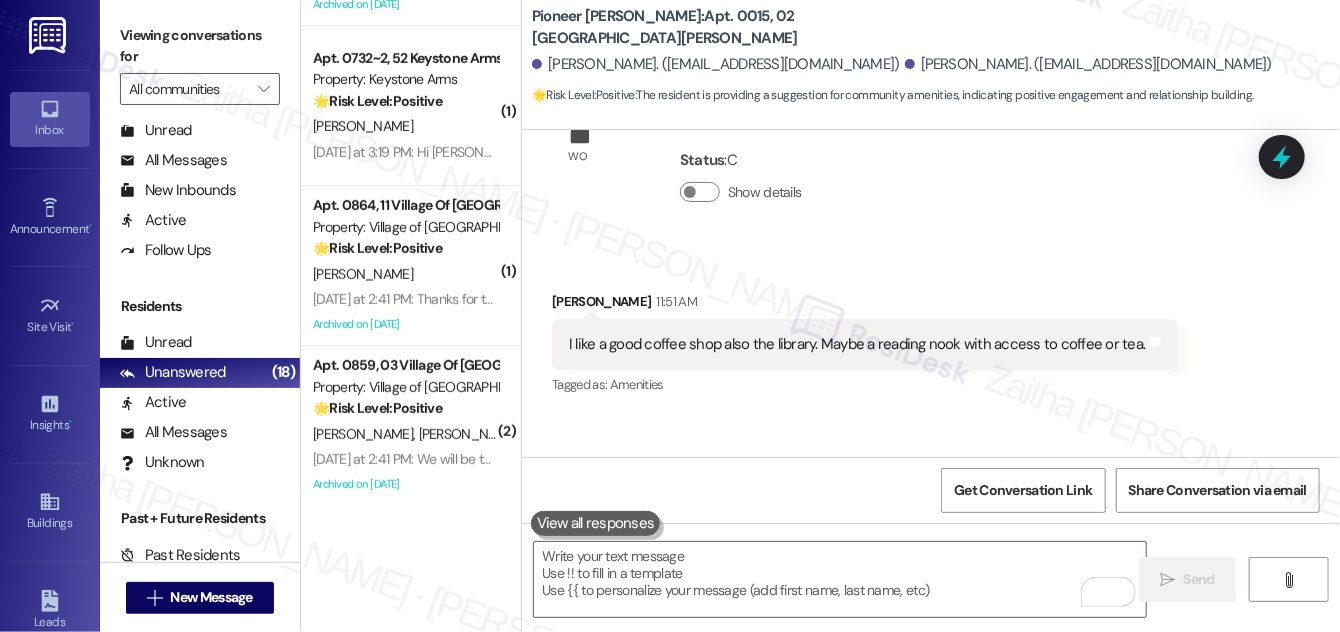 scroll, scrollTop: 11433, scrollLeft: 0, axis: vertical 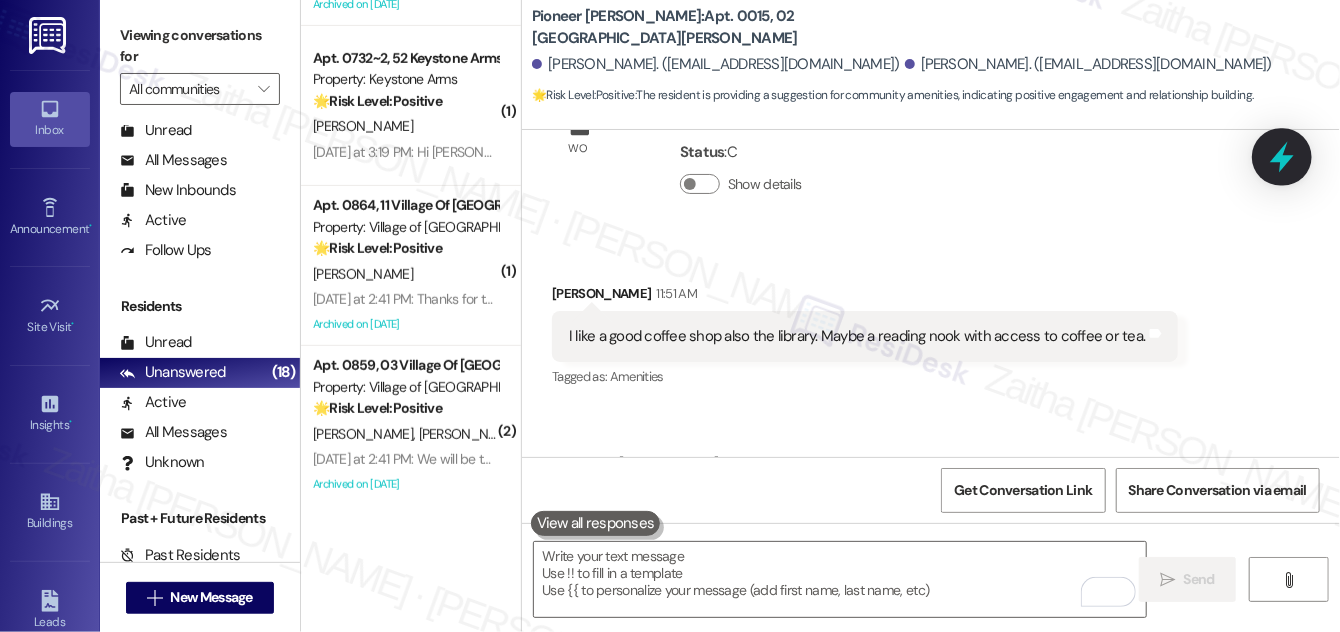 click 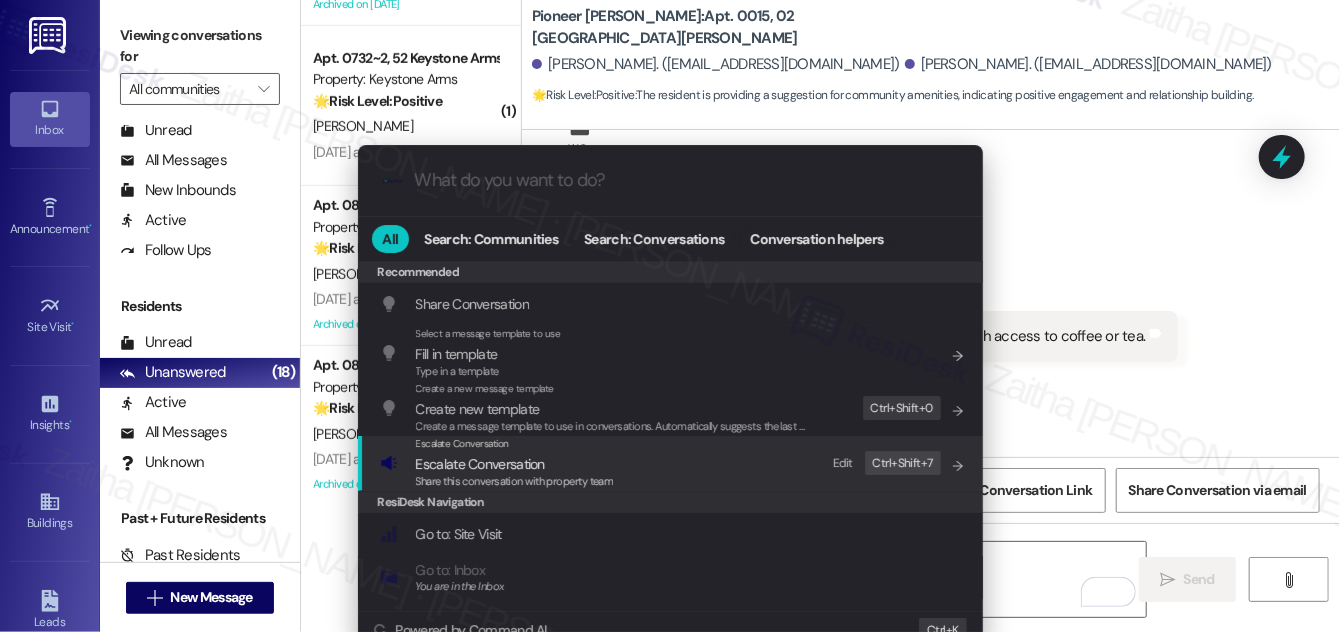 click on "Escalate Conversation" at bounding box center [480, 464] 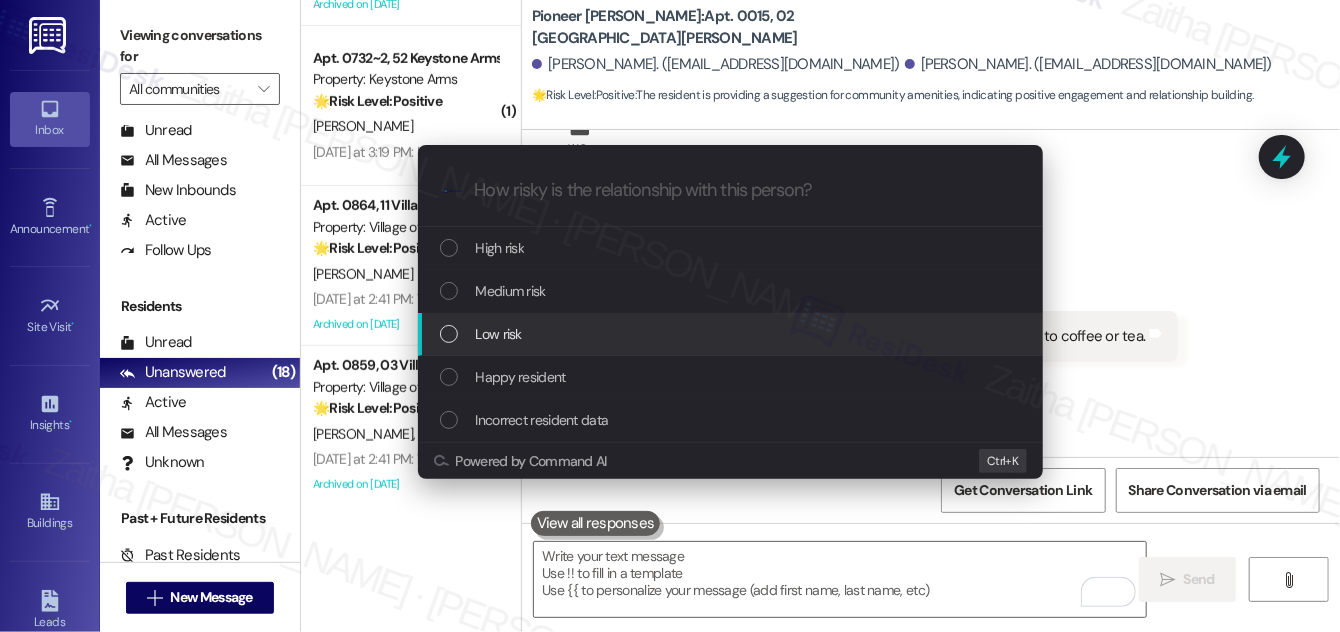 click on "Low risk" at bounding box center (732, 334) 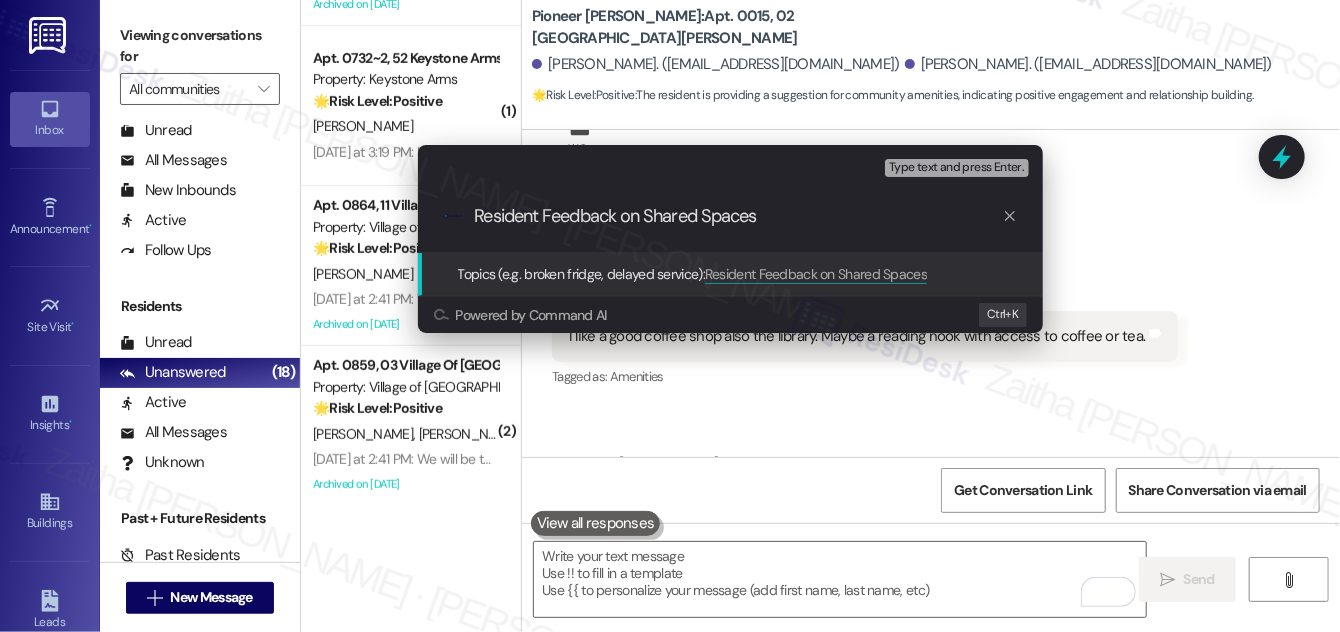 type on "Resident Feedback on Shared Spaces" 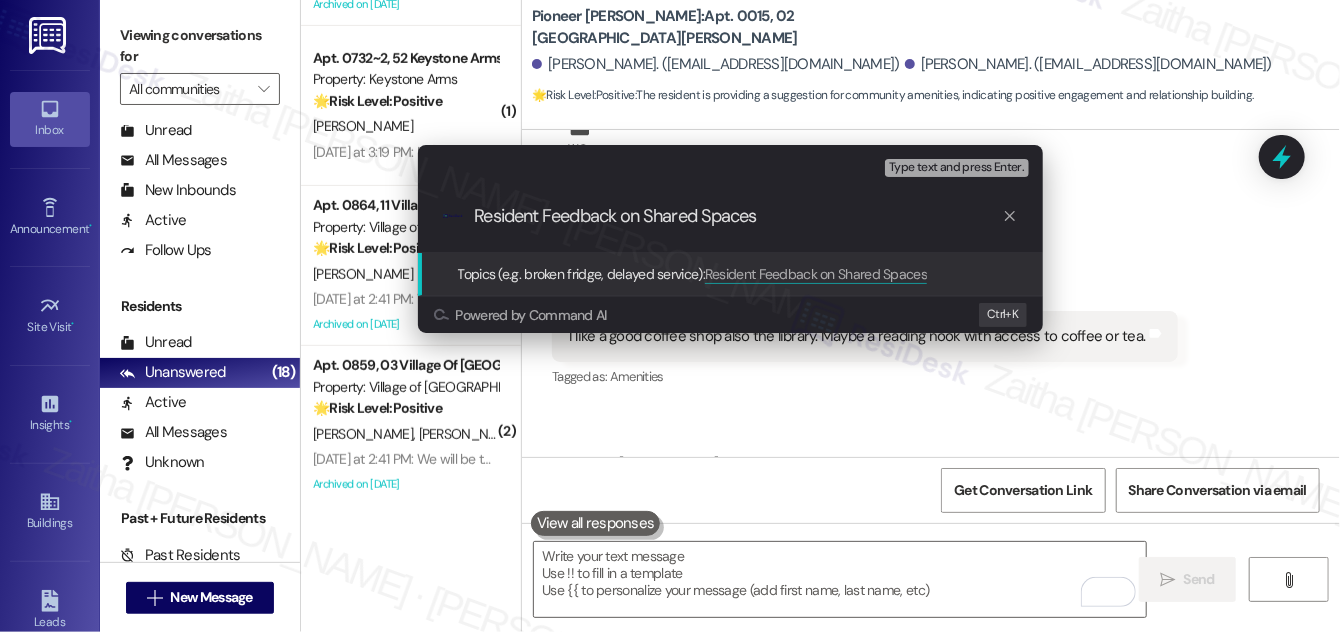 click on "Resident Feedback on Shared Spaces" at bounding box center [738, 216] 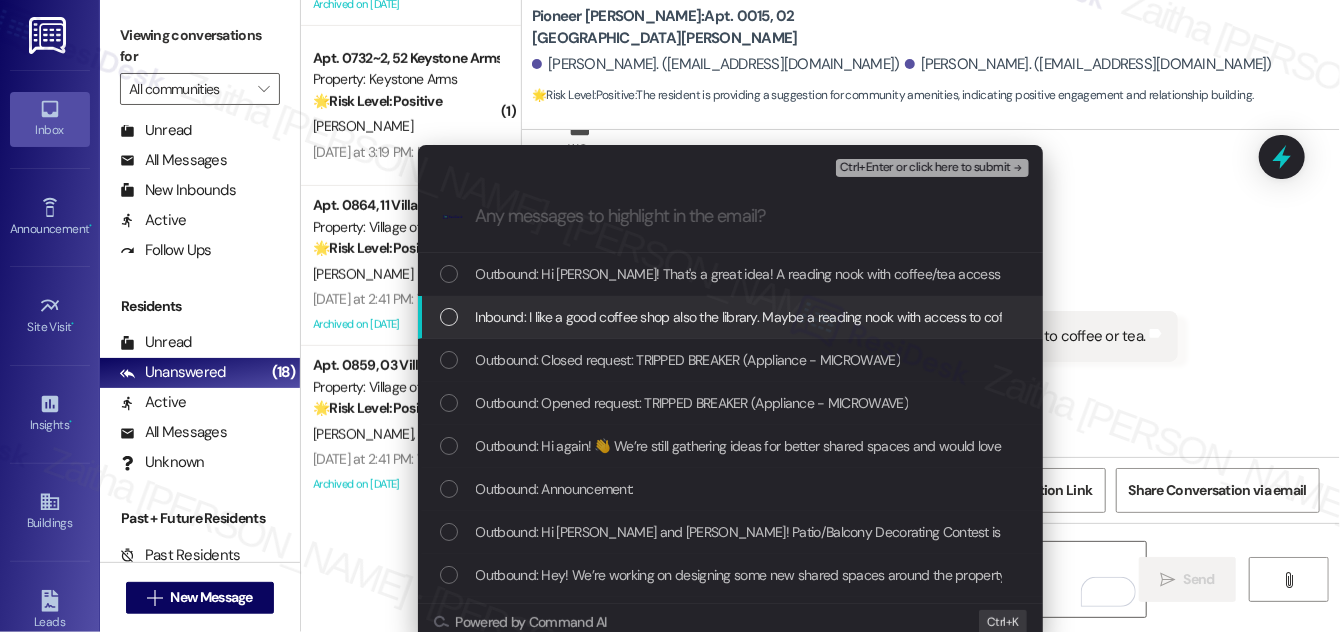 click at bounding box center [449, 317] 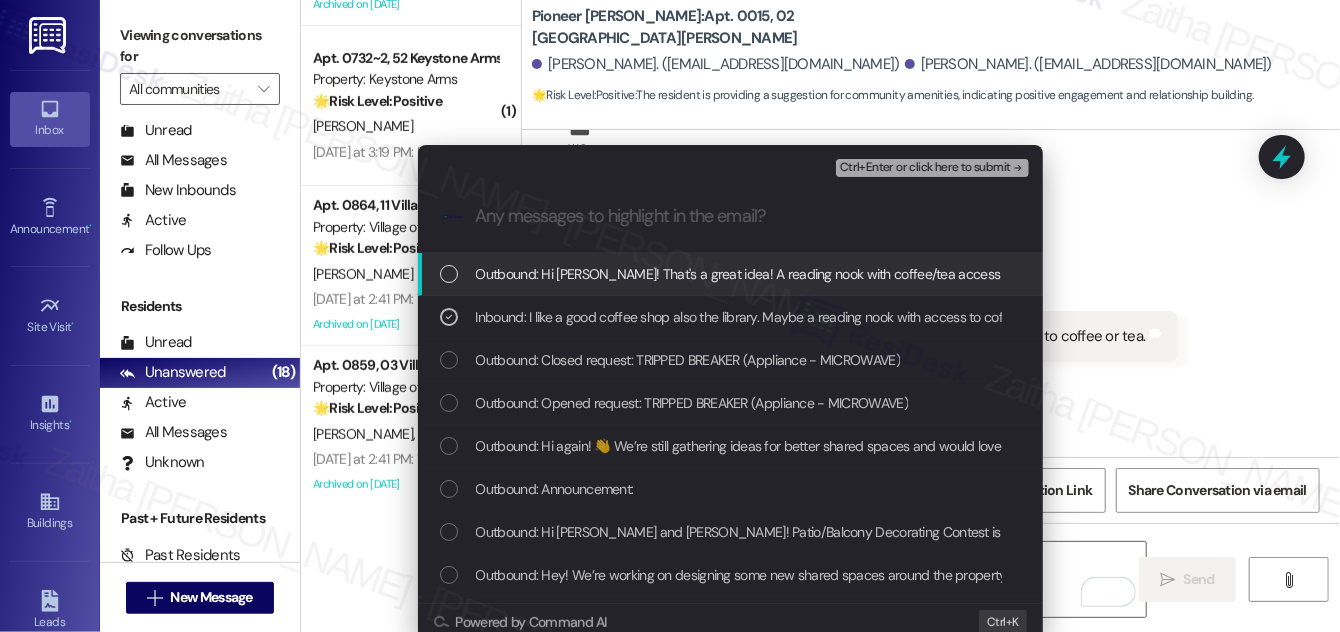 drag, startPoint x: 929, startPoint y: 168, endPoint x: 945, endPoint y: 161, distance: 17.464249 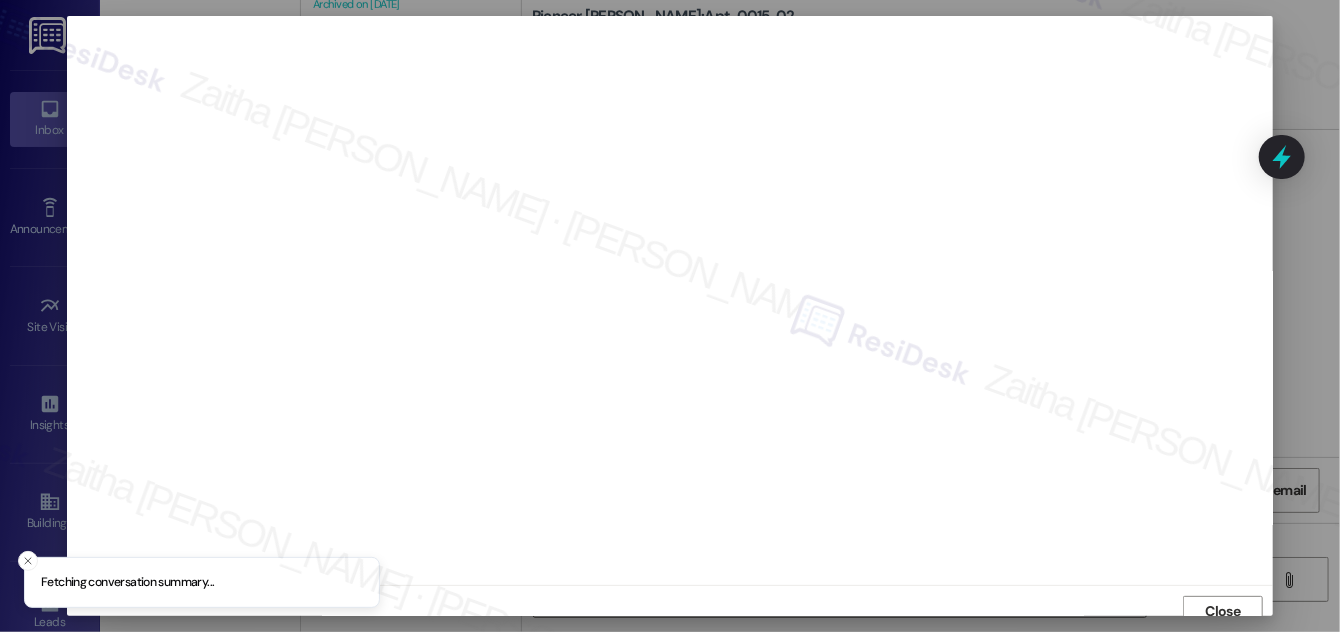 scroll, scrollTop: 11, scrollLeft: 0, axis: vertical 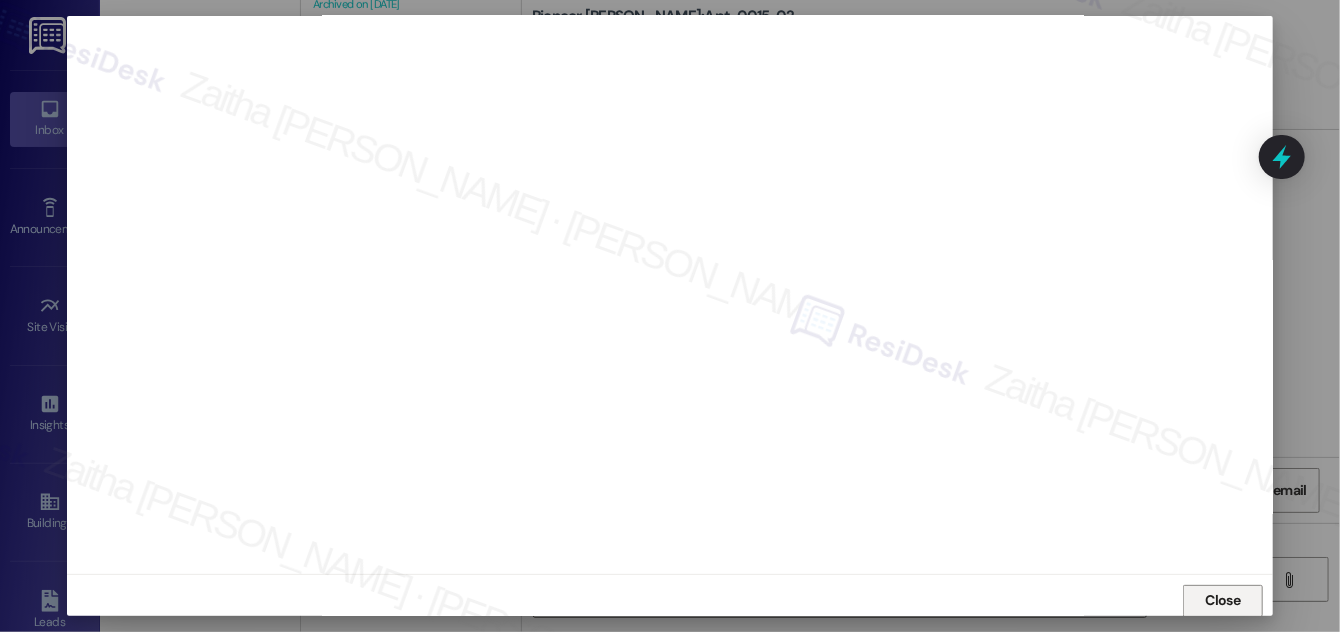 click on "Close" at bounding box center (1223, 601) 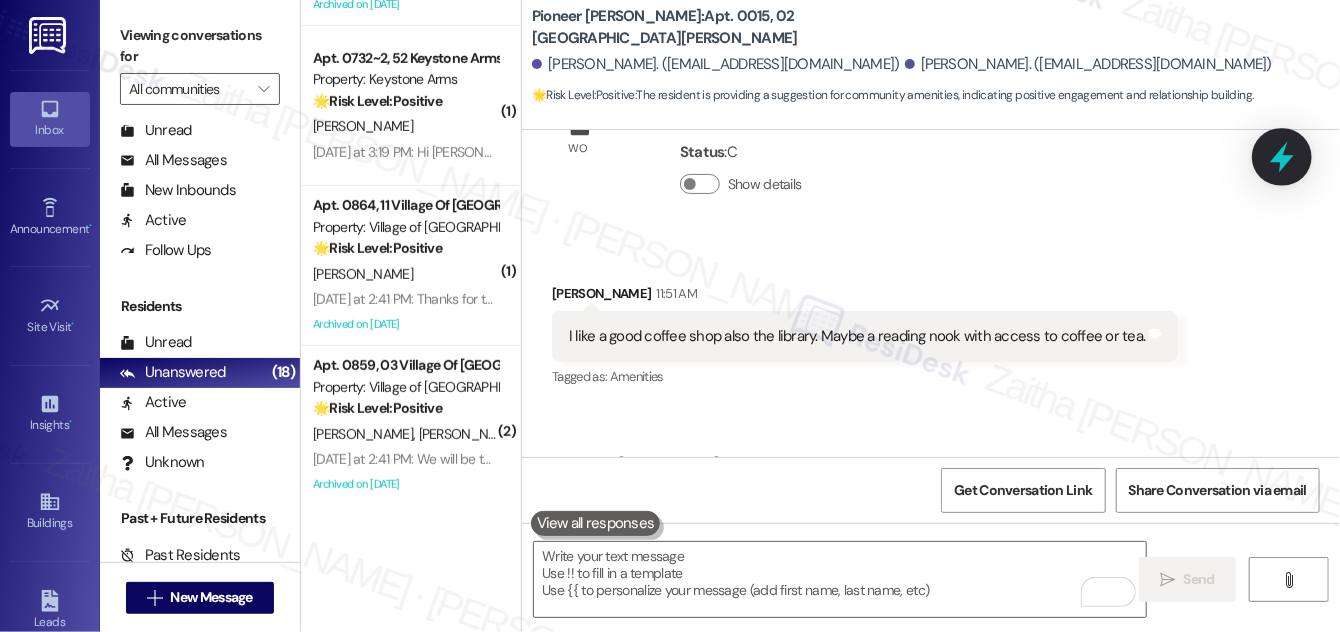 click 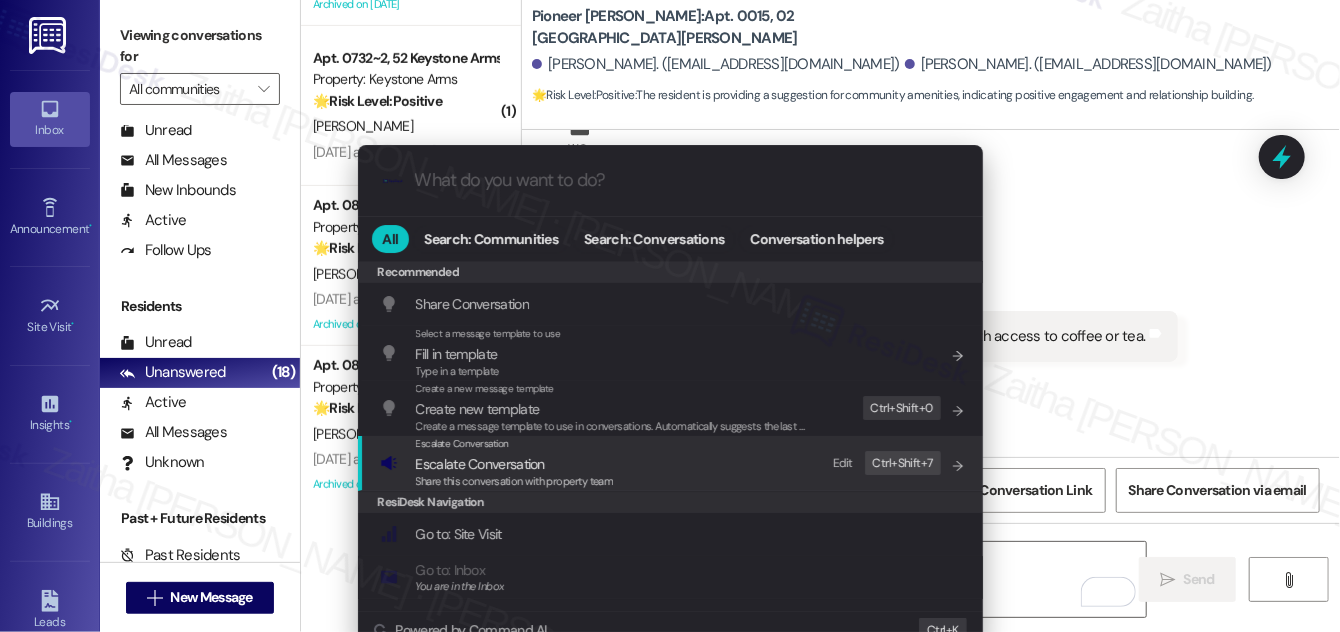 click on "Escalate Conversation" at bounding box center [480, 464] 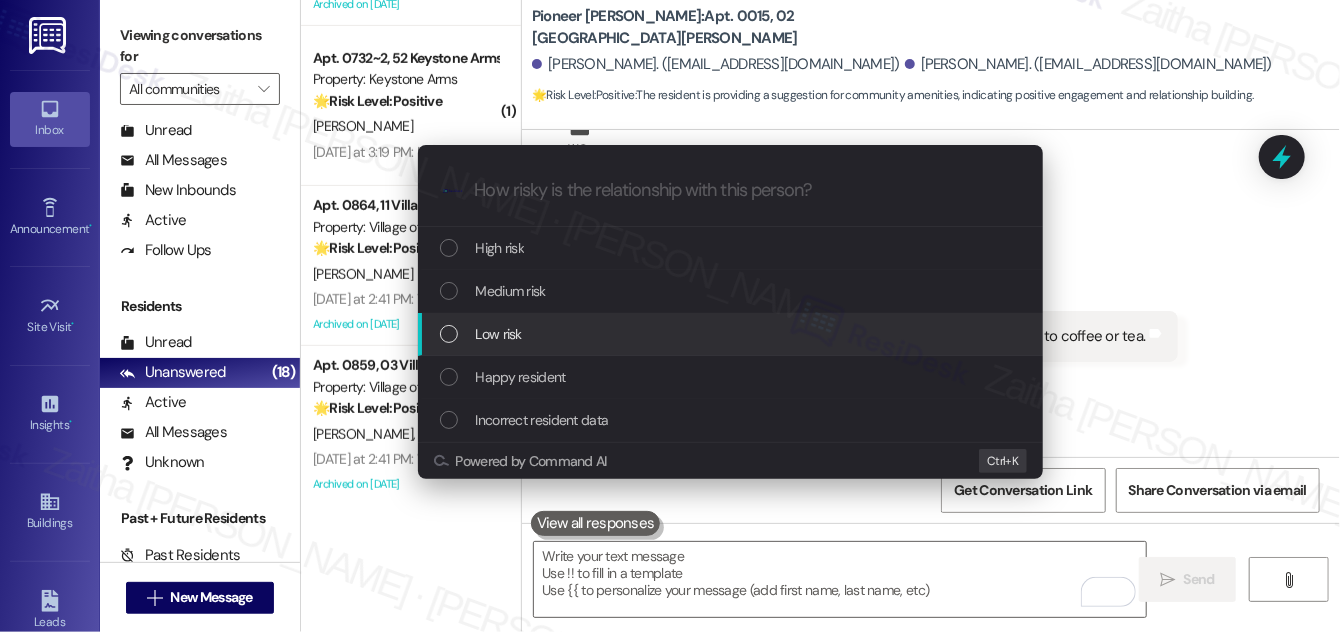 click on "Low risk" at bounding box center [499, 334] 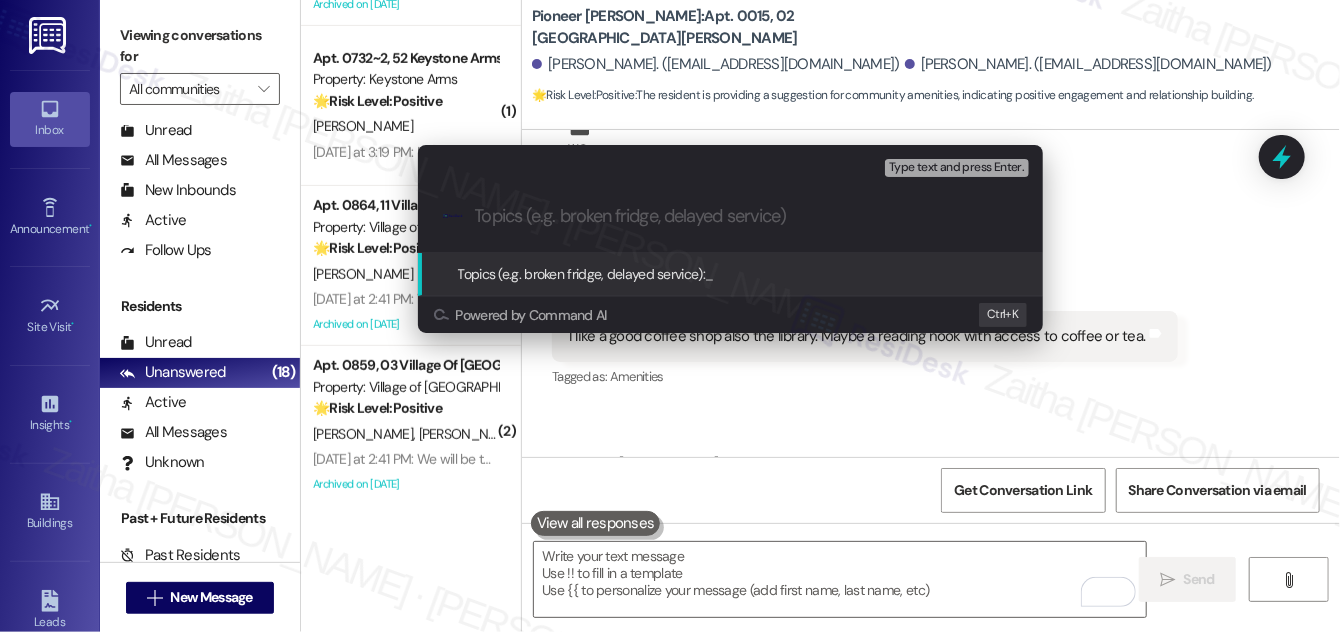 paste on "Resident Feedback on Shared Spaces" 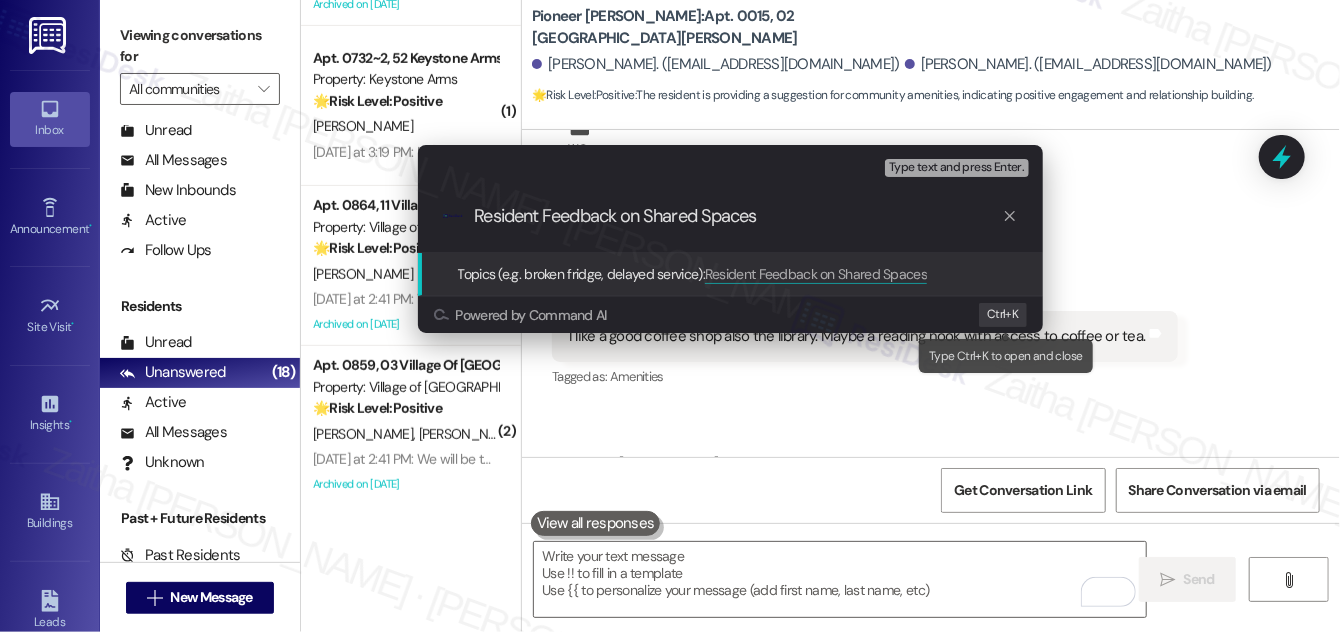 type on "Resident Feedback on Shared Spaces" 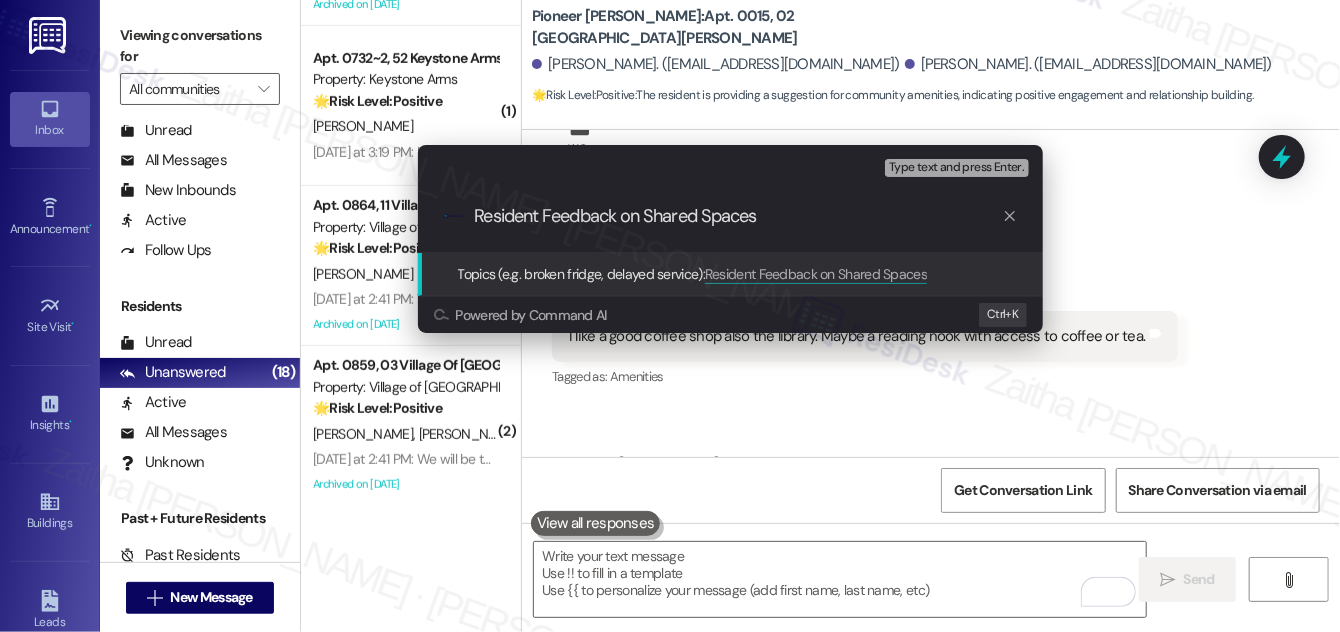 click on "Escalate Conversation Low risk Topics (e.g. broken fridge, delayed service) Any messages to highlight in the email? Type text and press Enter. .cls-1{fill:#0a055f;}.cls-2{fill:#0cc4c4;} resideskLogoBlueOrange Resident Feedback on Shared Spaces Topics (e.g. broken fridge, delayed service):  Resident Feedback on Shared Spaces Powered by Command AI Ctrl+ K" at bounding box center [670, 316] 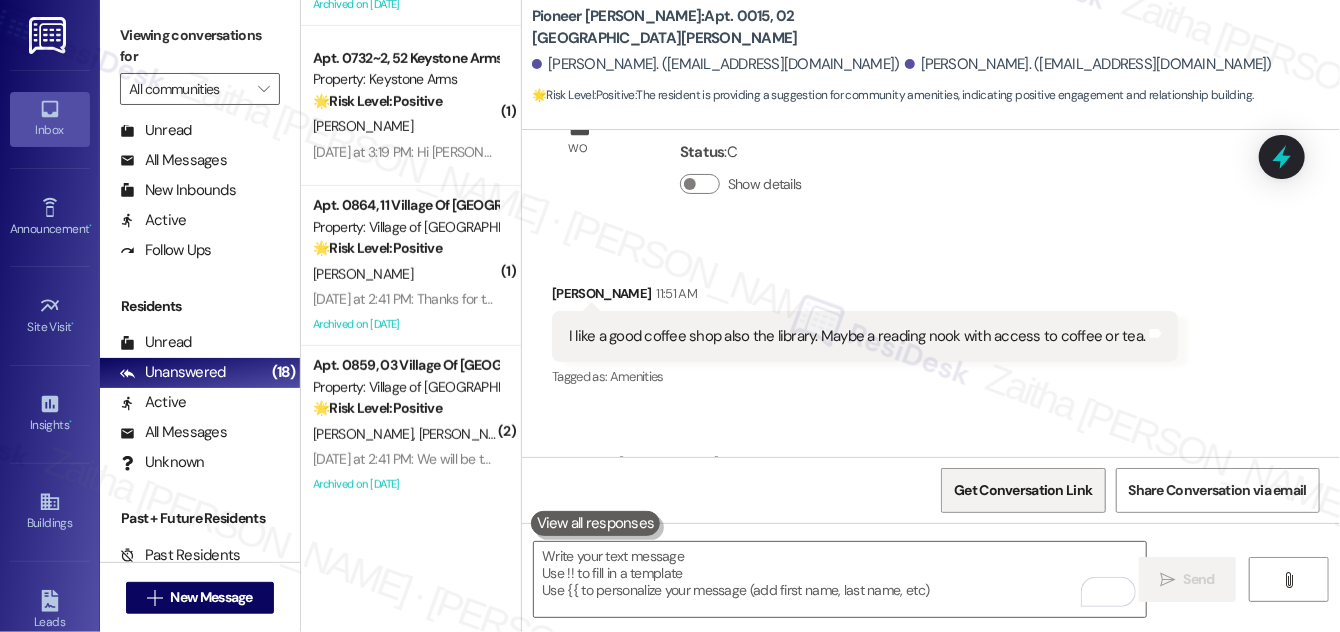 click on "Get Conversation Link" at bounding box center (1023, 490) 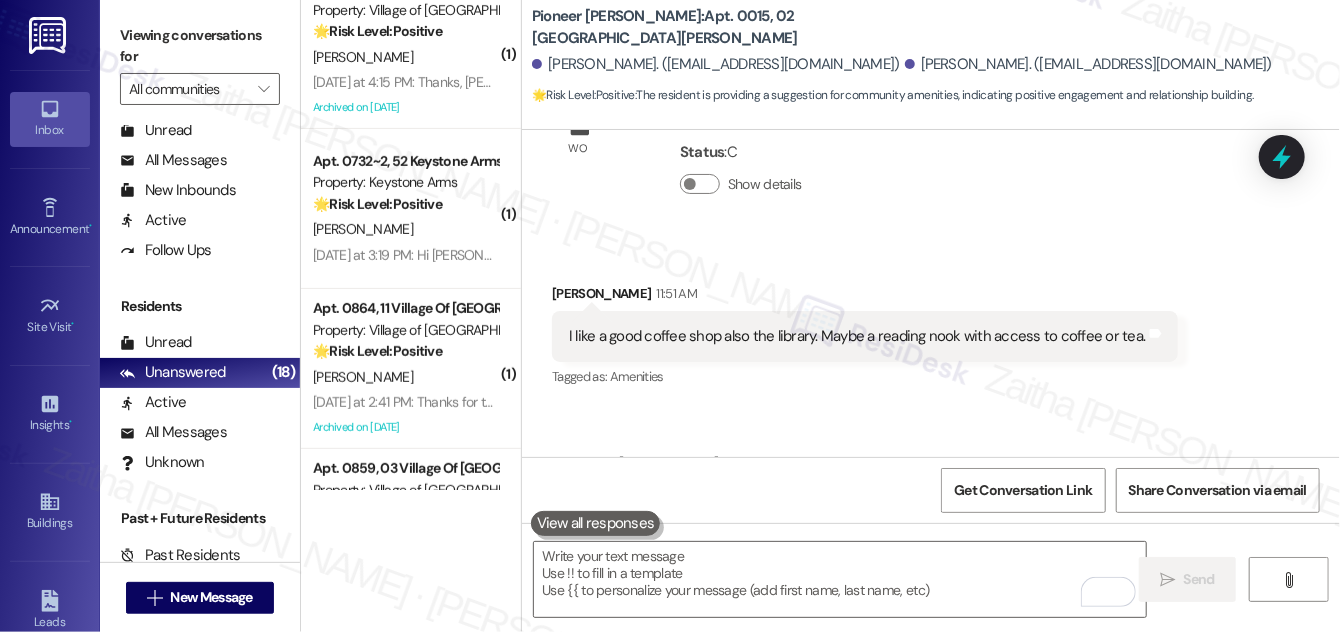 scroll, scrollTop: 545, scrollLeft: 0, axis: vertical 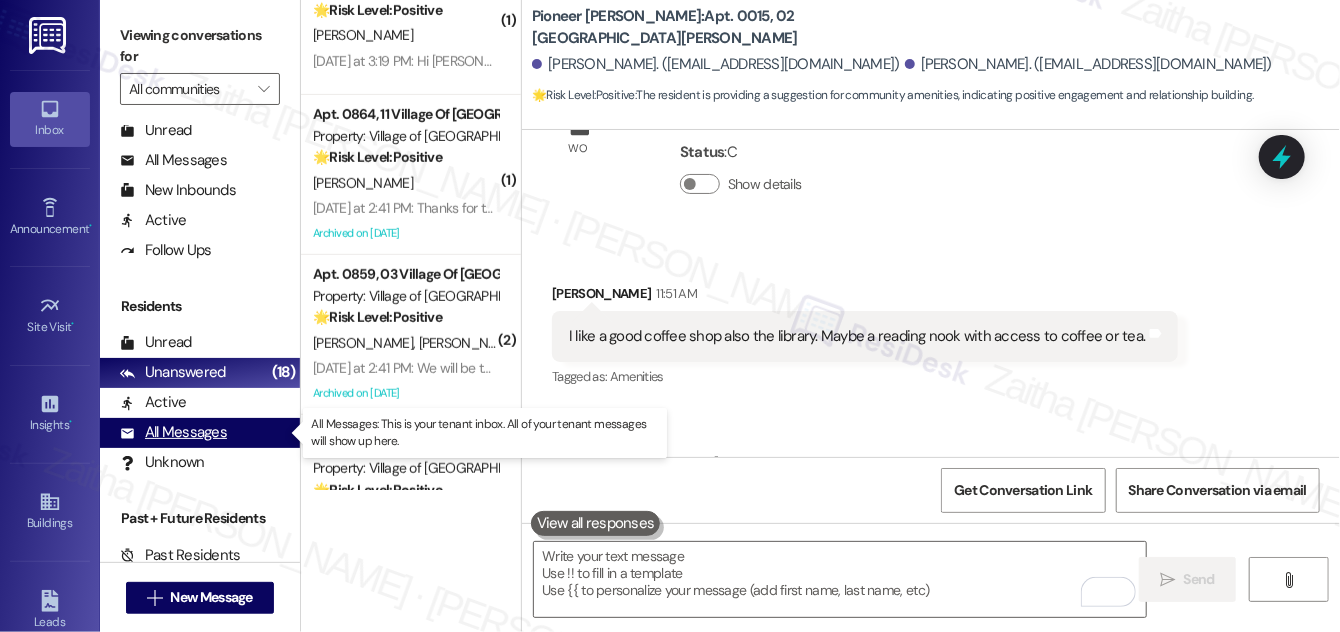 click on "All Messages" at bounding box center [173, 432] 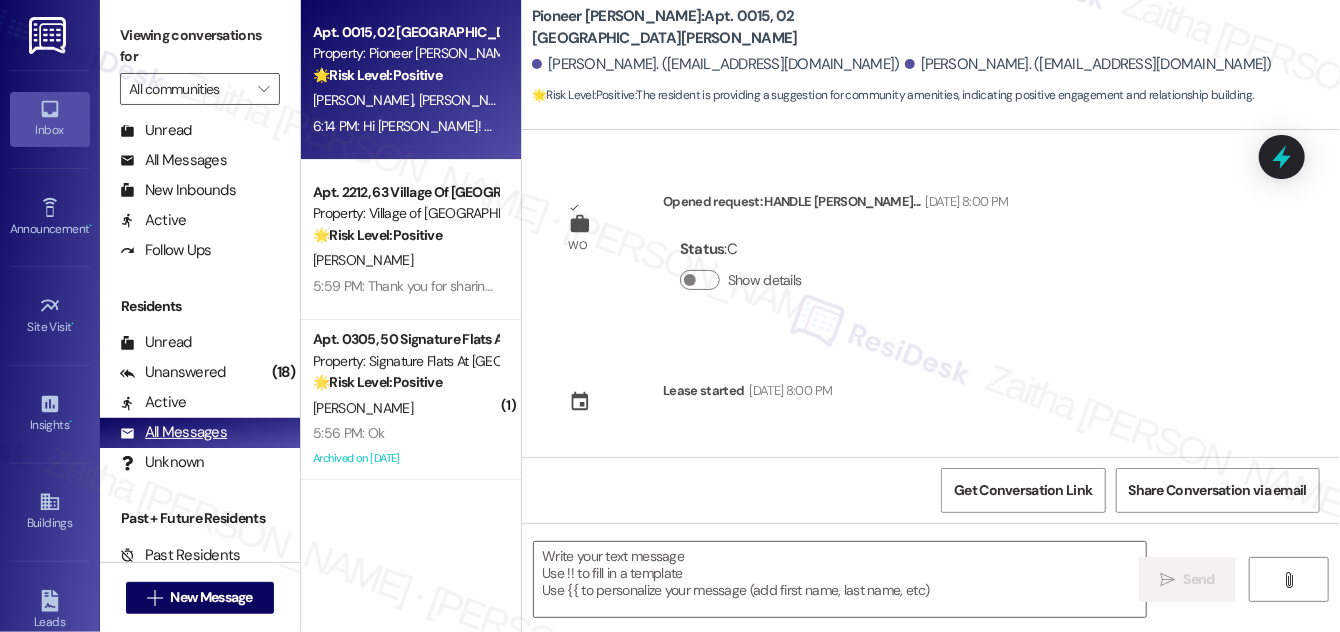scroll, scrollTop: 11271, scrollLeft: 0, axis: vertical 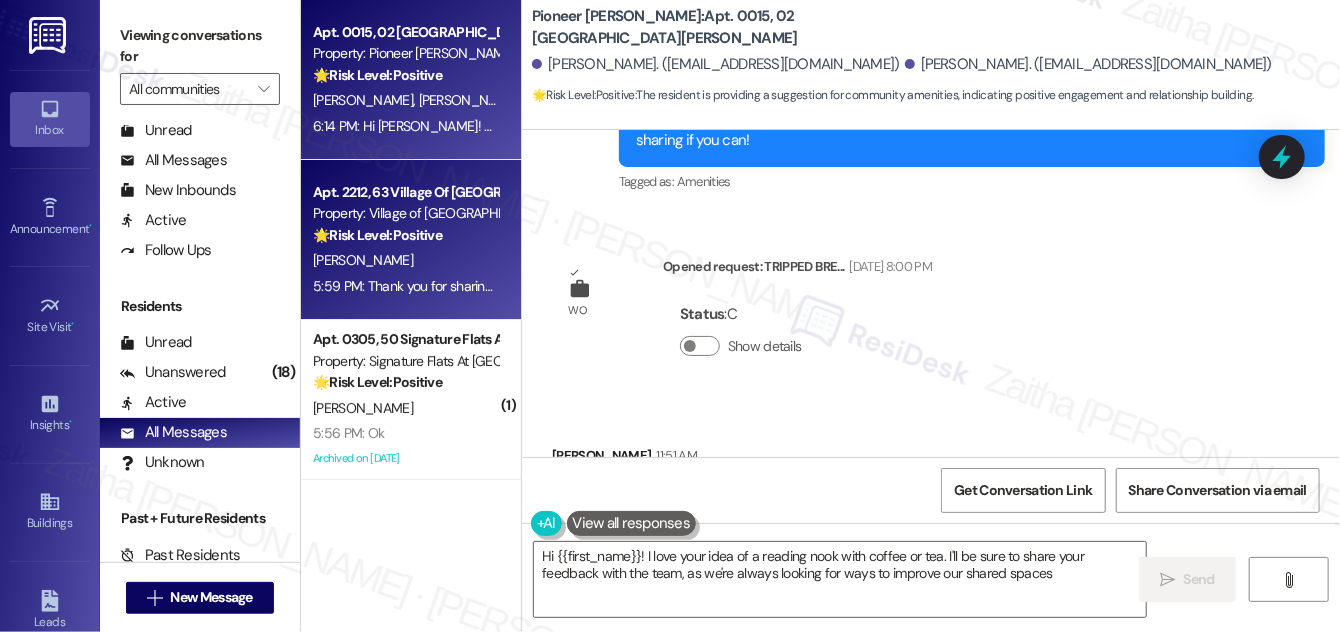 type on "Hi {{first_name}}! I love your idea of a reading nook with coffee or tea. I'll be sure to share your feedback with the team, as we're always looking for ways to improve our shared spaces!" 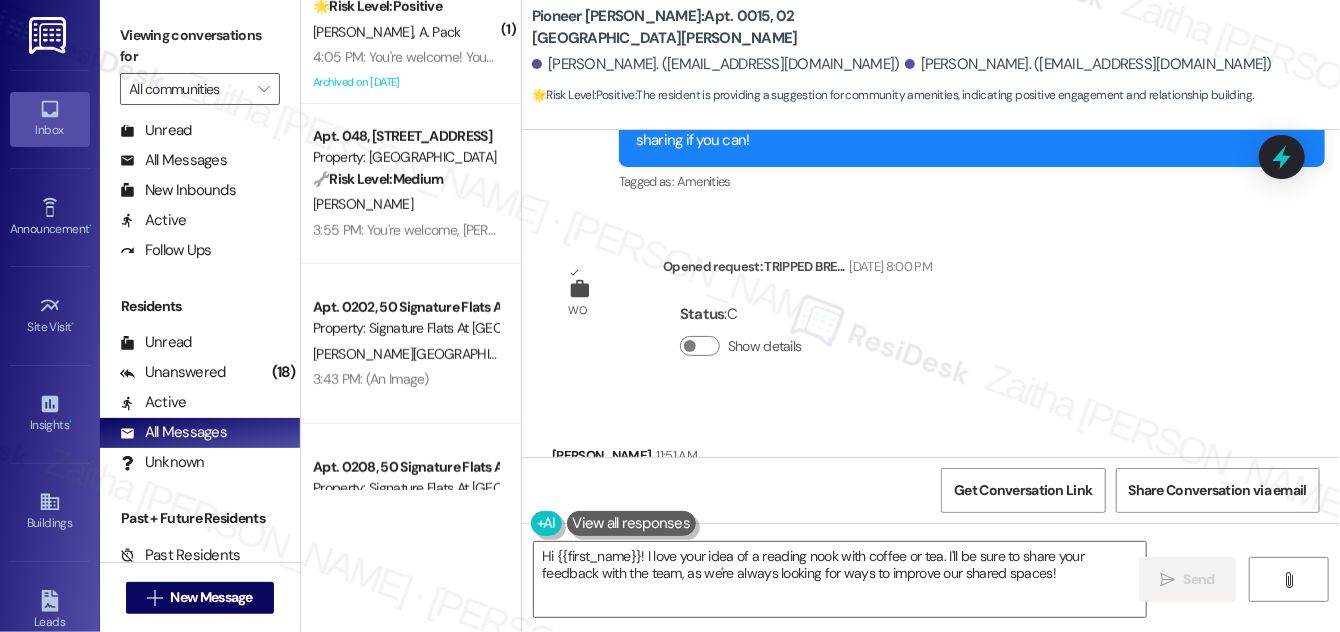 scroll, scrollTop: 727, scrollLeft: 0, axis: vertical 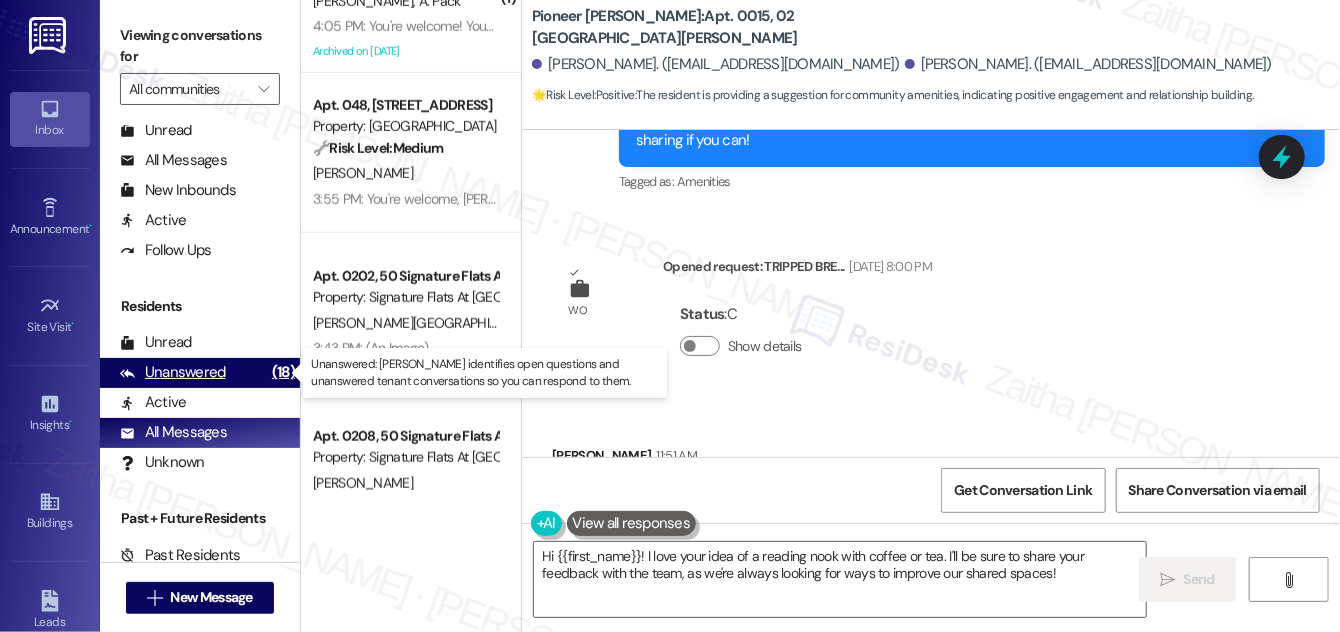 click on "Unanswered" at bounding box center [173, 372] 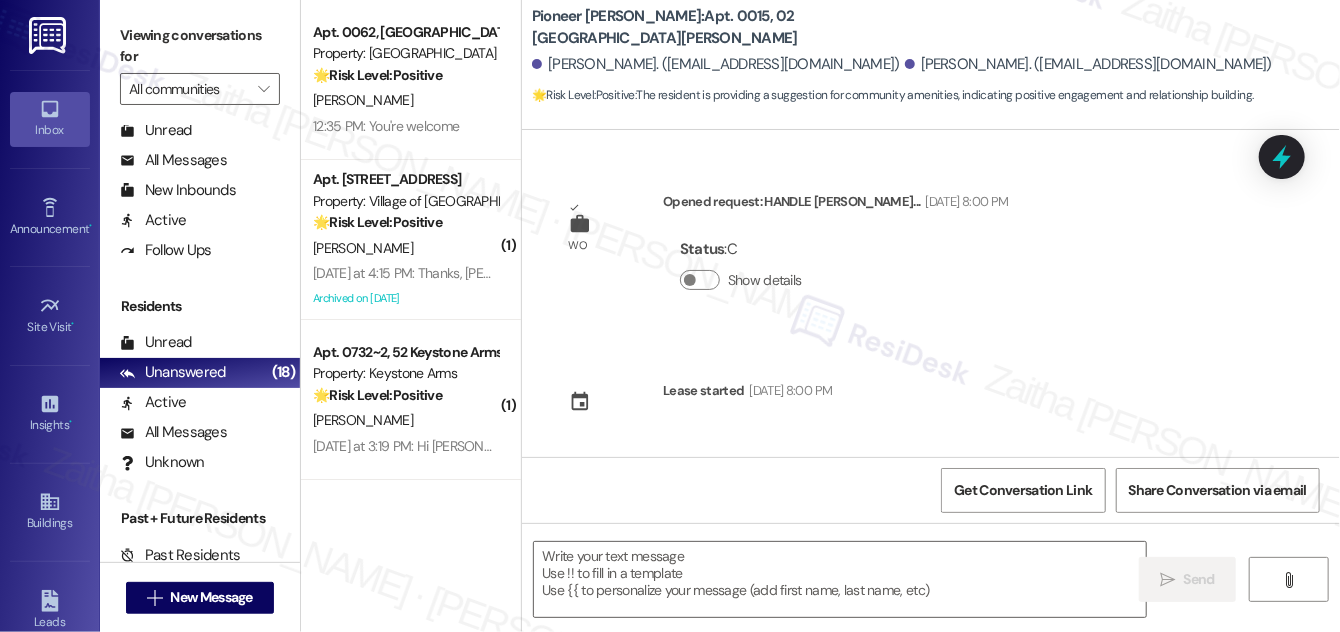 scroll, scrollTop: 11271, scrollLeft: 0, axis: vertical 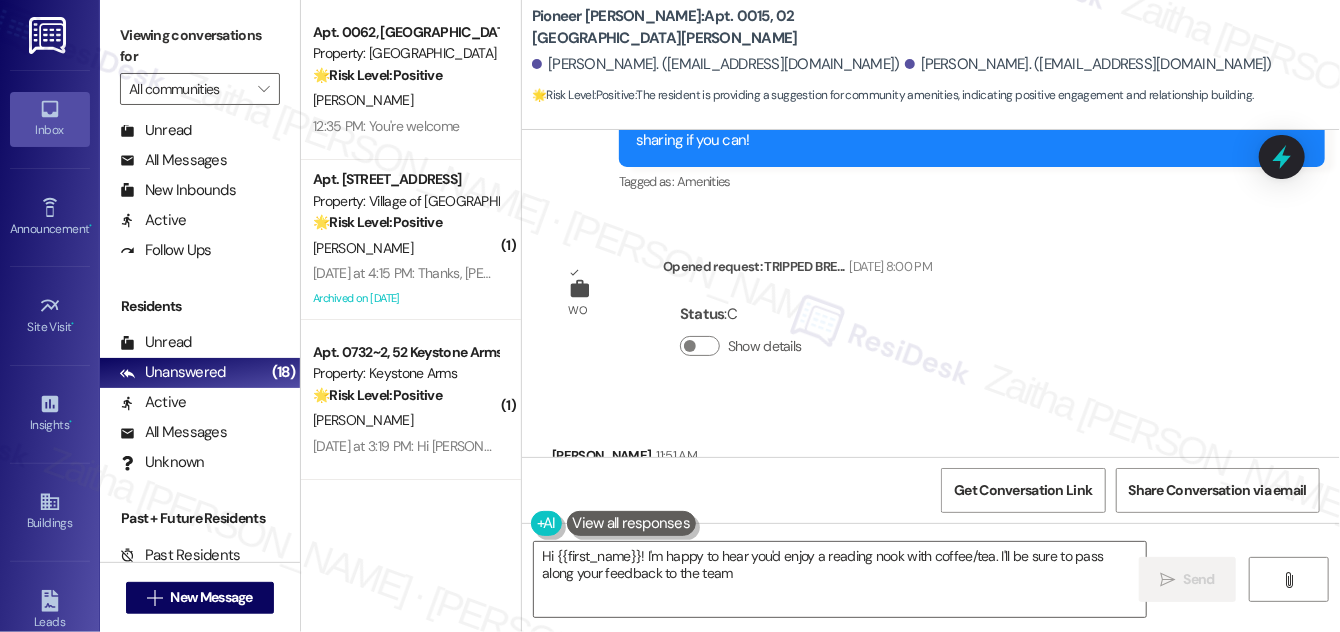 type on "Hi {{first_name}}! I'm happy to hear you'd enjoy a reading nook with coffee/tea. I'll be sure to pass along your feedback to the team!" 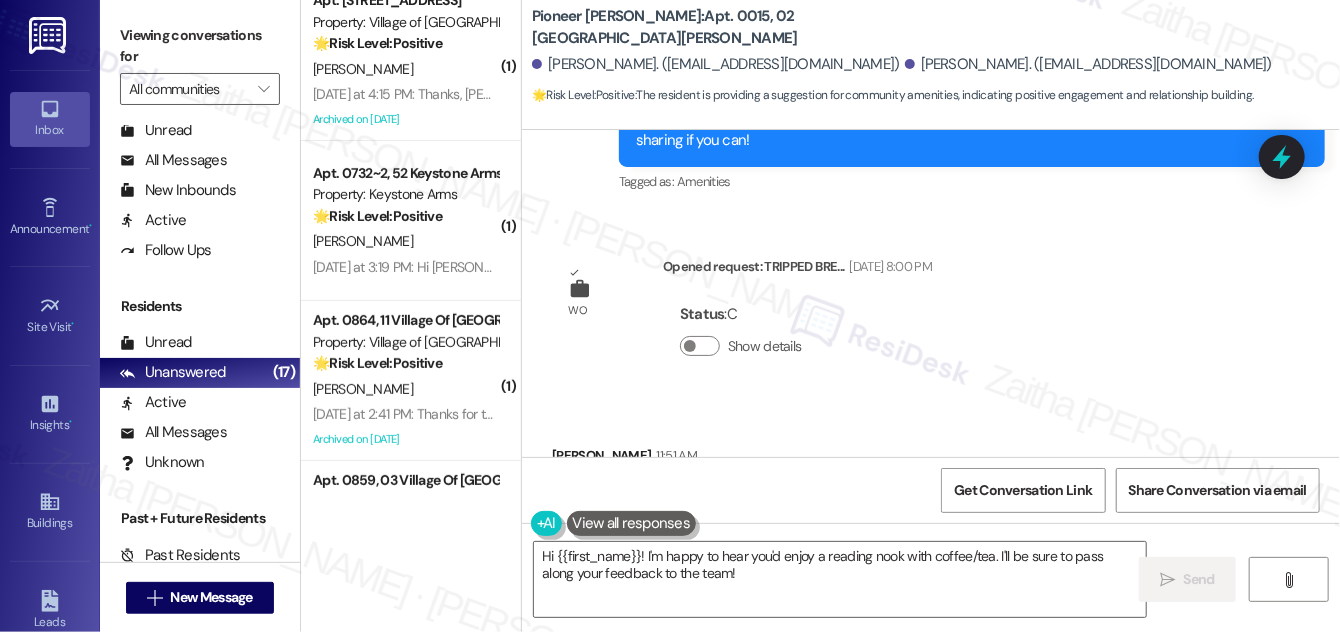 scroll, scrollTop: 0, scrollLeft: 0, axis: both 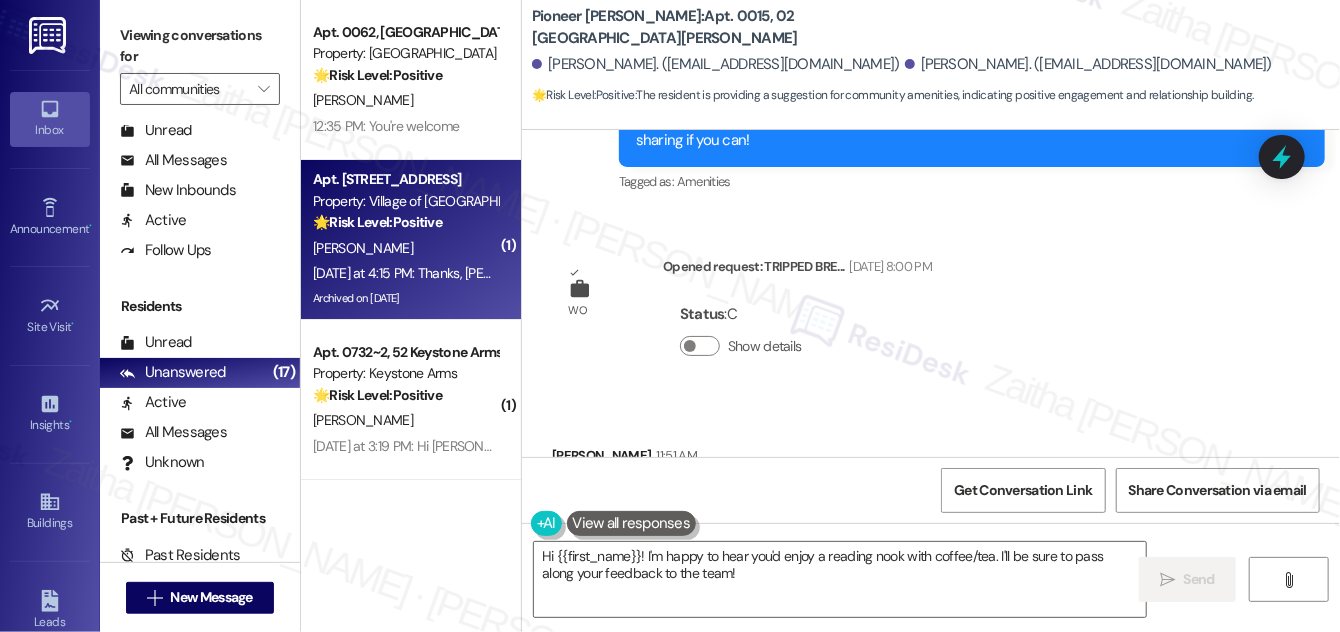 click on "[PERSON_NAME]" at bounding box center (405, 248) 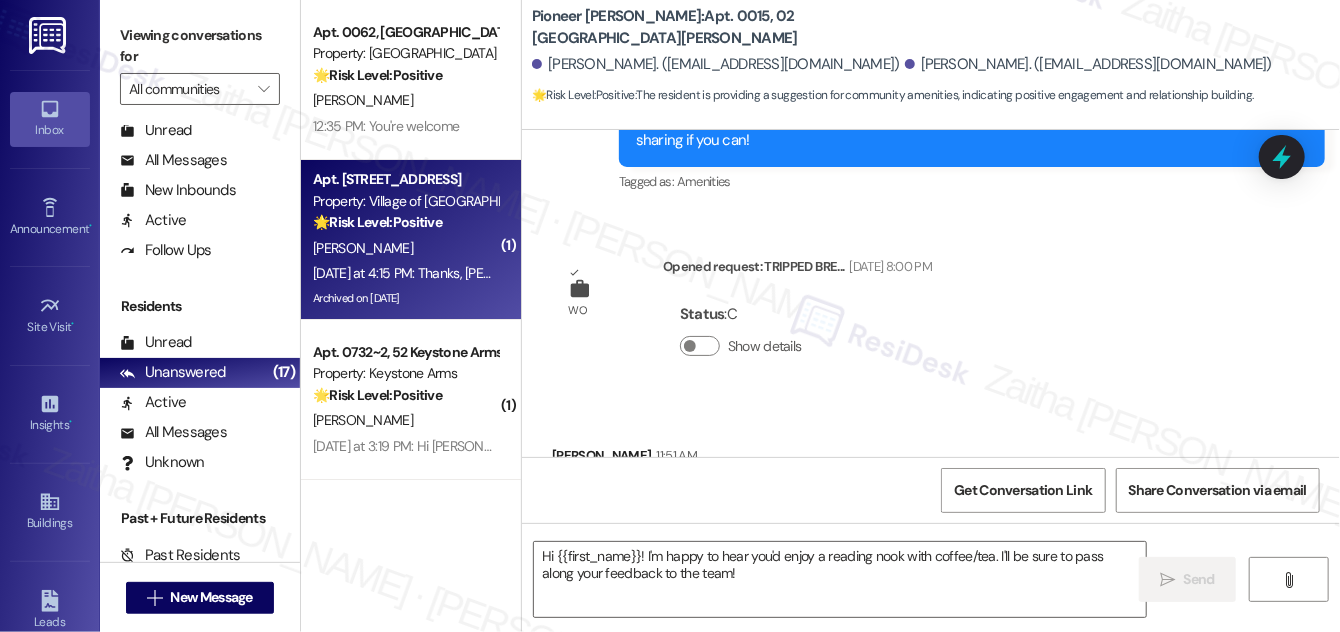 type on "Fetching suggested responses. Please feel free to read through the conversation in the meantime." 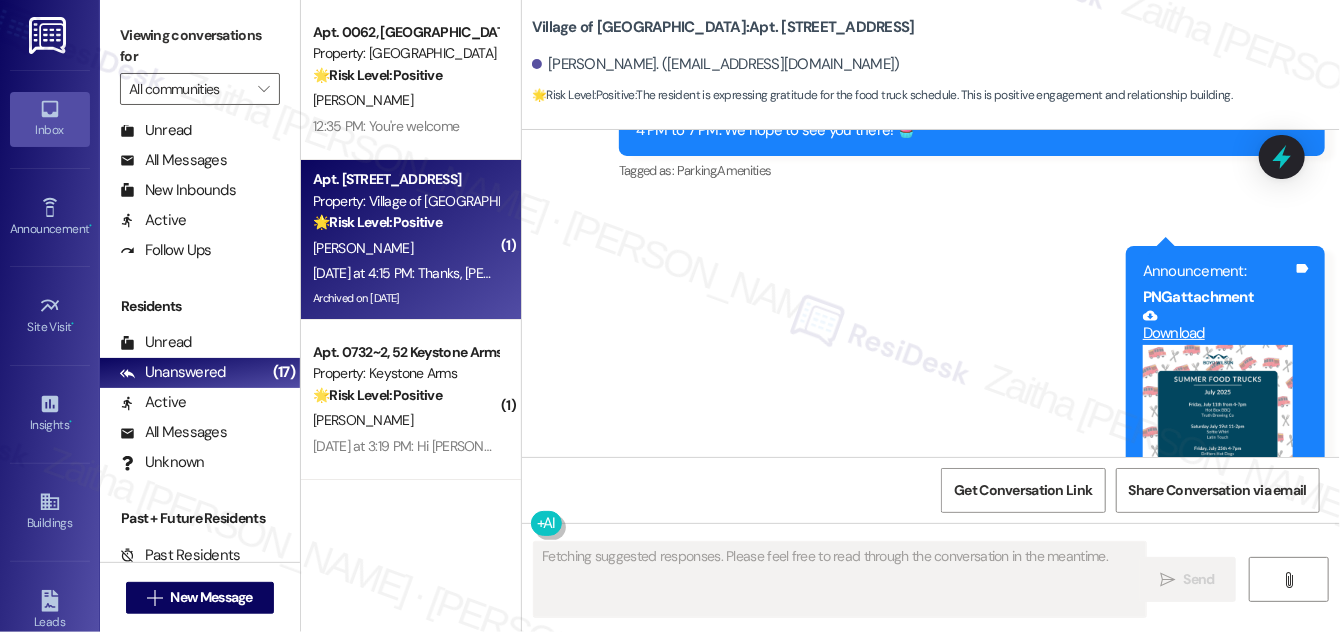 scroll, scrollTop: 28001, scrollLeft: 0, axis: vertical 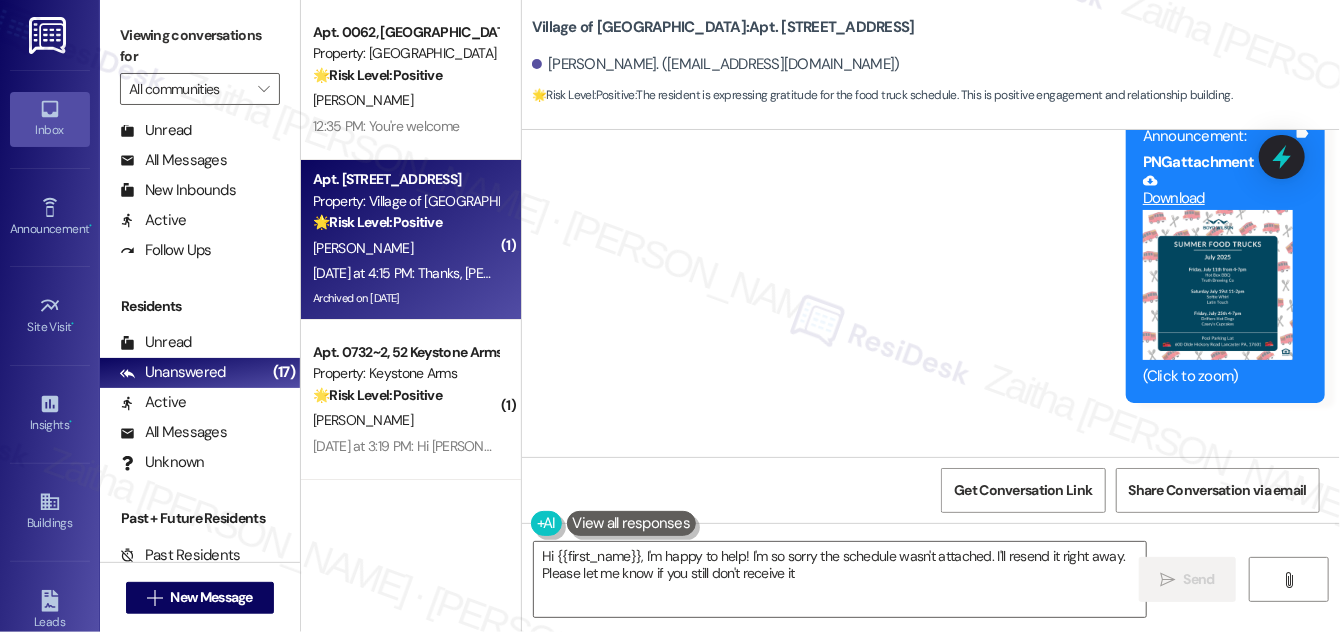 type on "Hi {{first_name}}, I'm happy to help! I'm so sorry the schedule wasn't attached. I'll resend it right away. Please let me know if you still don't receive it!" 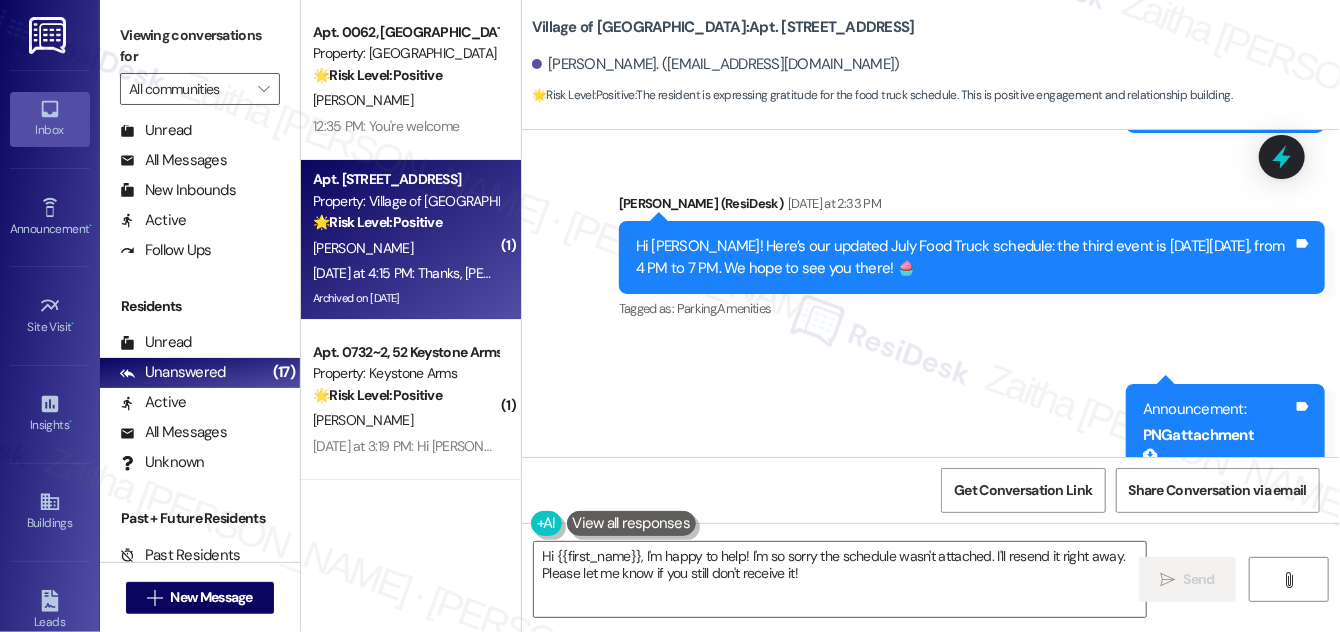 scroll, scrollTop: 27637, scrollLeft: 0, axis: vertical 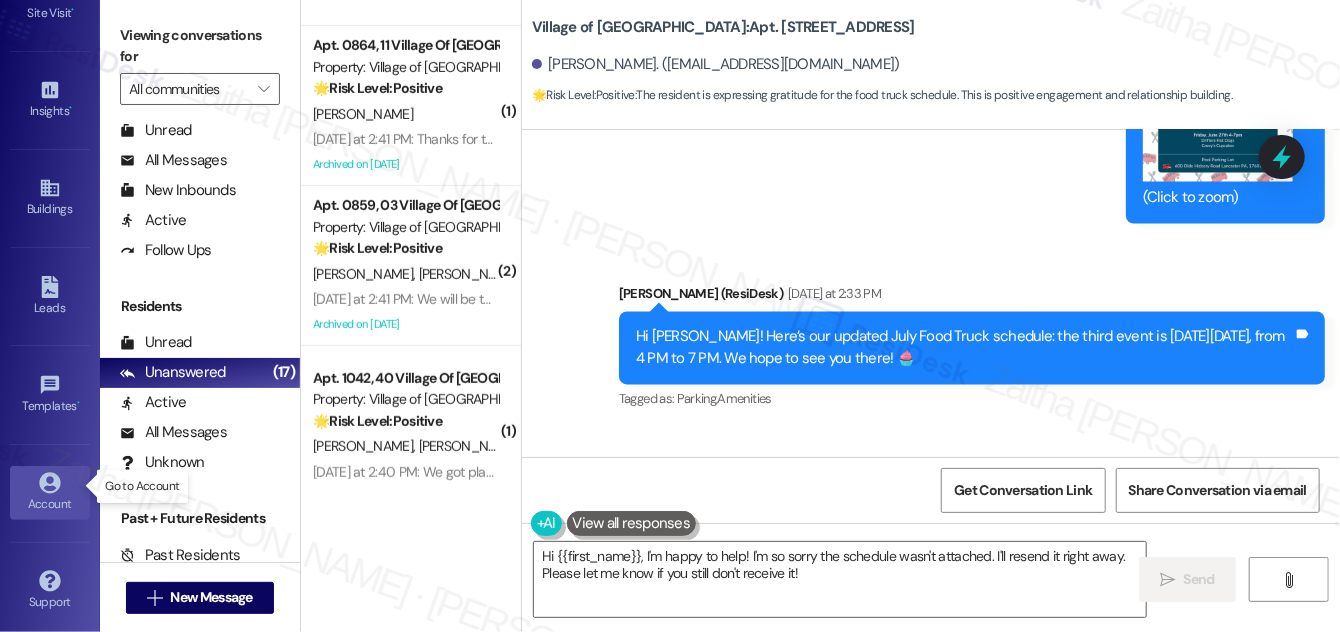 click on "Account" at bounding box center (50, 504) 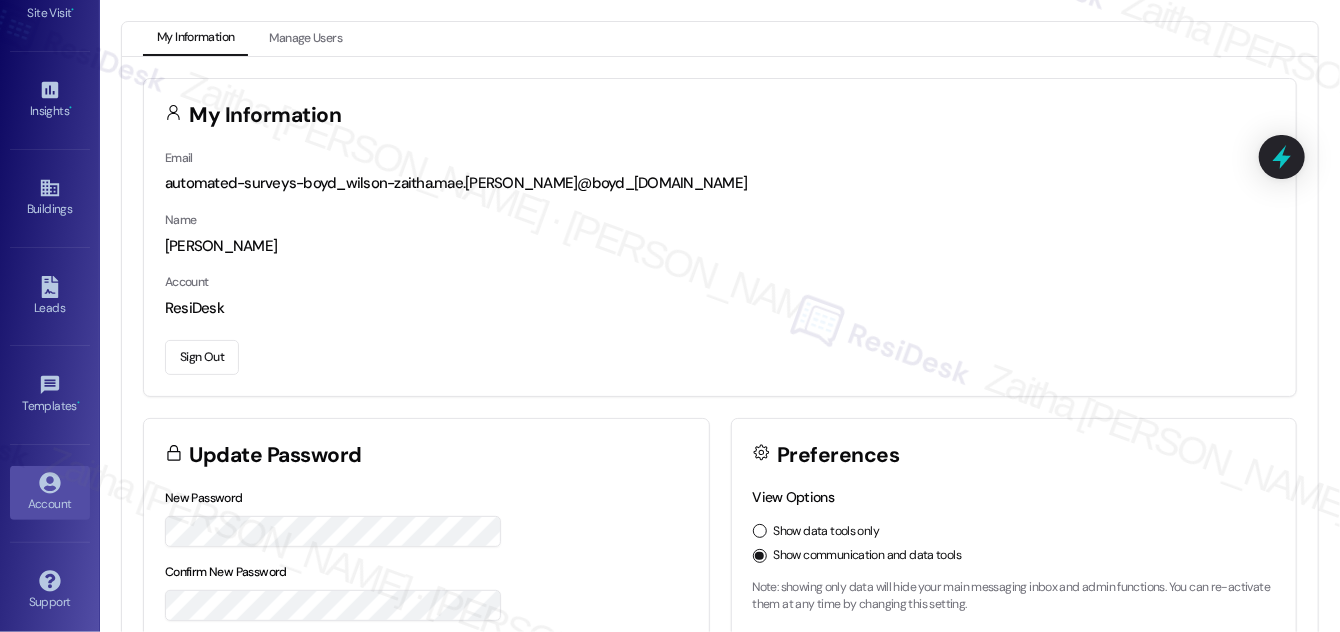 click on "Sign Out" at bounding box center [202, 357] 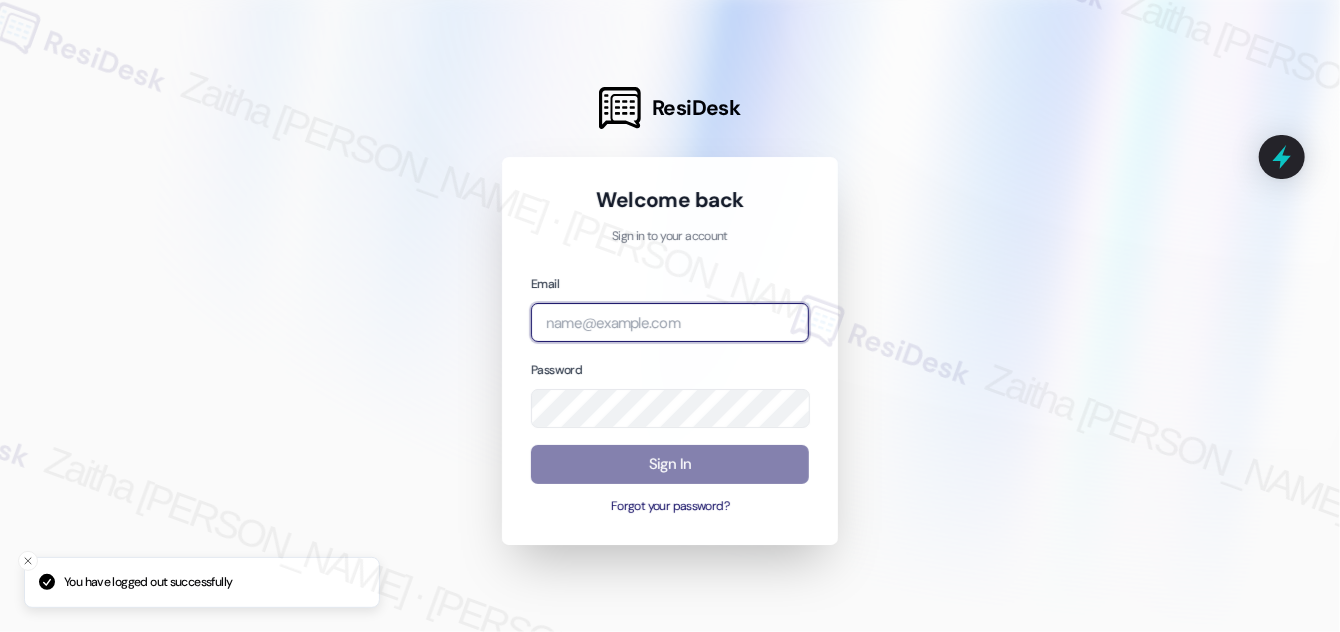 click at bounding box center (670, 322) 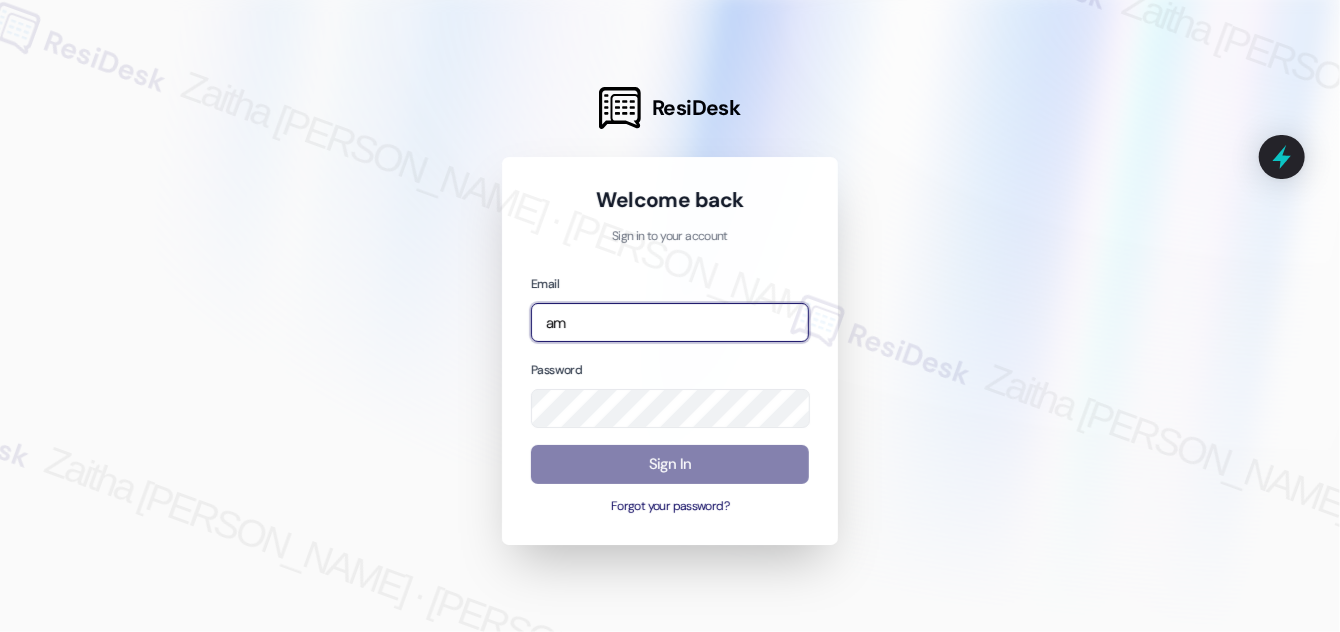 type on "a" 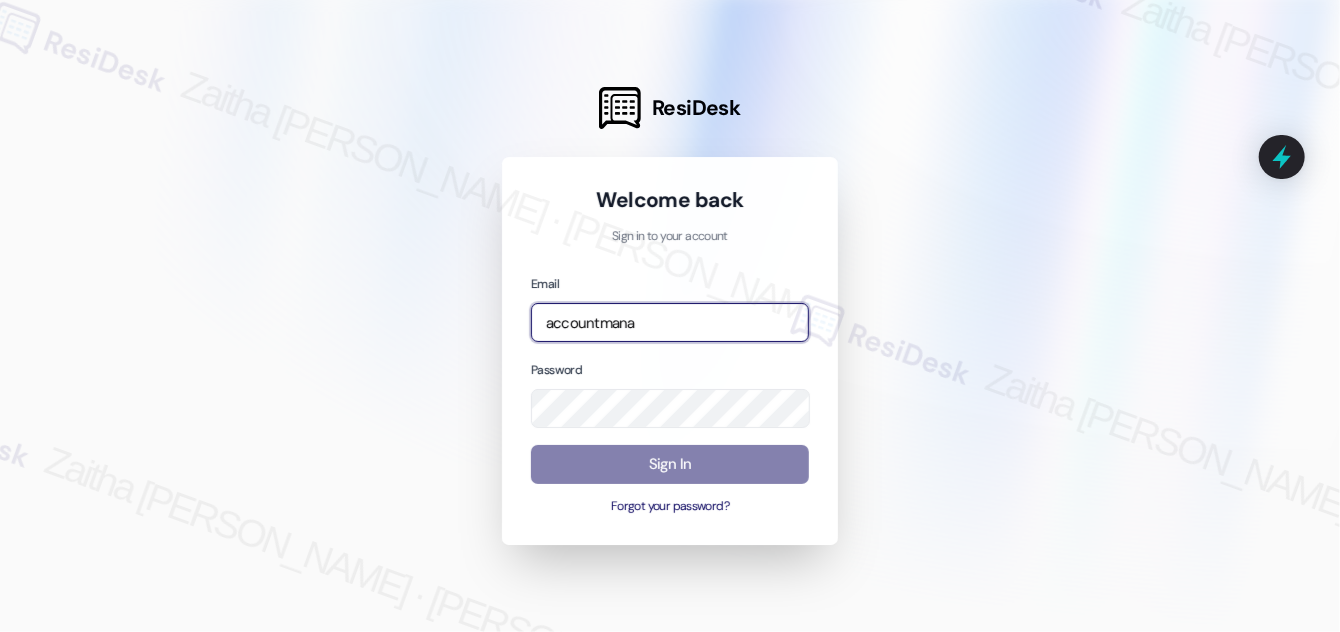drag, startPoint x: 651, startPoint y: 311, endPoint x: 496, endPoint y: 311, distance: 155 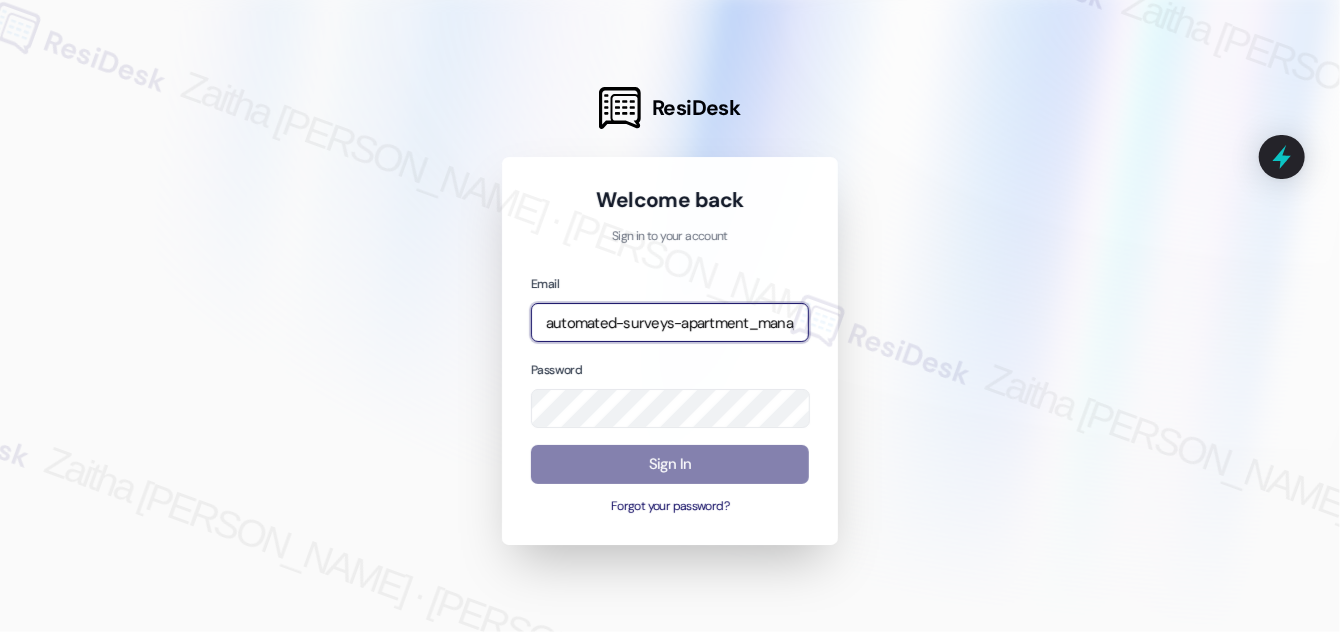 type on "automated-surveys-apartment_management_pros-zaitha.mae.[PERSON_NAME]@apartment_management_[DOMAIN_NAME]" 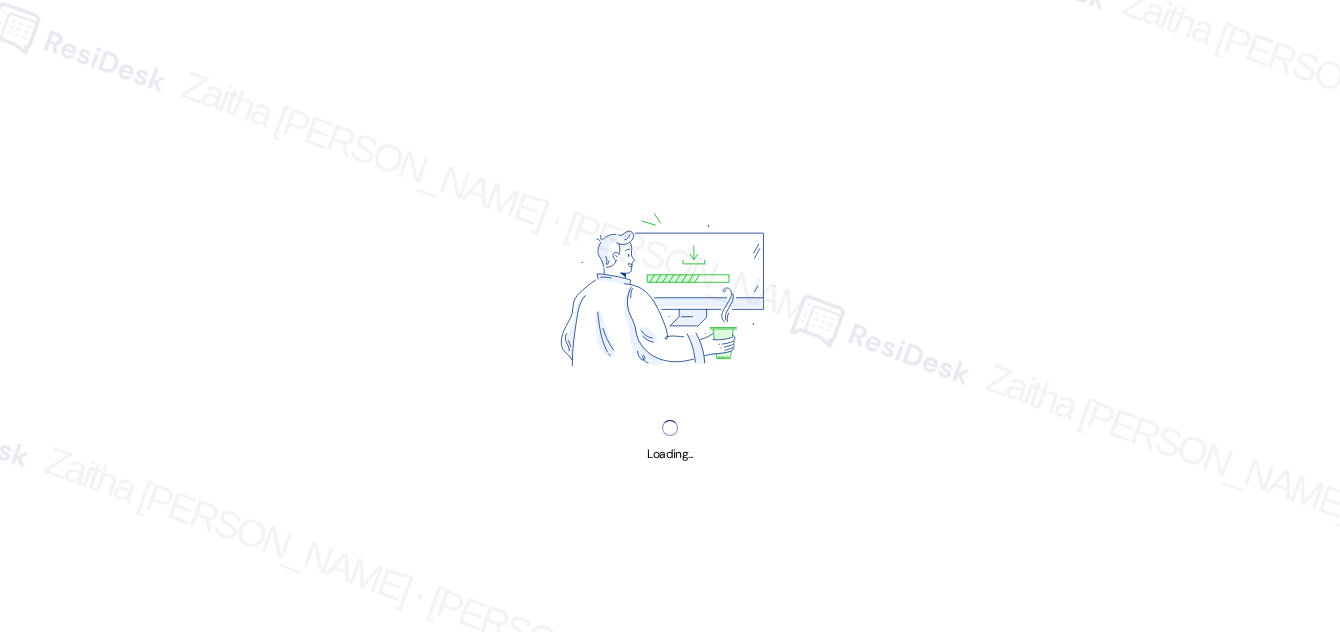 scroll, scrollTop: 0, scrollLeft: 0, axis: both 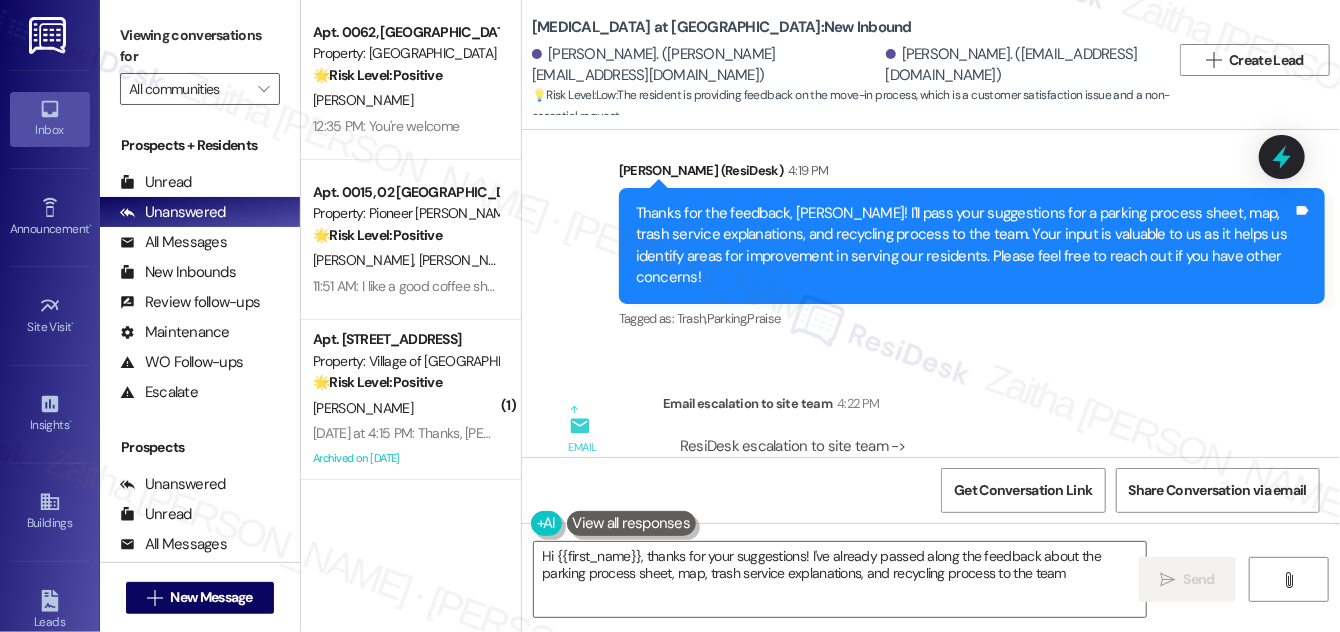type on "Hi {{first_name}}, thanks for your suggestions! I've already passed along the feedback about the parking process sheet, map, trash service explanations, and recycling process to the team!" 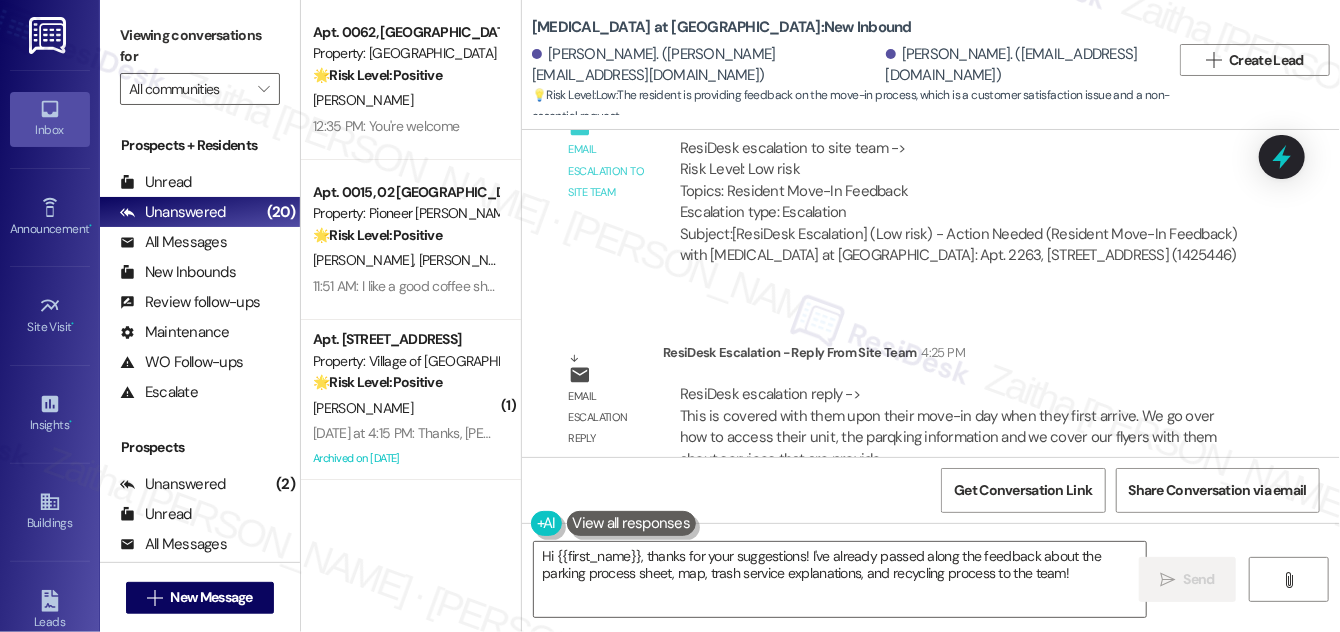 scroll, scrollTop: 796, scrollLeft: 0, axis: vertical 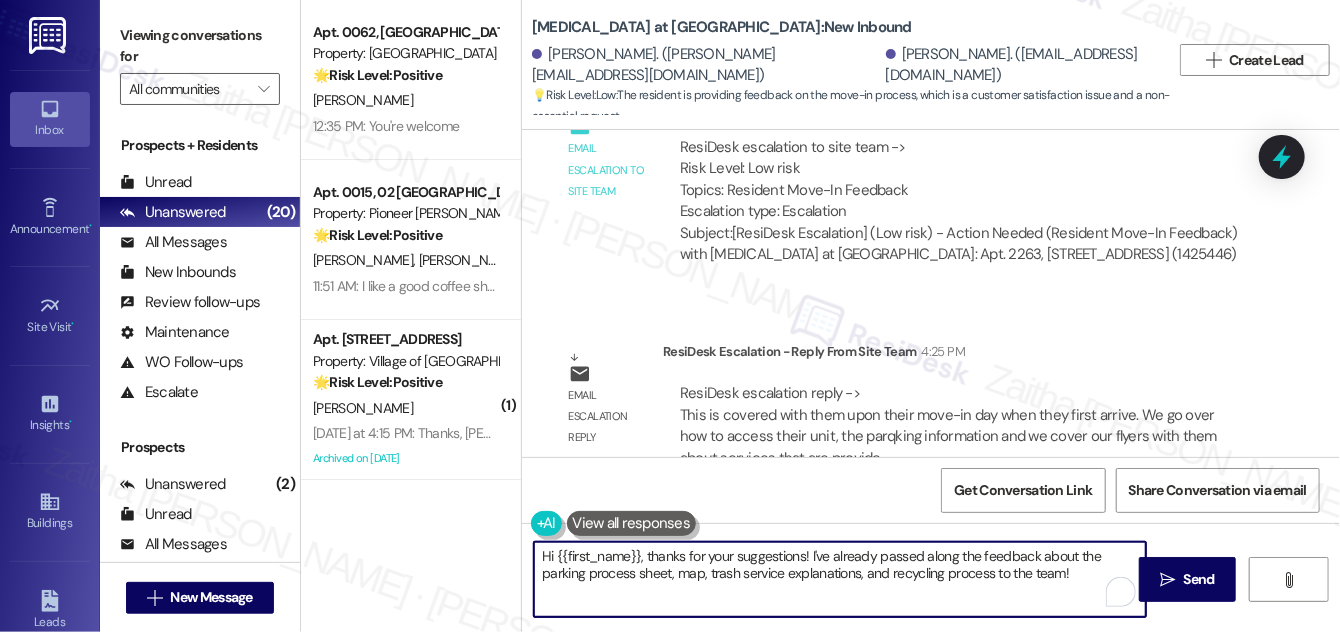drag, startPoint x: 538, startPoint y: 559, endPoint x: 1100, endPoint y: 604, distance: 563.7987 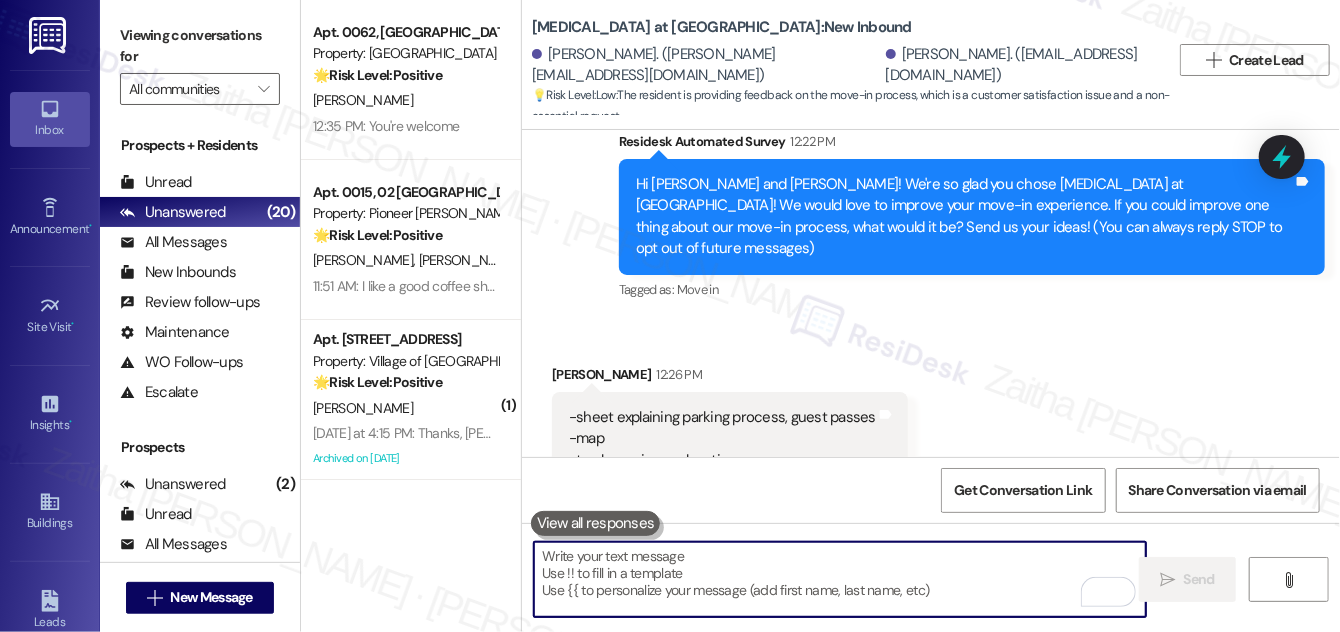 scroll, scrollTop: 181, scrollLeft: 0, axis: vertical 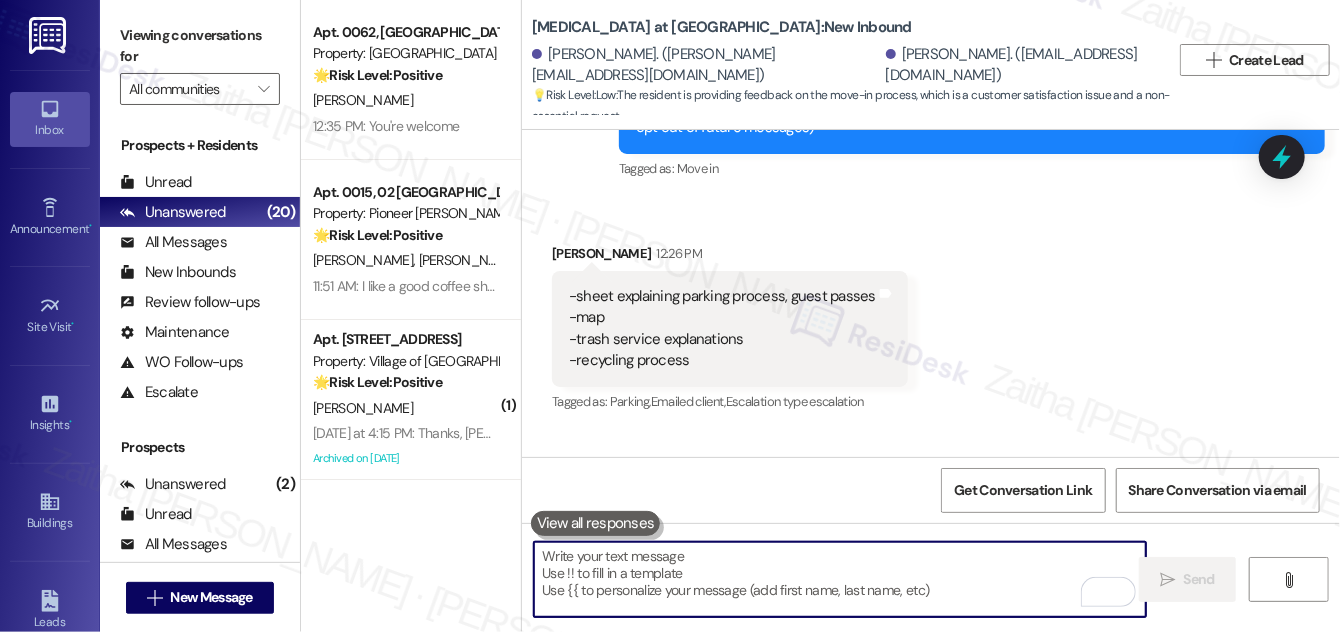 paste on "I received an update from the team regarding your feedback. They shared that this information is typically reviewed with residents on move-in day, including how to access the unit, parking details, and community services. This also includes information about valet trash services, which is provided in the welcome materials and flyers. Let us know if there's anything we can clarify further!" 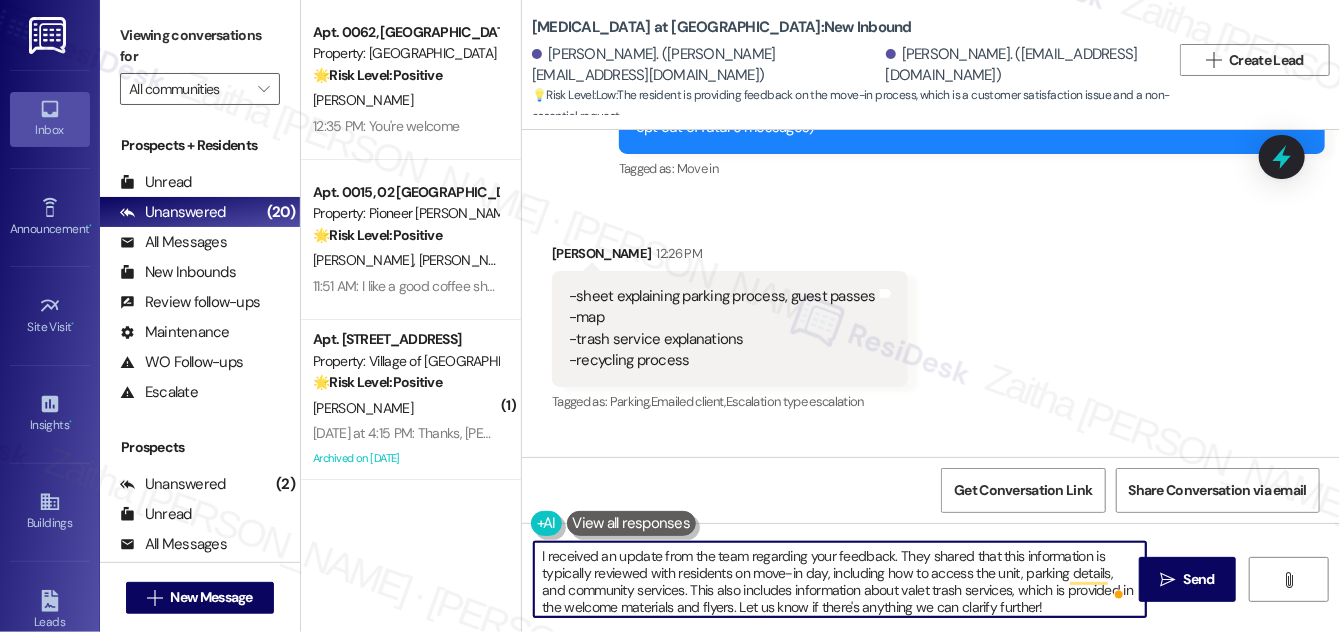 scroll, scrollTop: 5, scrollLeft: 0, axis: vertical 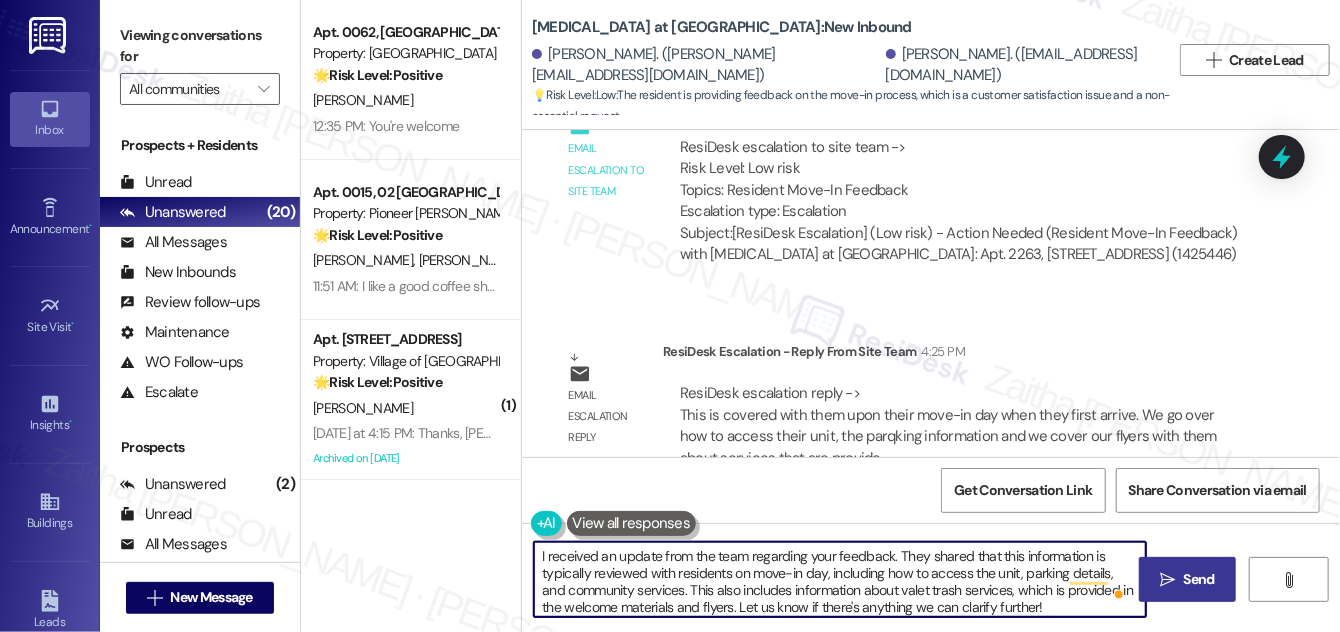 type on "I received an update from the team regarding your feedback. They shared that this information is typically reviewed with residents on move-in day, including how to access the unit, parking details, and community services. This also includes information about valet trash services, which is provided in the welcome materials and flyers. Let us know if there's anything we can clarify further!" 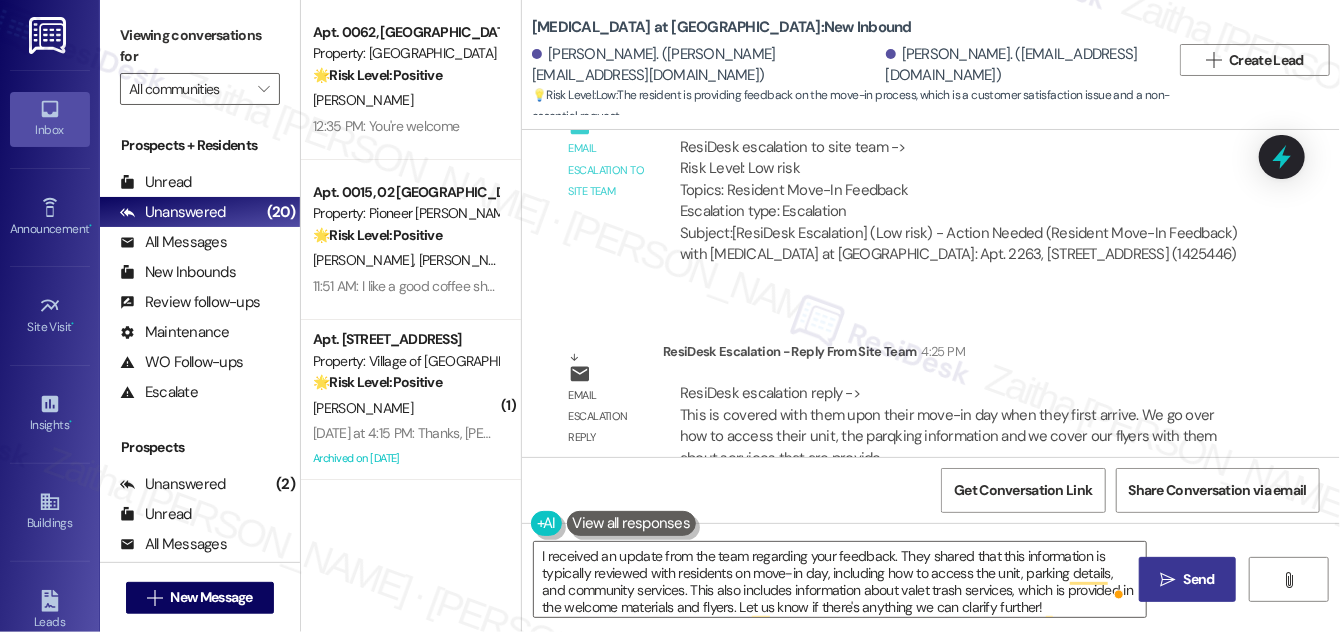 click on "Send" at bounding box center [1199, 579] 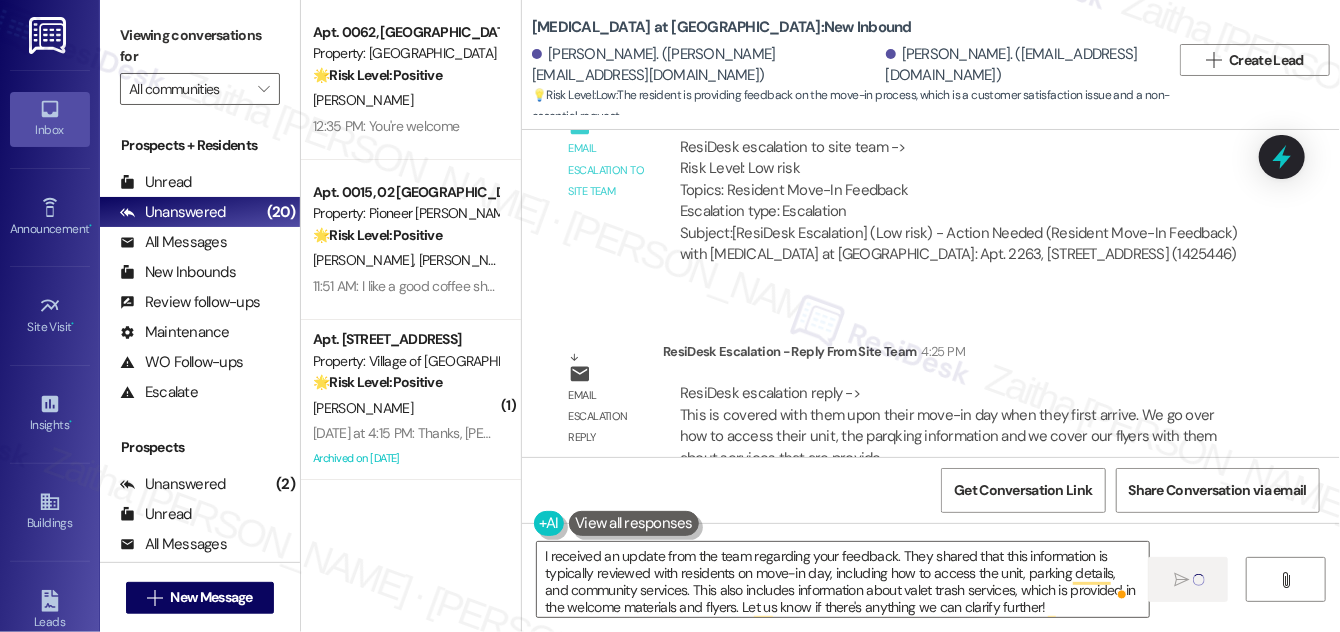 type 